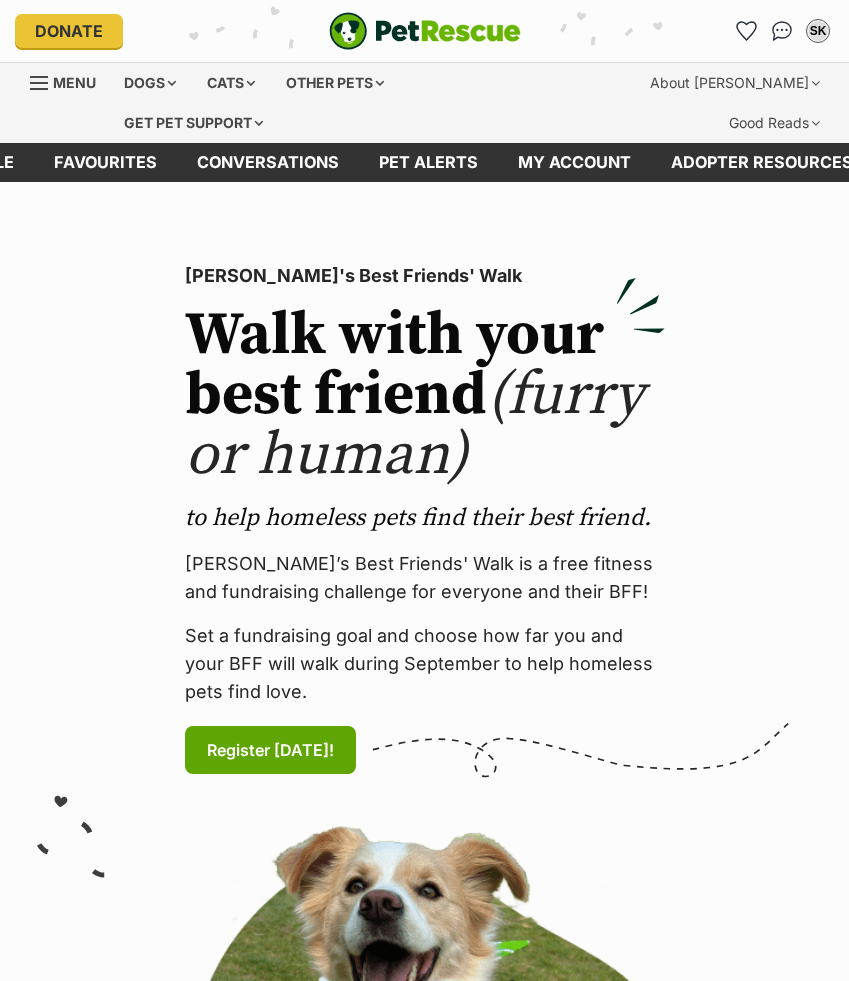 scroll, scrollTop: 0, scrollLeft: 0, axis: both 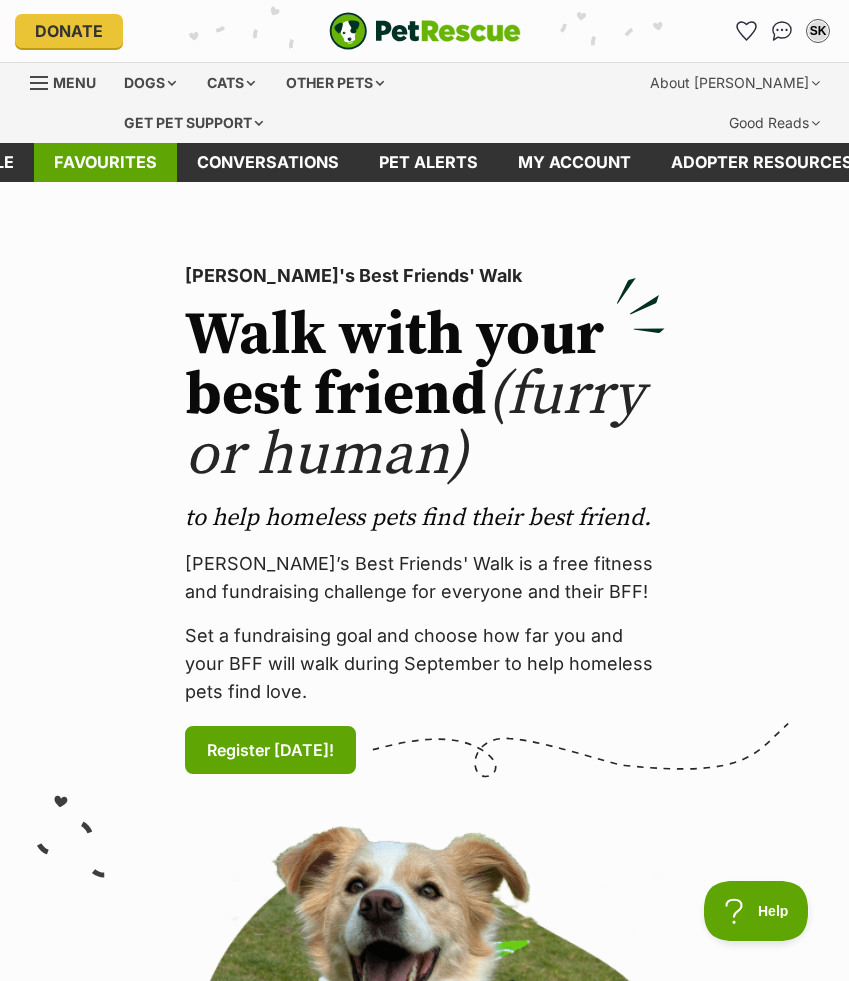 click on "Favourites" at bounding box center (105, 162) 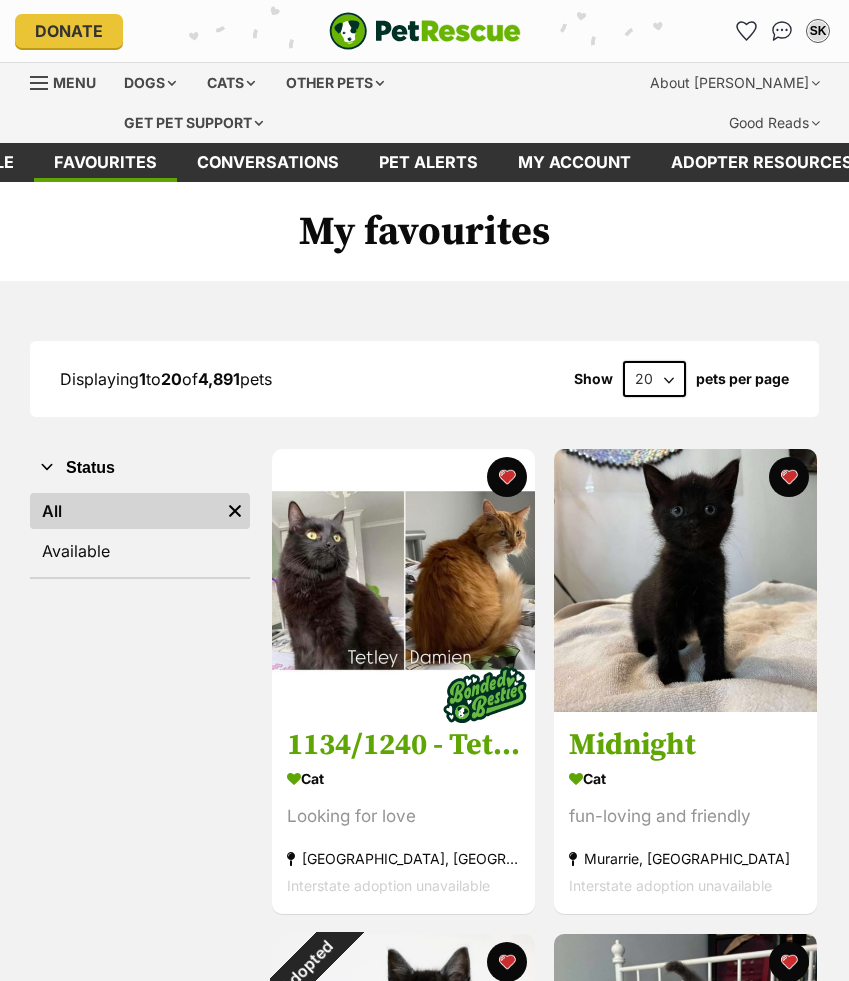 scroll, scrollTop: 0, scrollLeft: 0, axis: both 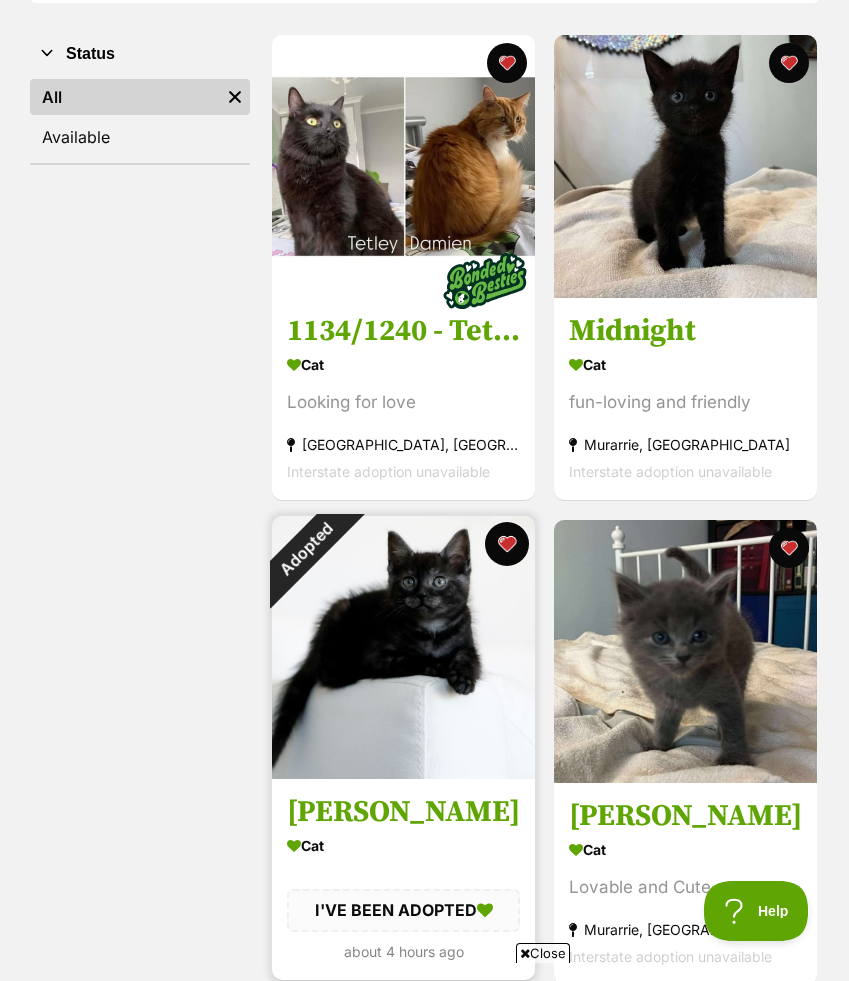 click at bounding box center [507, 544] 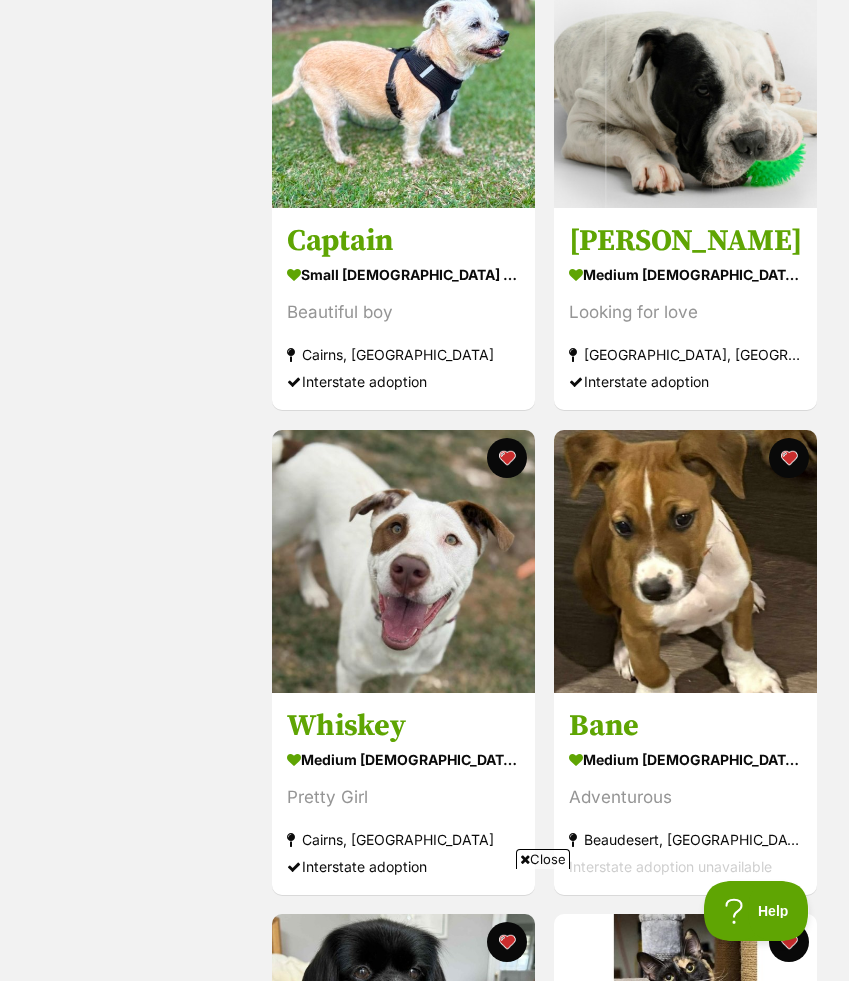 scroll, scrollTop: 1702, scrollLeft: 0, axis: vertical 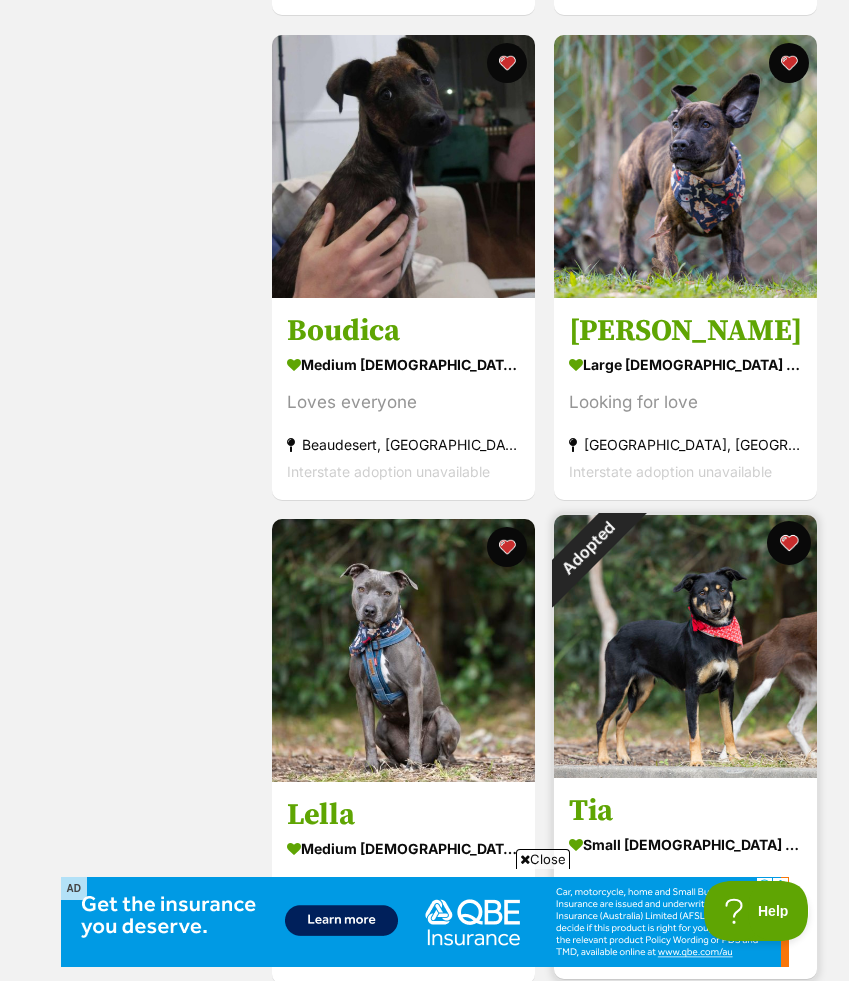 click at bounding box center (789, 543) 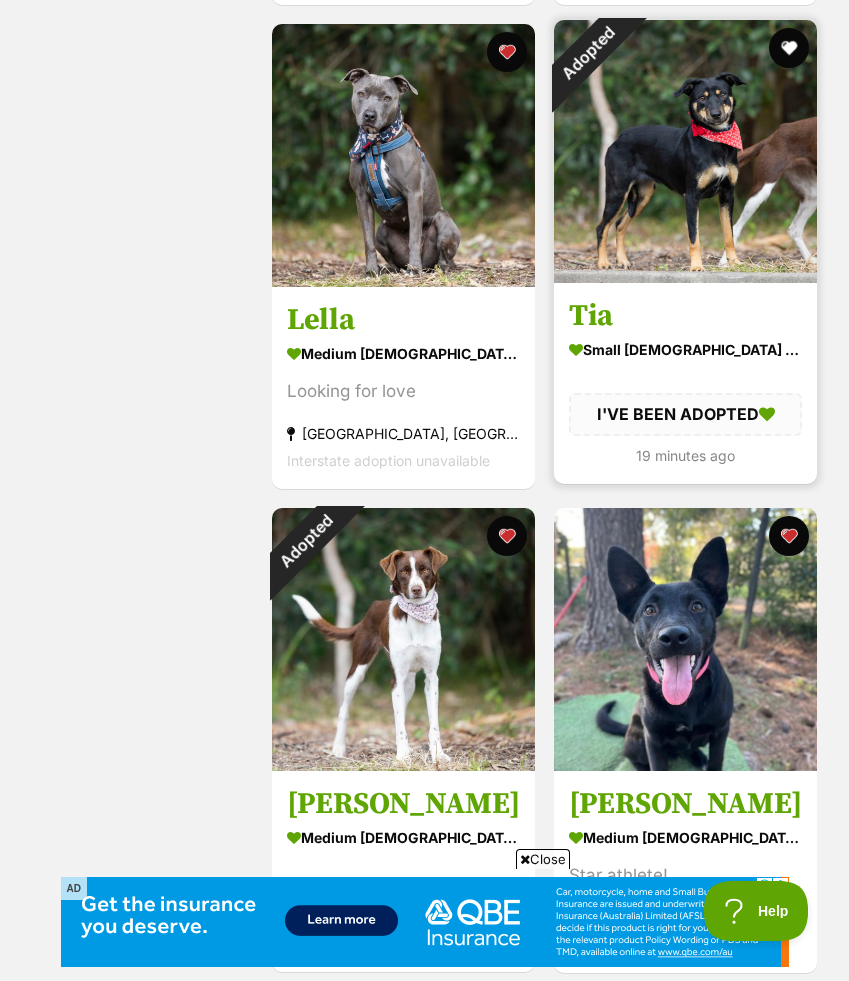 scroll, scrollTop: 3832, scrollLeft: 0, axis: vertical 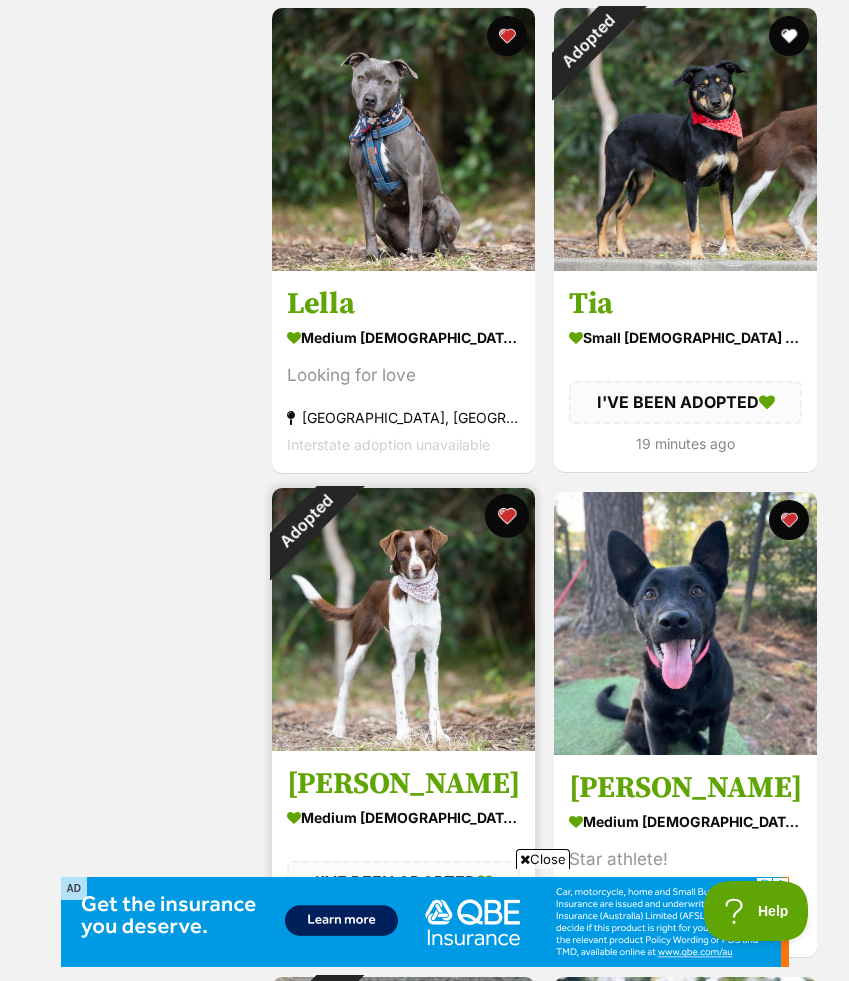 click at bounding box center (507, 516) 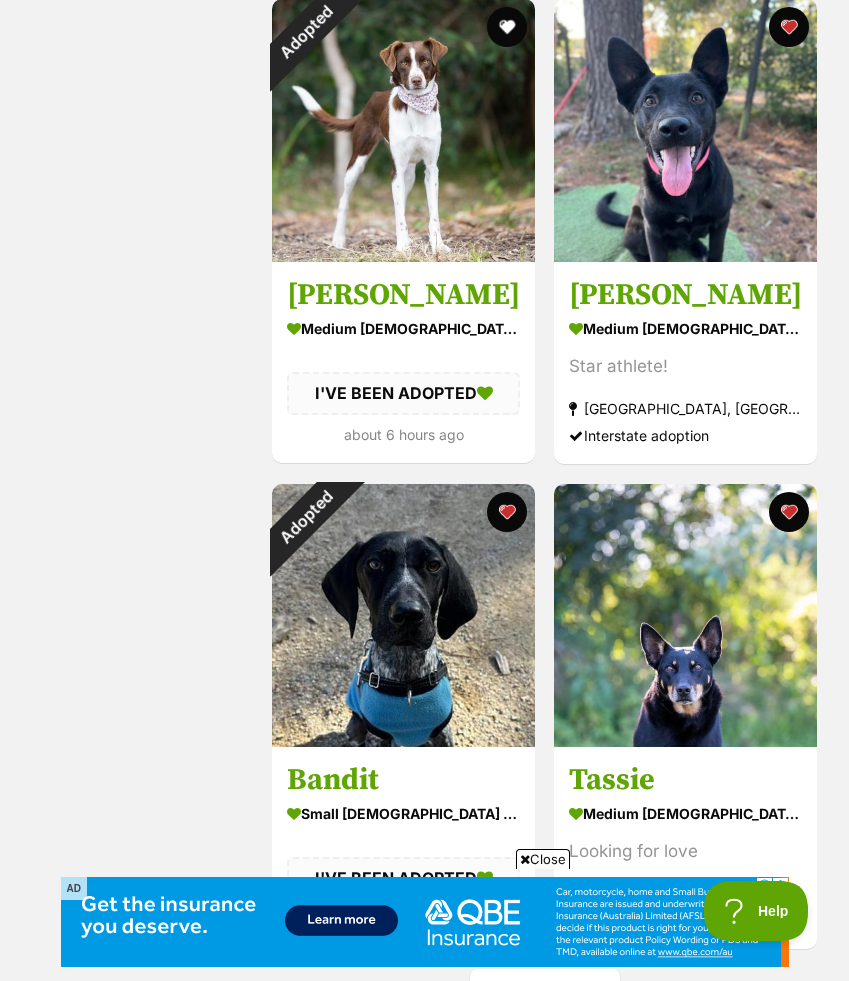 scroll, scrollTop: 4345, scrollLeft: 0, axis: vertical 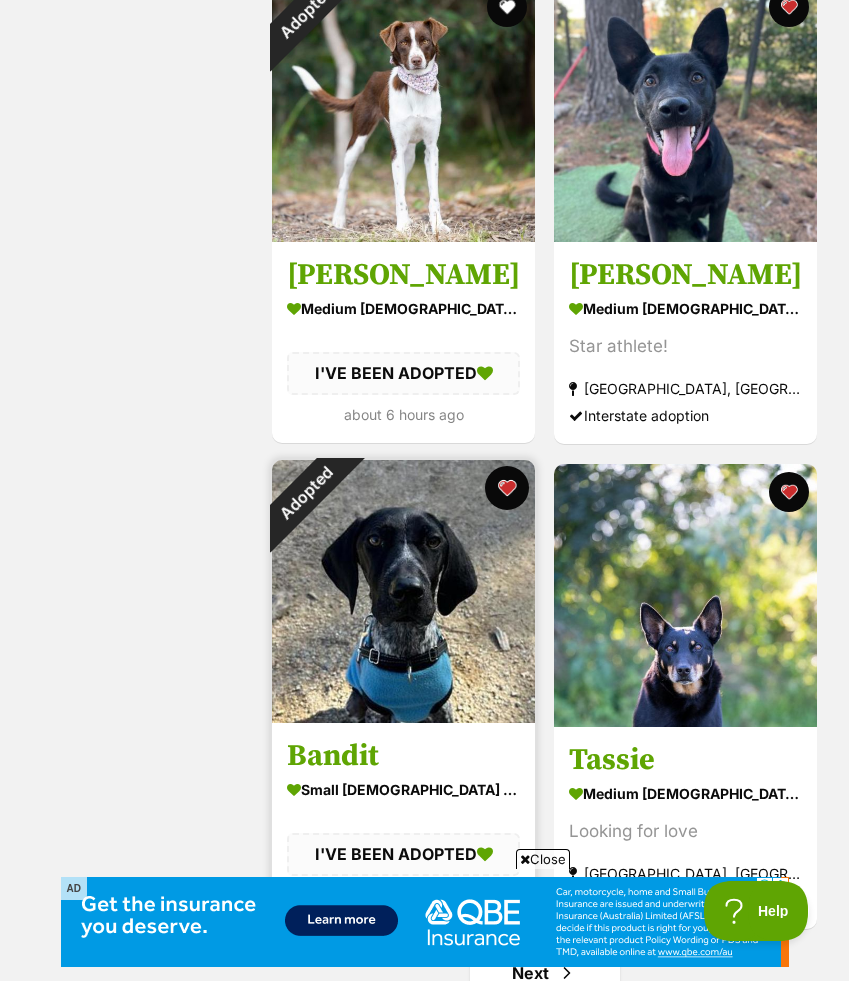 click at bounding box center [507, 488] 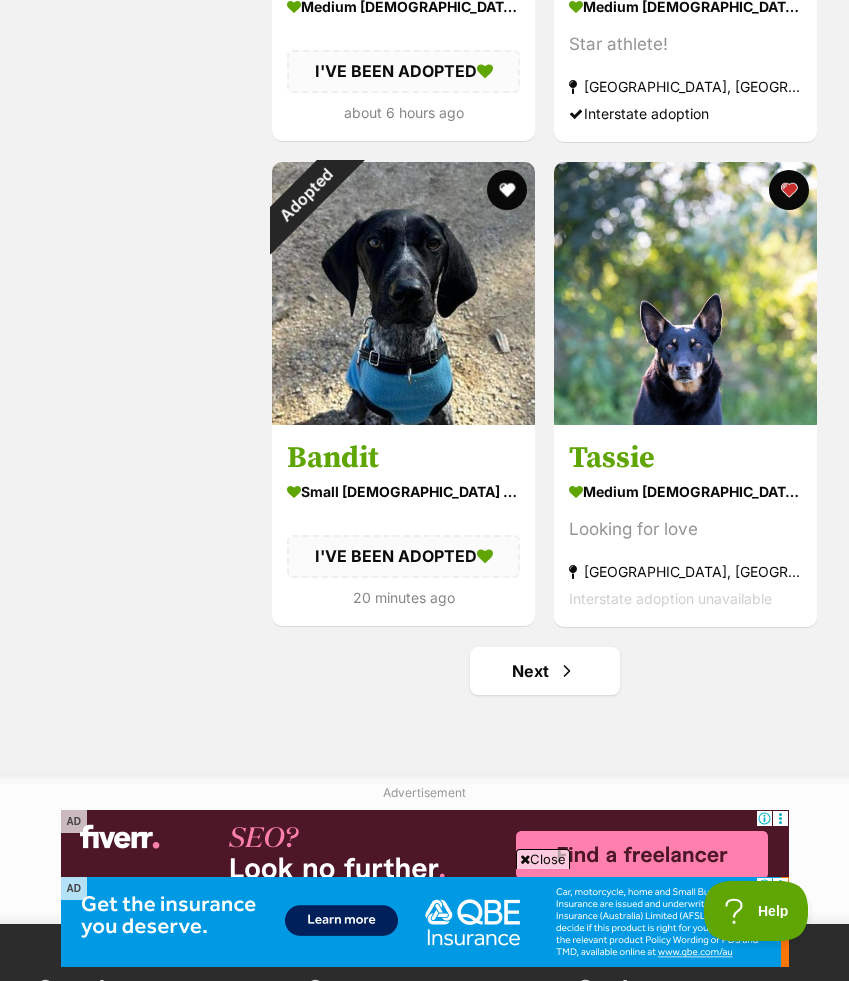 scroll, scrollTop: 4648, scrollLeft: 0, axis: vertical 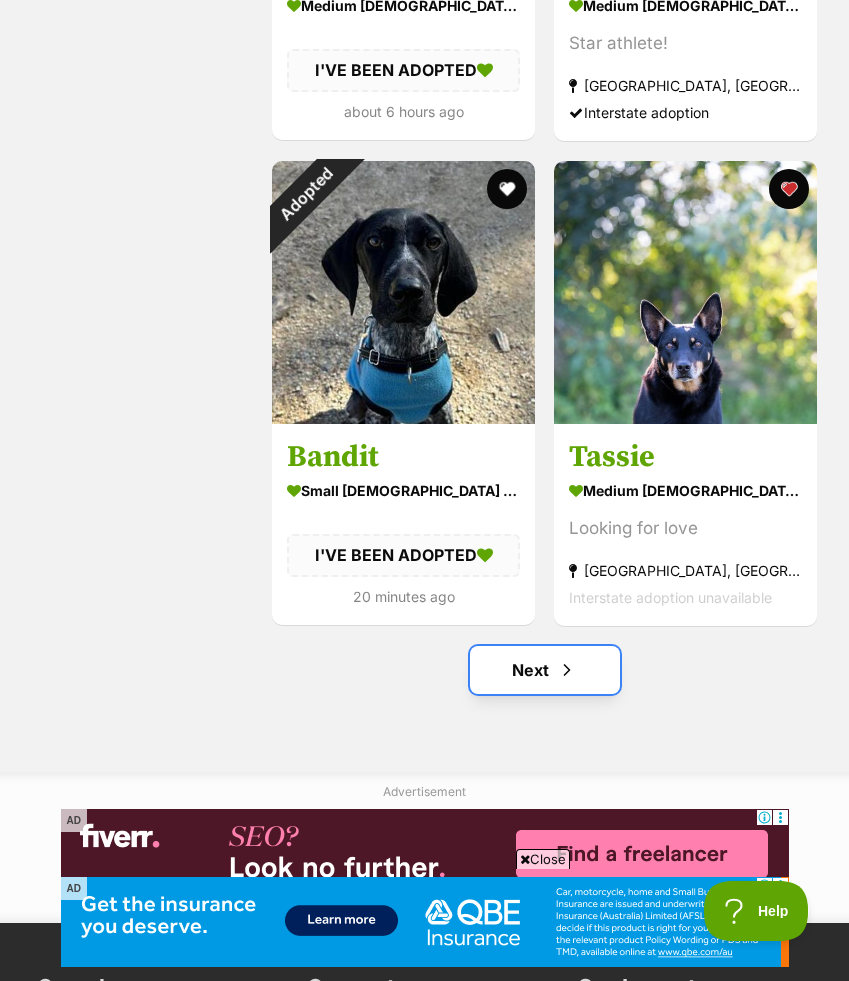 click on "Next" at bounding box center (545, 670) 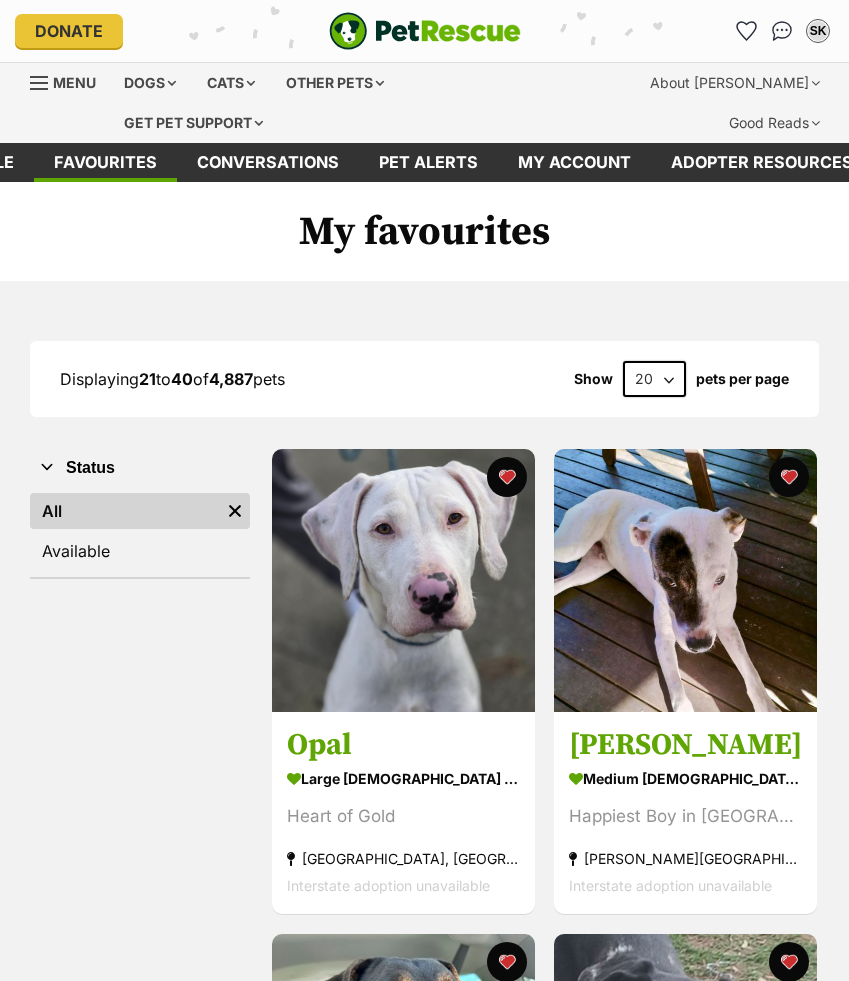 scroll, scrollTop: 0, scrollLeft: 0, axis: both 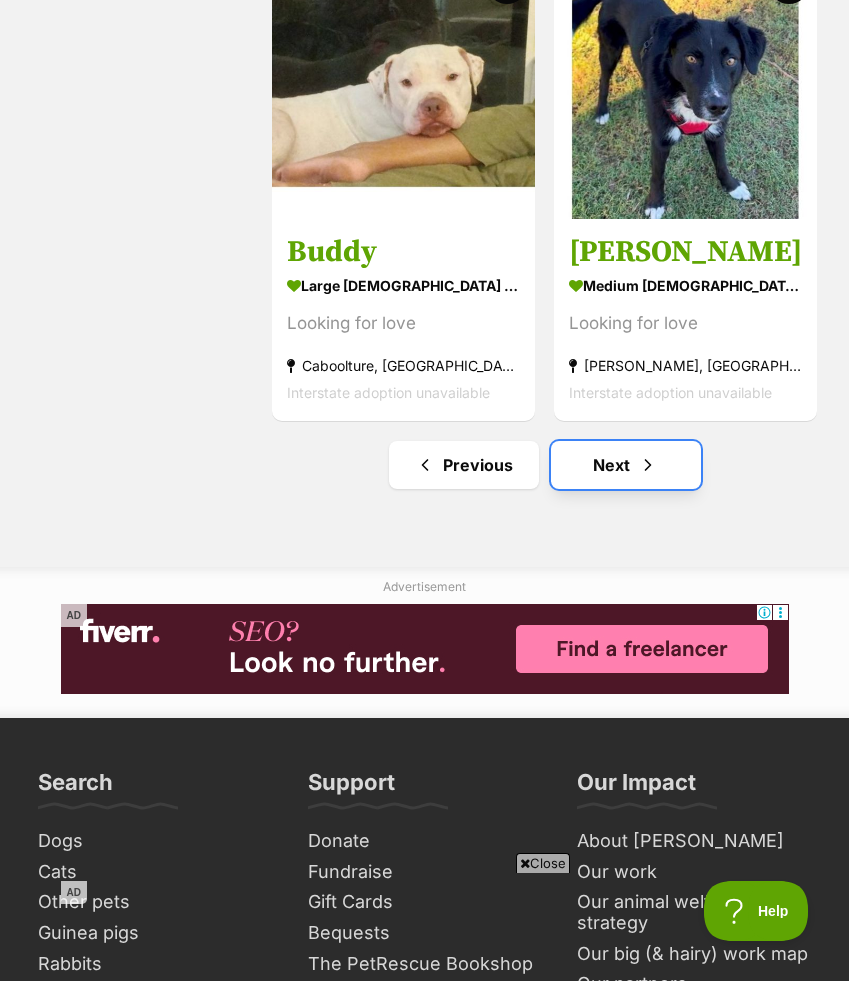click on "Next" at bounding box center (626, 465) 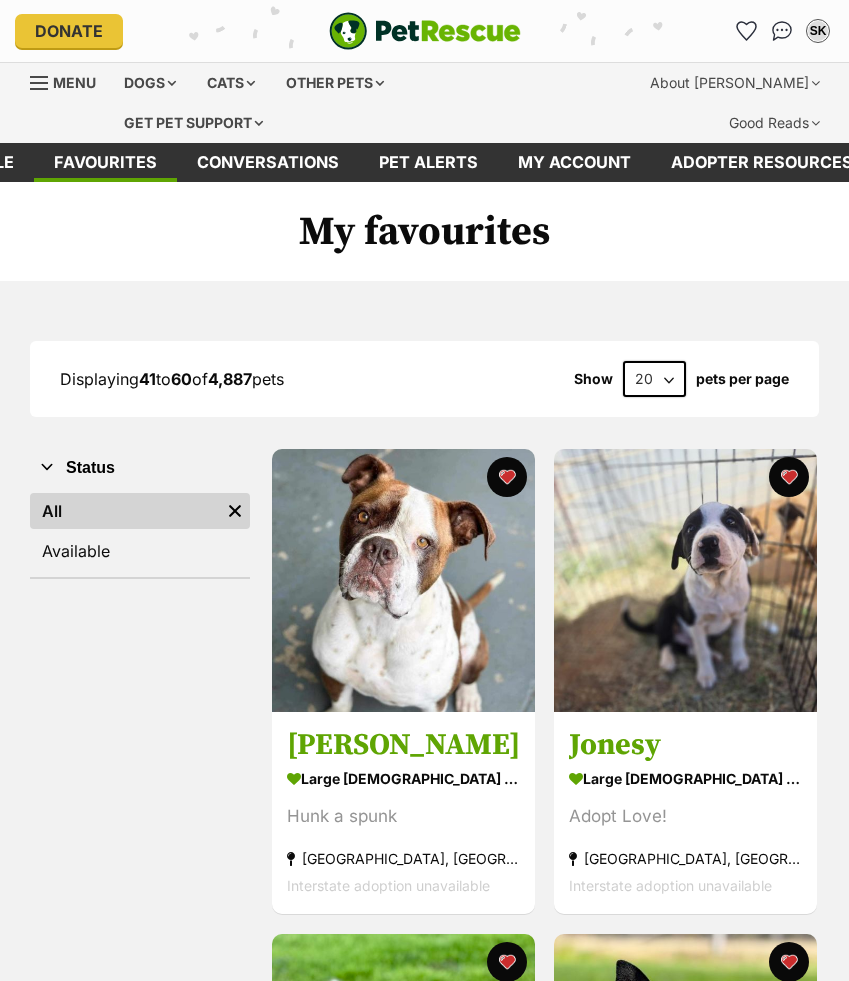 scroll, scrollTop: 0, scrollLeft: 0, axis: both 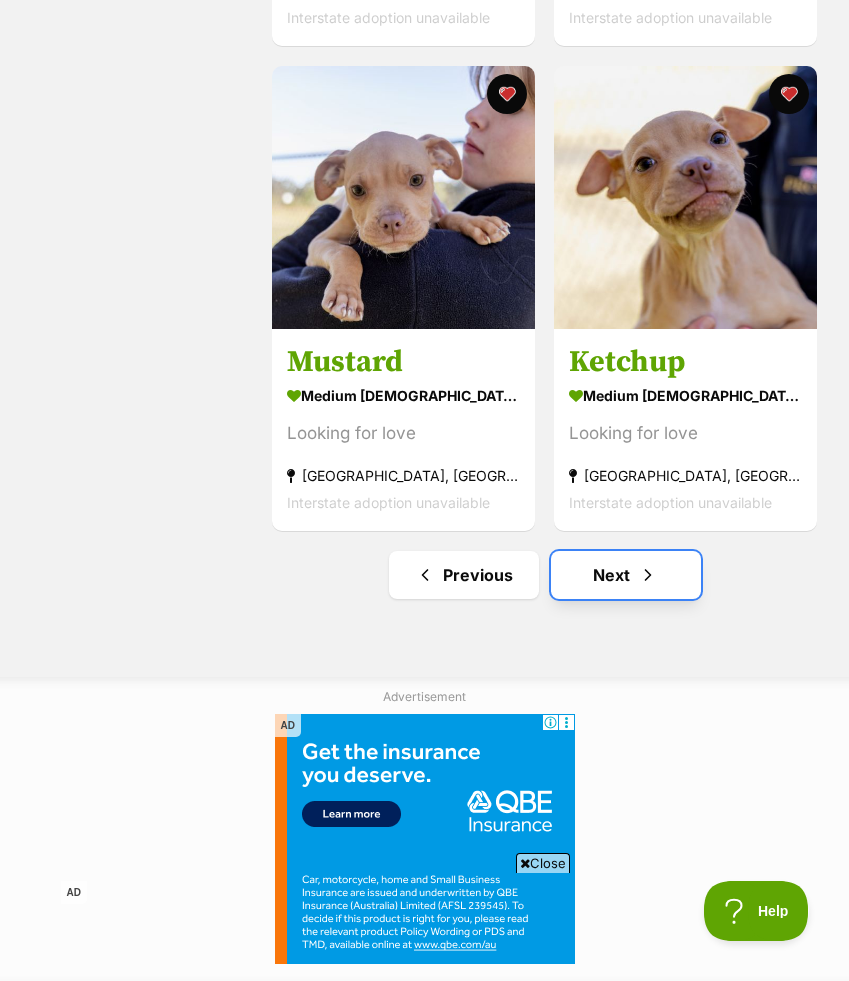click on "Next" at bounding box center (626, 575) 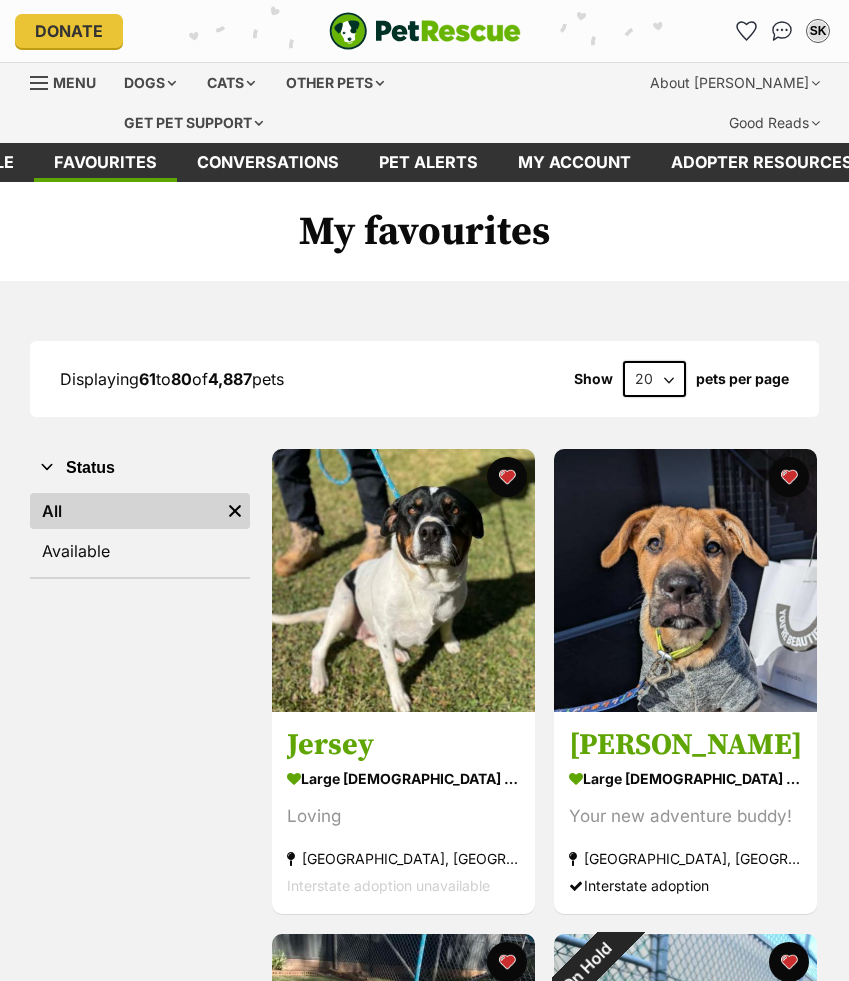 scroll, scrollTop: 68, scrollLeft: 0, axis: vertical 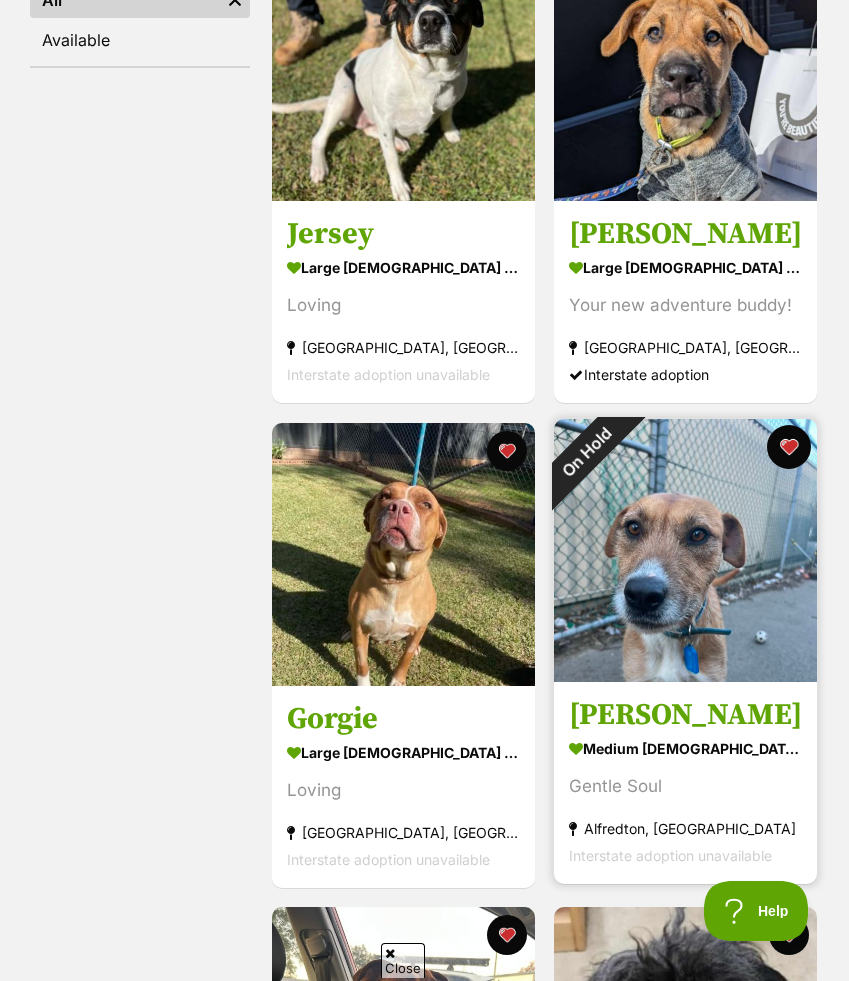 click at bounding box center [789, 447] 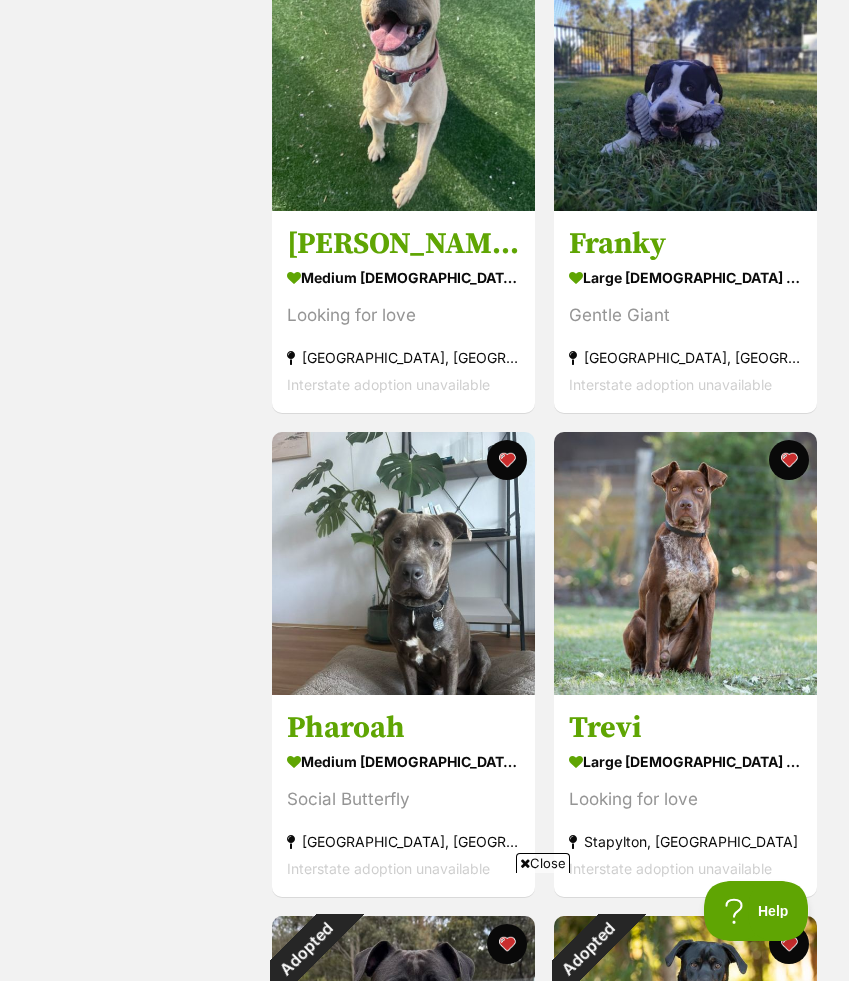 scroll, scrollTop: 2411, scrollLeft: 0, axis: vertical 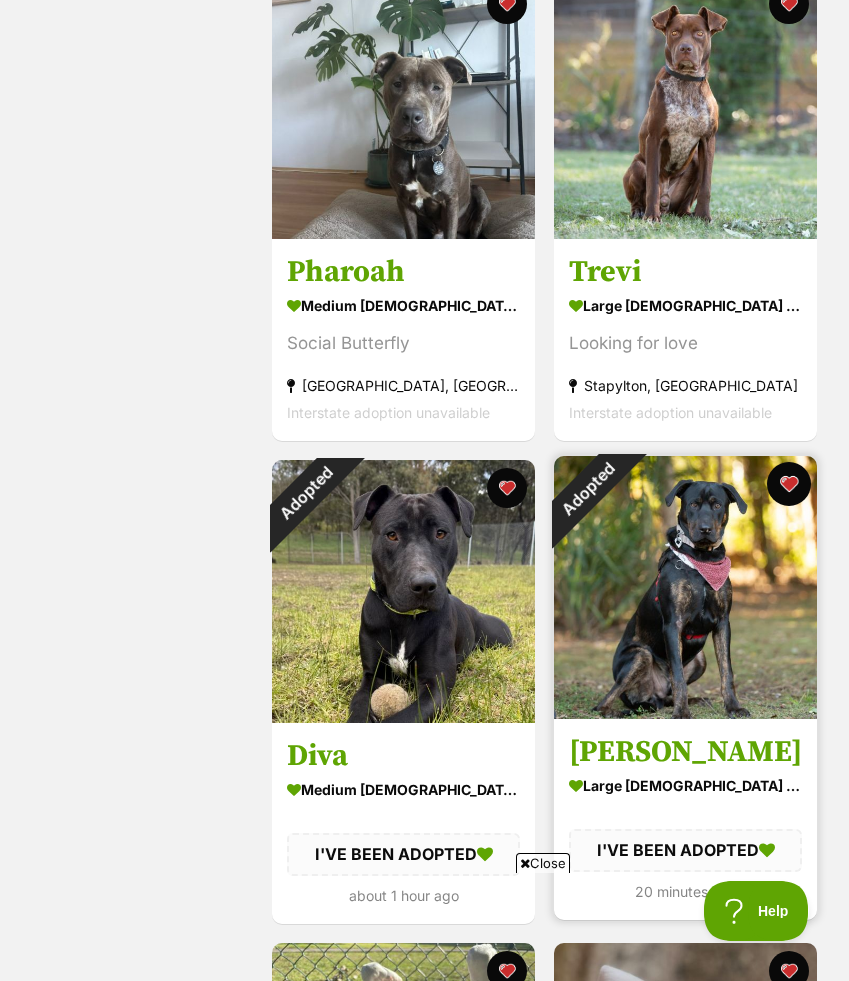 click at bounding box center (789, 484) 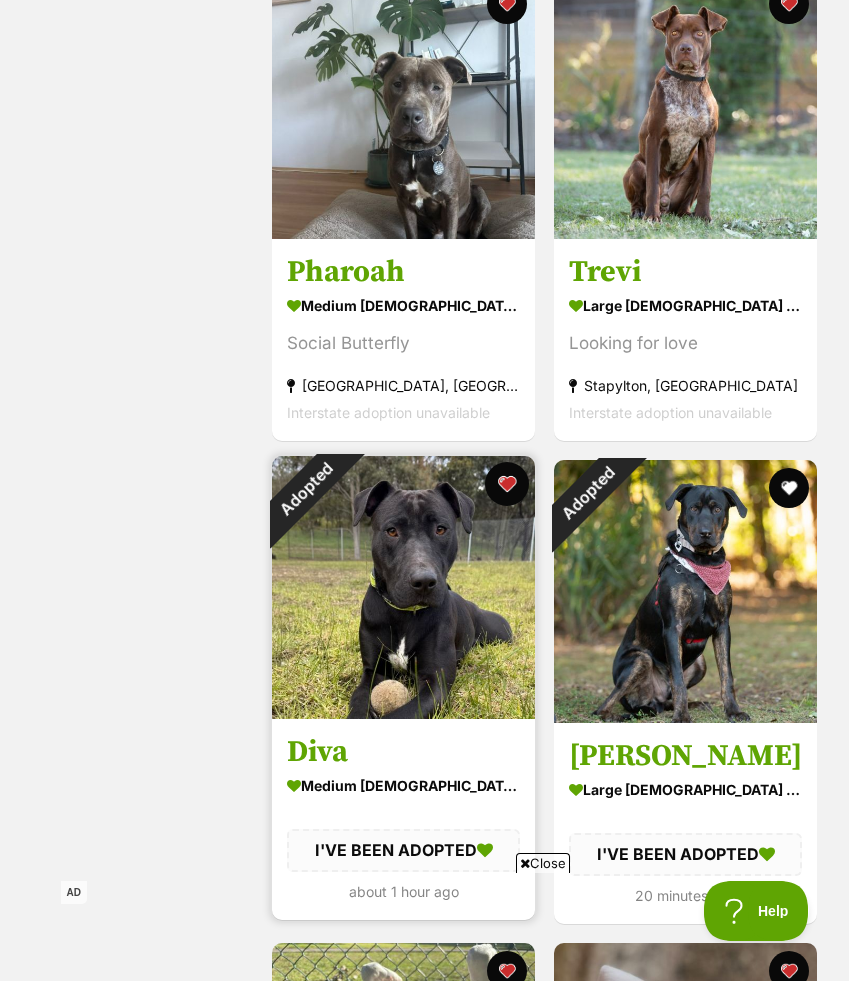 click at bounding box center [507, 484] 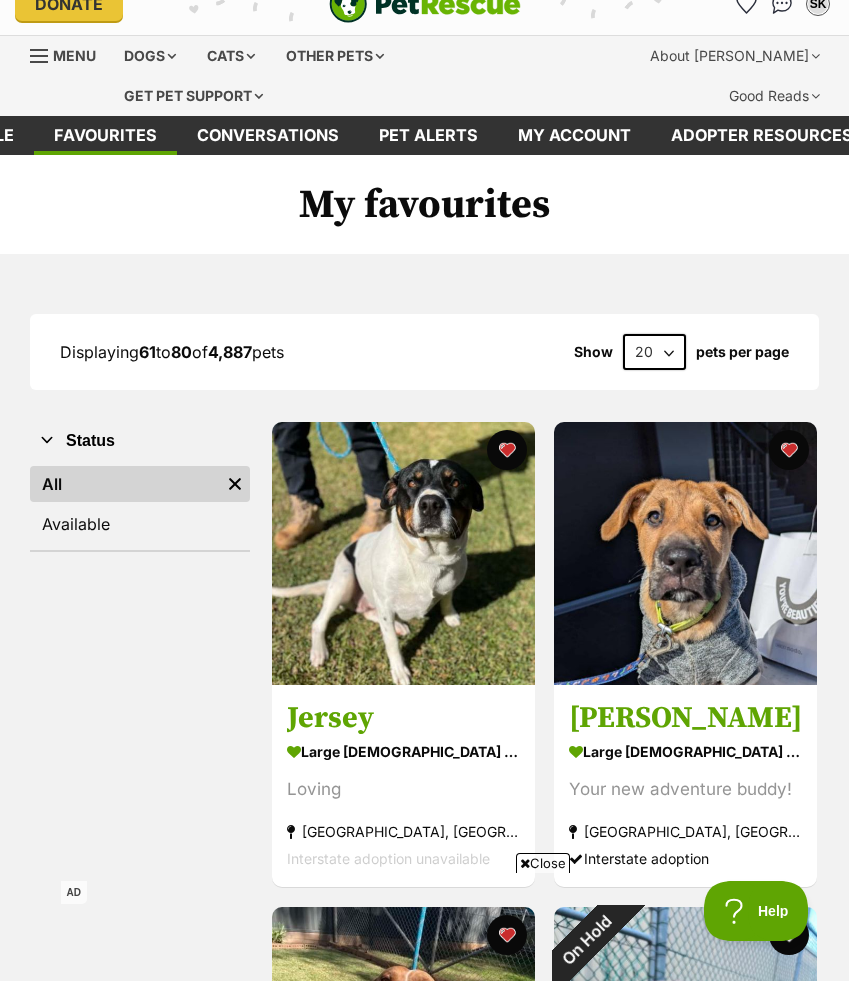 scroll, scrollTop: 0, scrollLeft: 0, axis: both 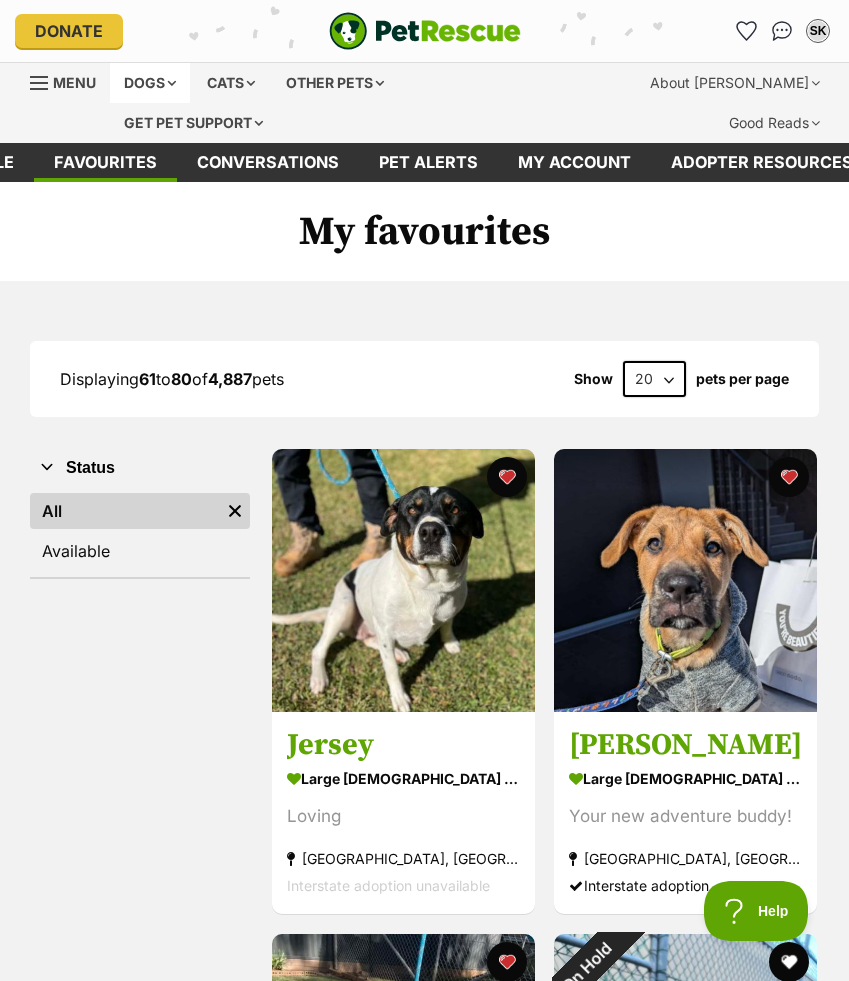 click on "Dogs" at bounding box center [150, 83] 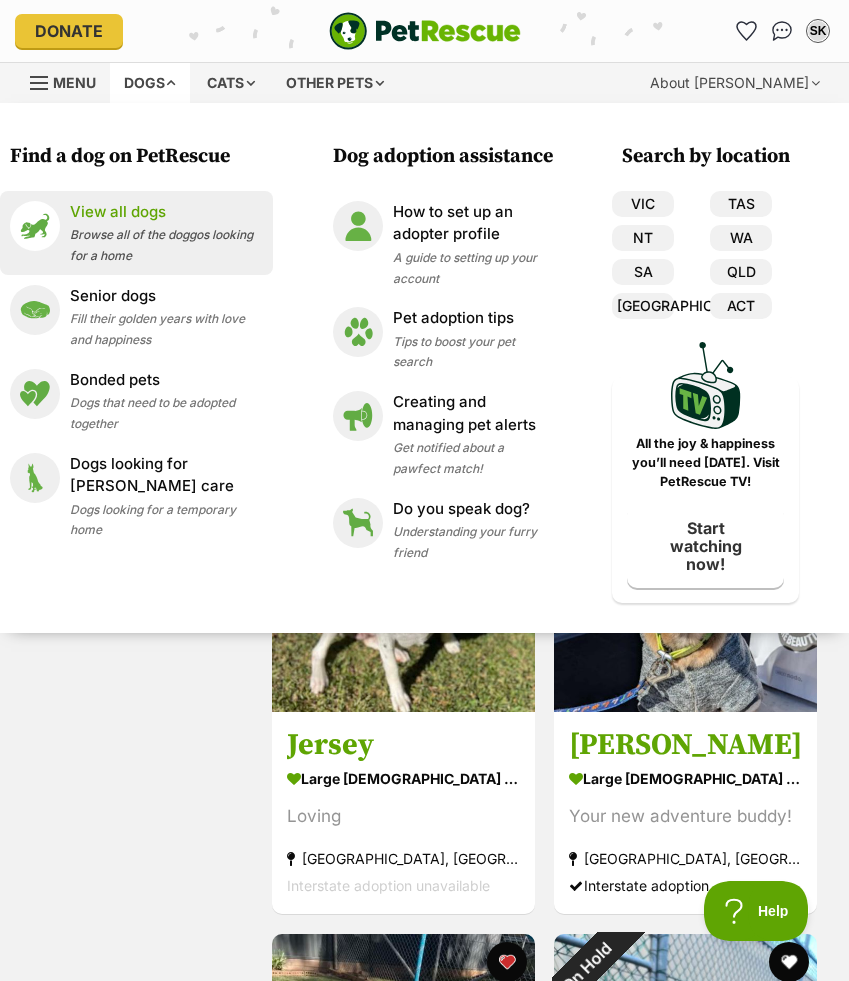 click on "View all dogs
Browse all of the doggos looking for a home" at bounding box center [166, 233] 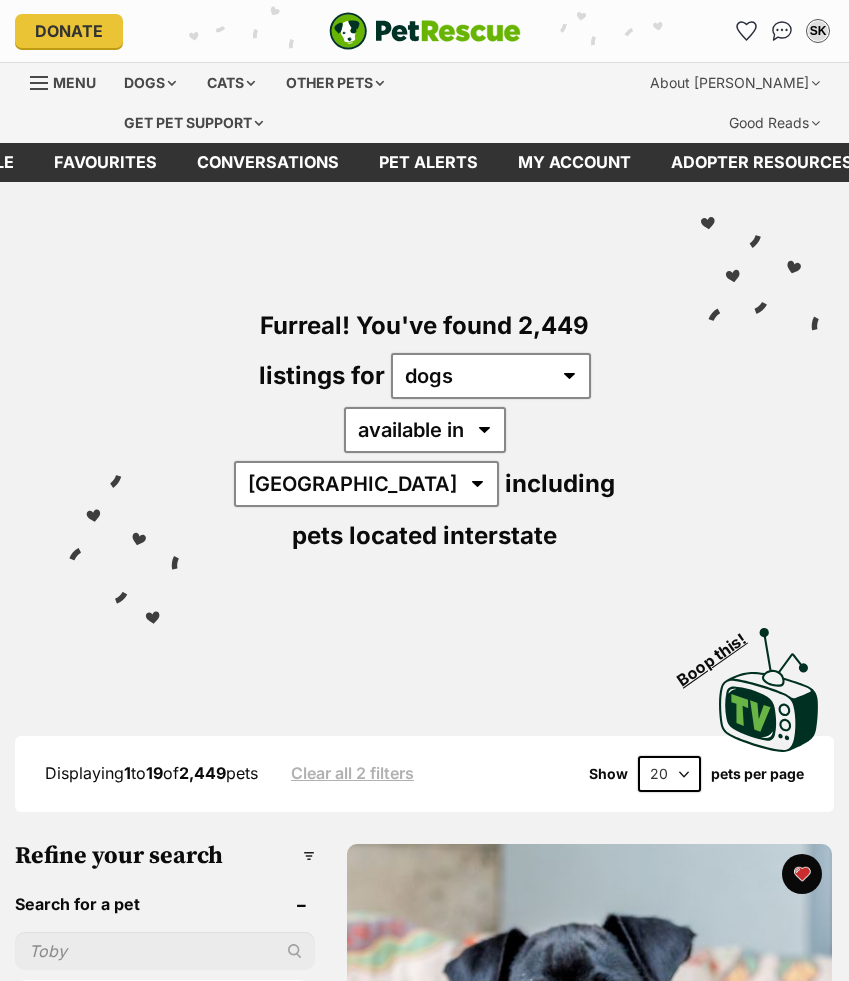 scroll, scrollTop: 0, scrollLeft: 0, axis: both 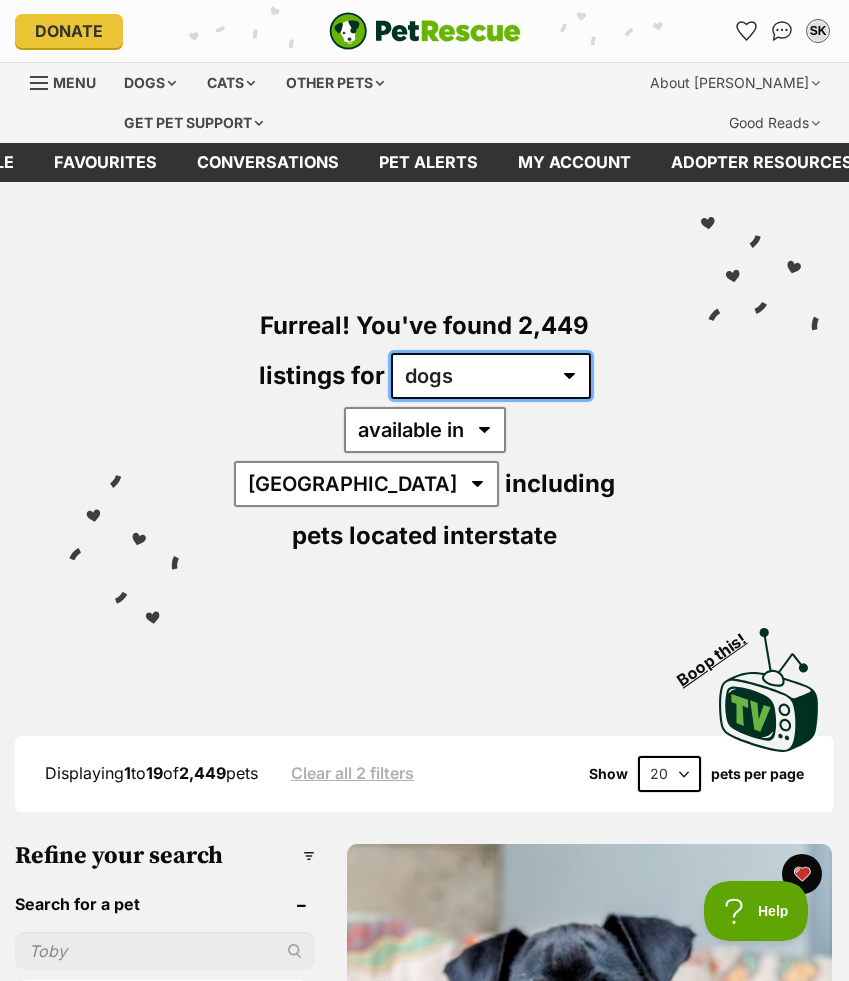 click on "any type of pet
cats
dogs
other pets" at bounding box center (491, 376) 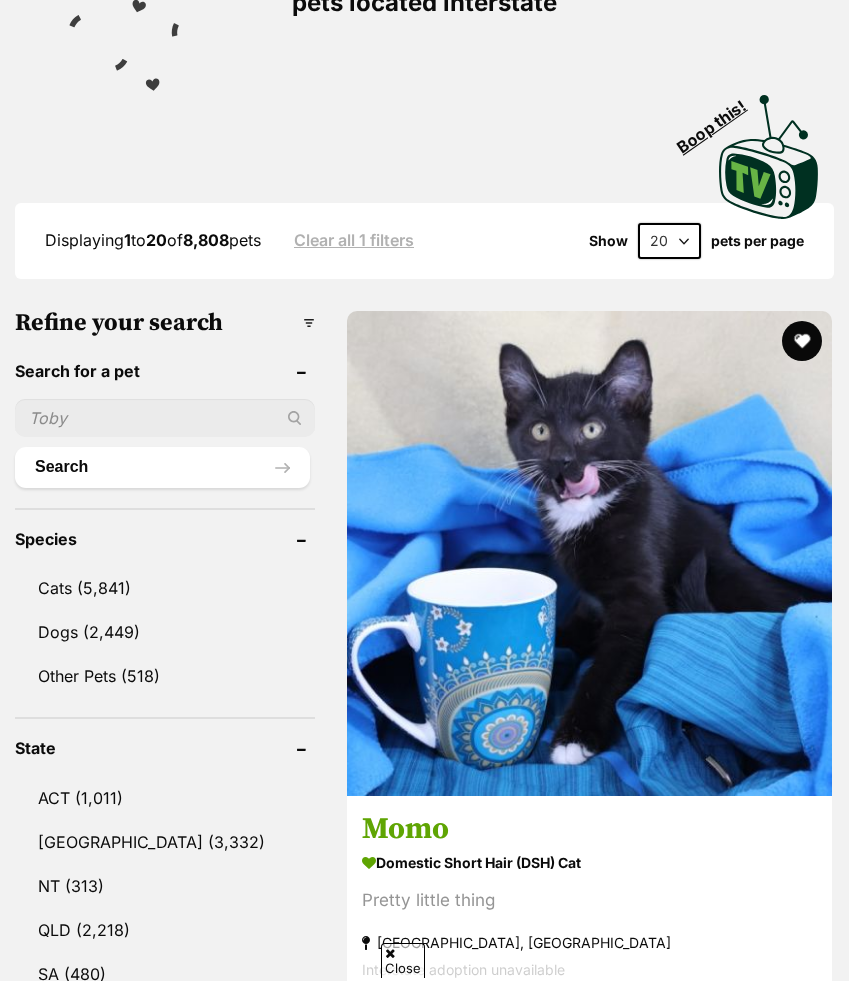 scroll, scrollTop: 0, scrollLeft: 0, axis: both 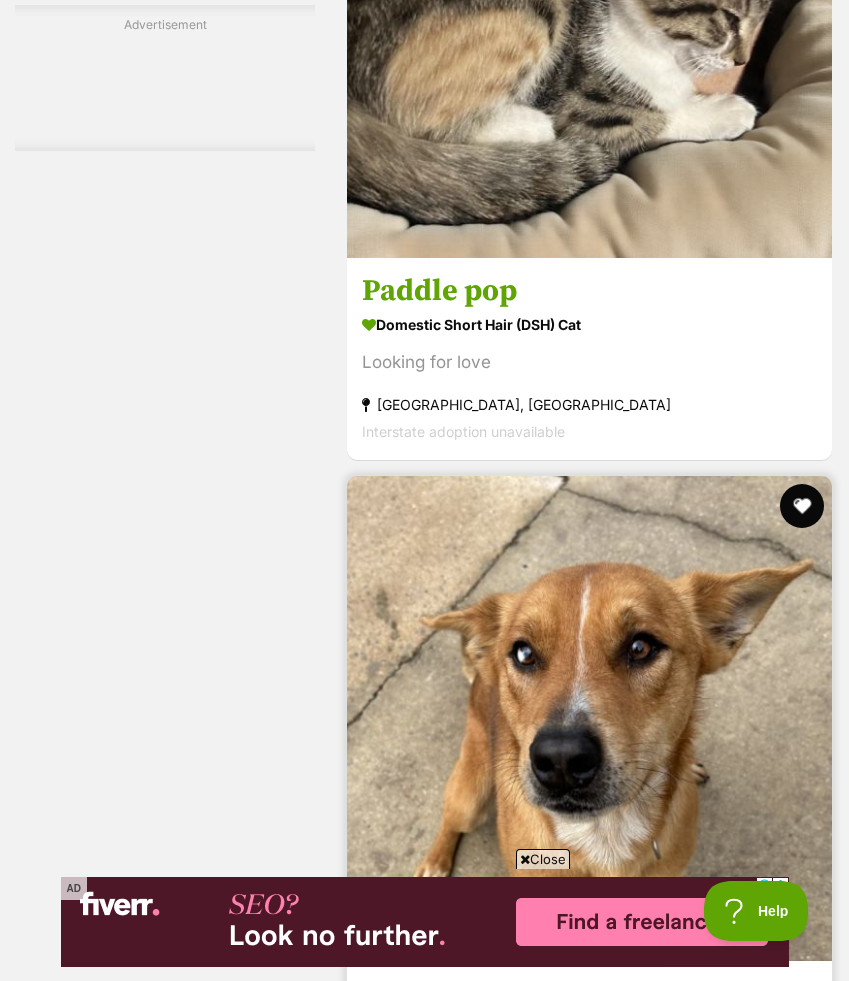 click at bounding box center [802, 506] 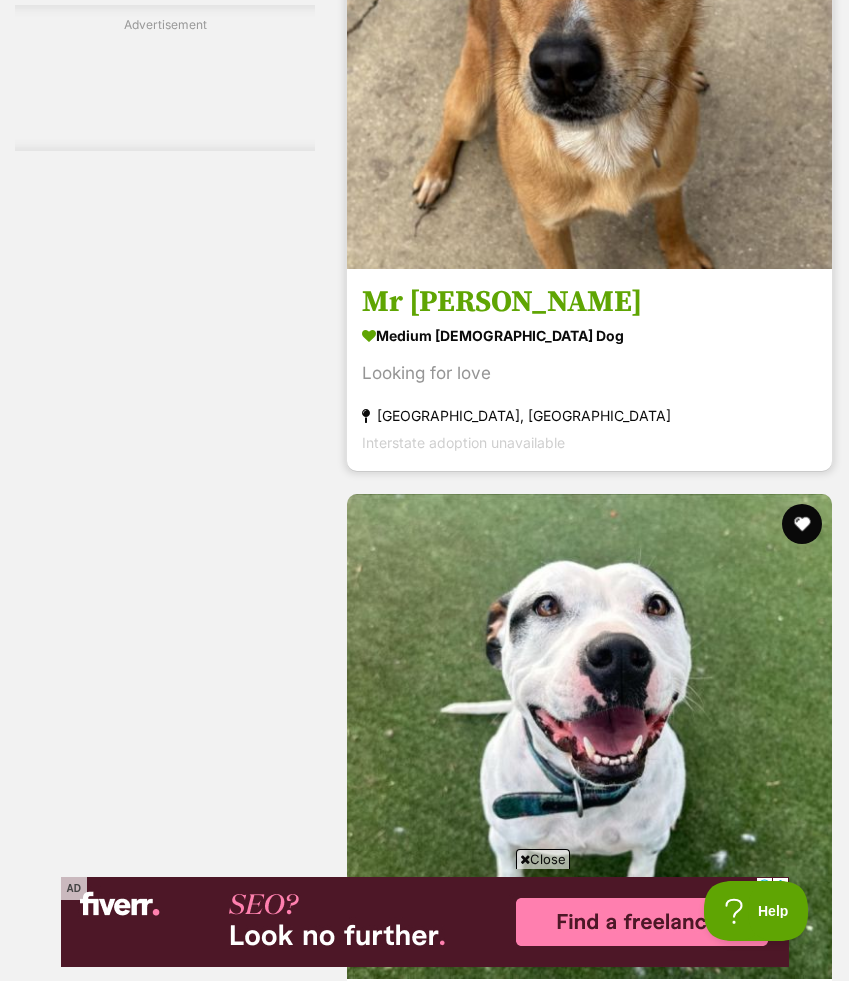 scroll, scrollTop: 10638, scrollLeft: 0, axis: vertical 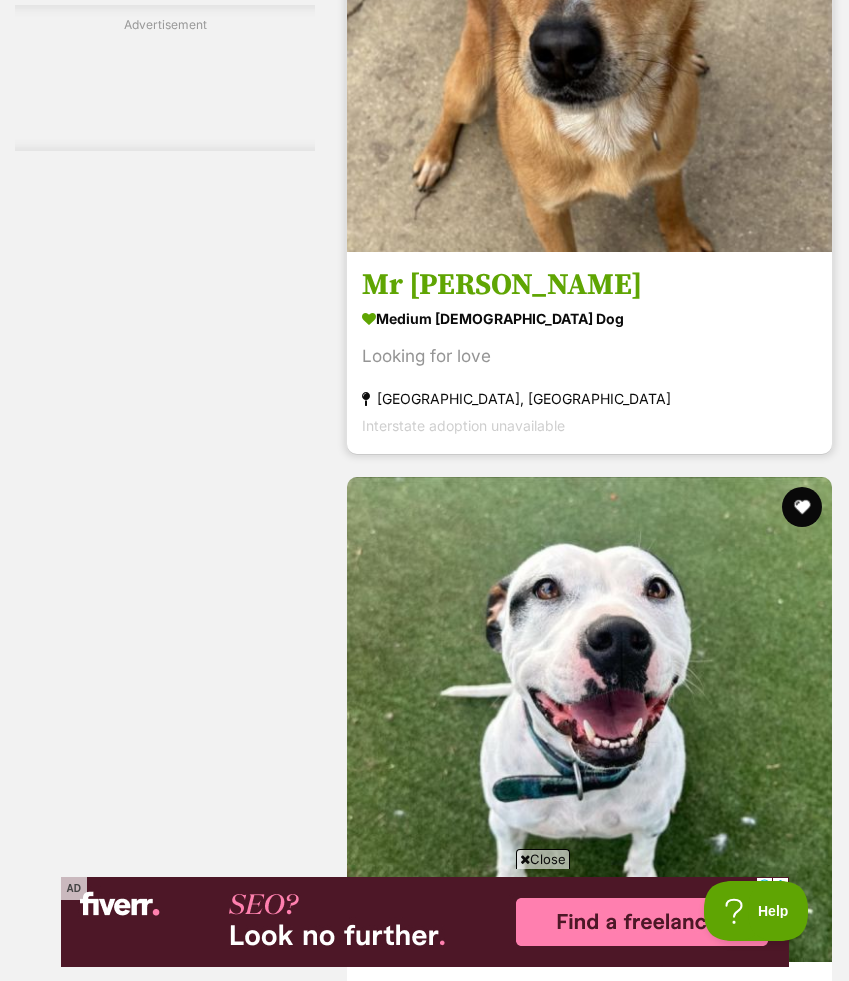 click at bounding box center (802, 507) 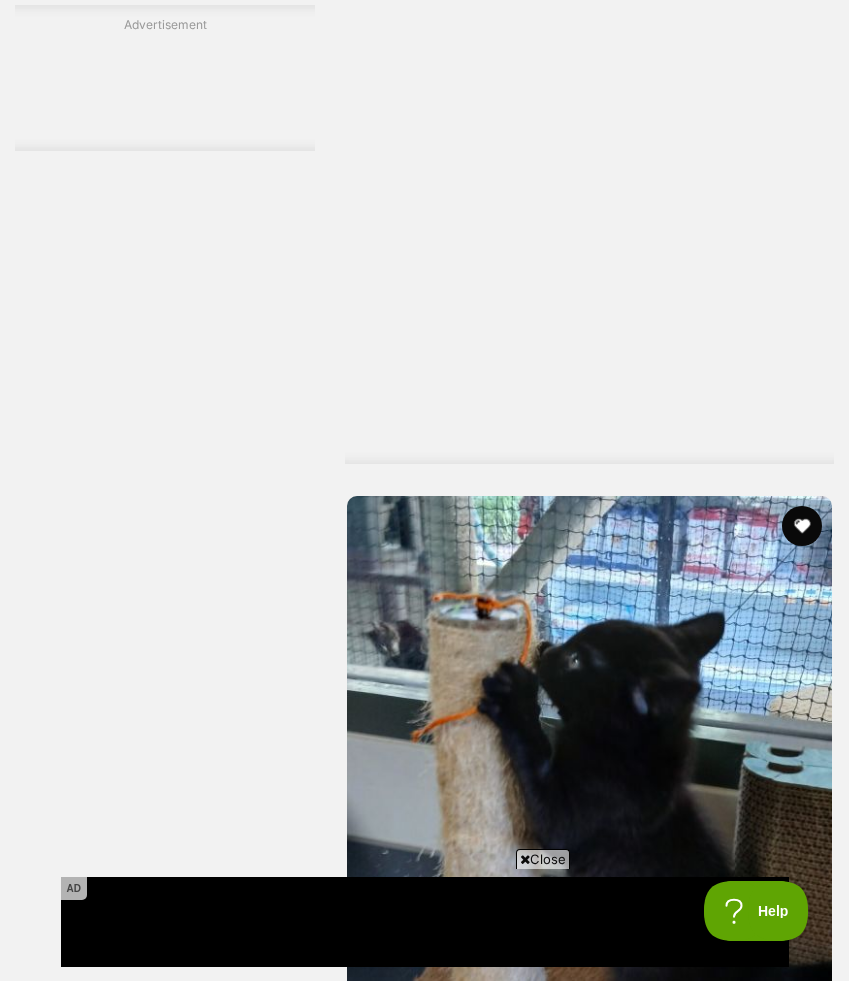 scroll, scrollTop: 14213, scrollLeft: 0, axis: vertical 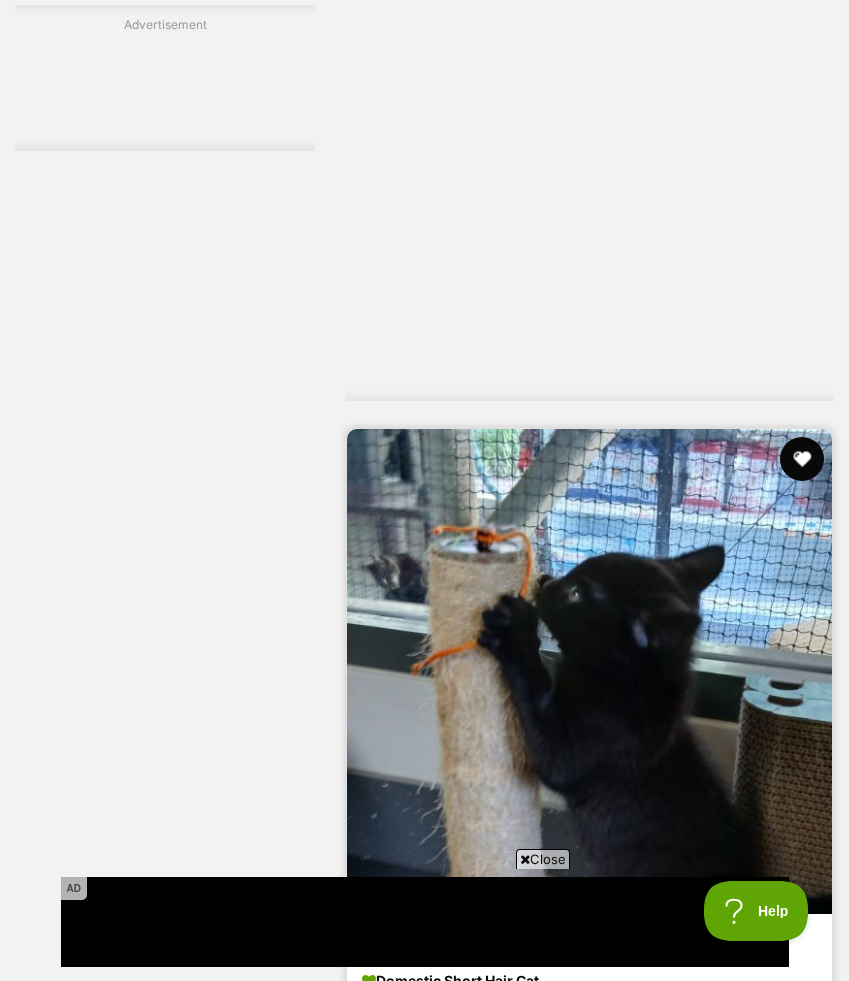 click at bounding box center [802, 459] 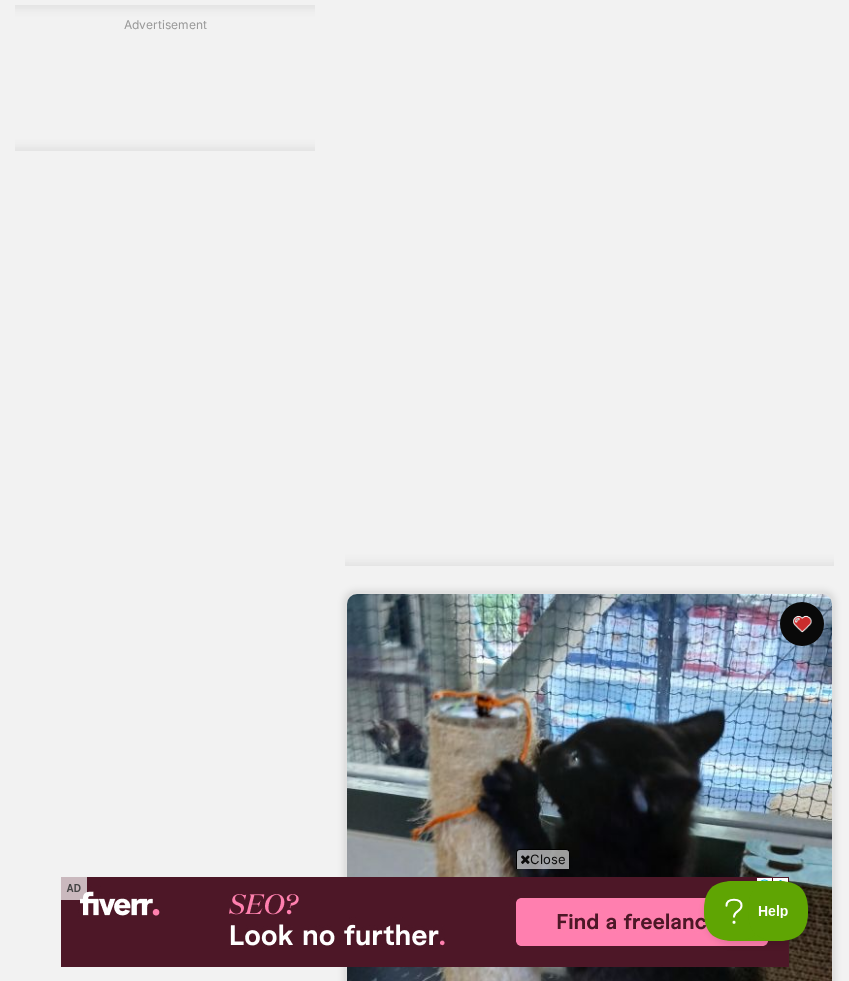 scroll, scrollTop: 0, scrollLeft: 0, axis: both 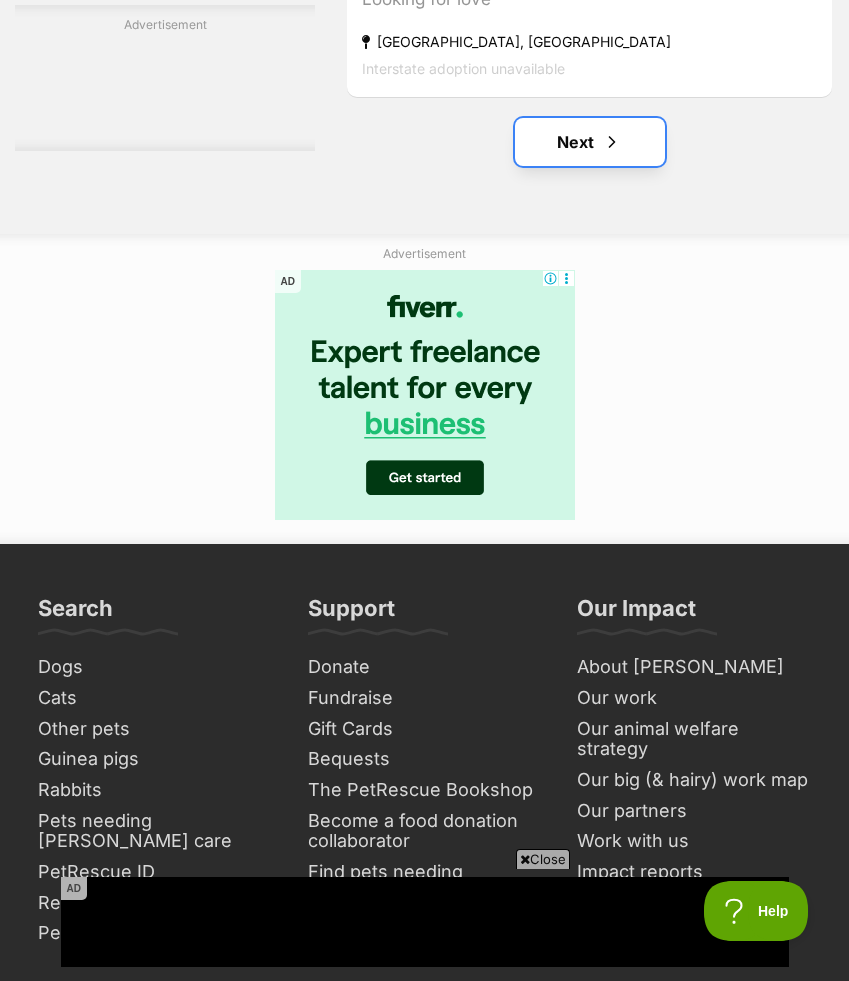 click on "Next" at bounding box center (590, 142) 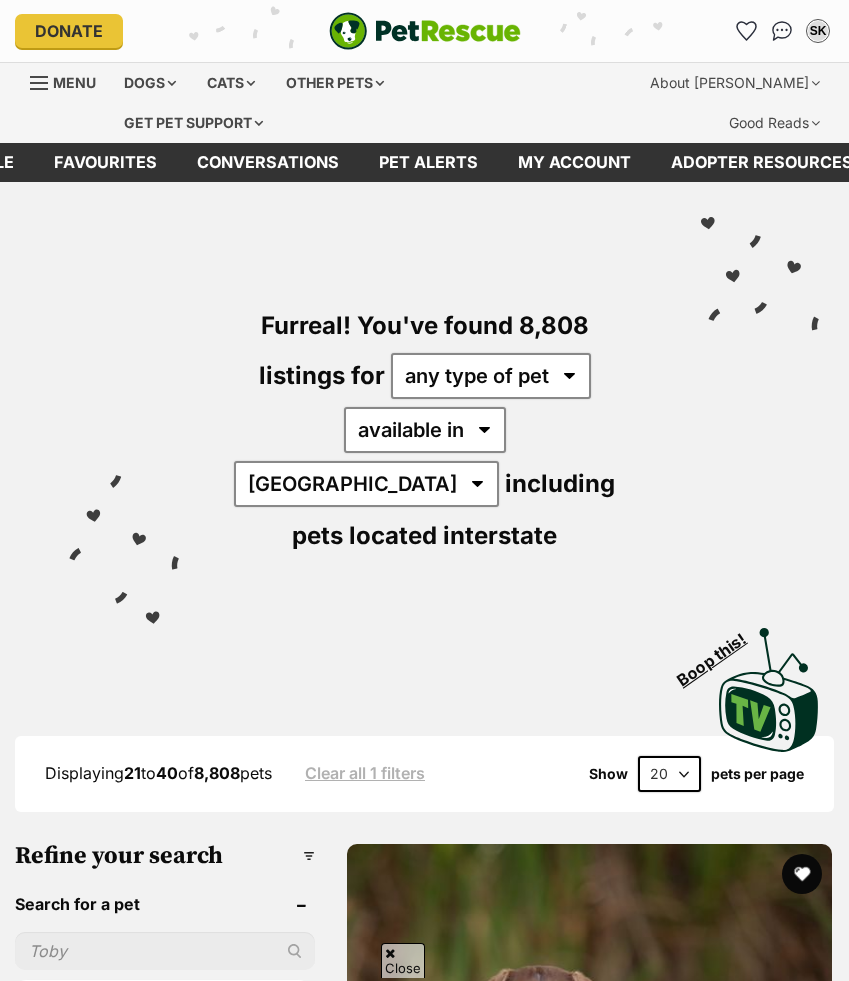 scroll, scrollTop: 146, scrollLeft: 0, axis: vertical 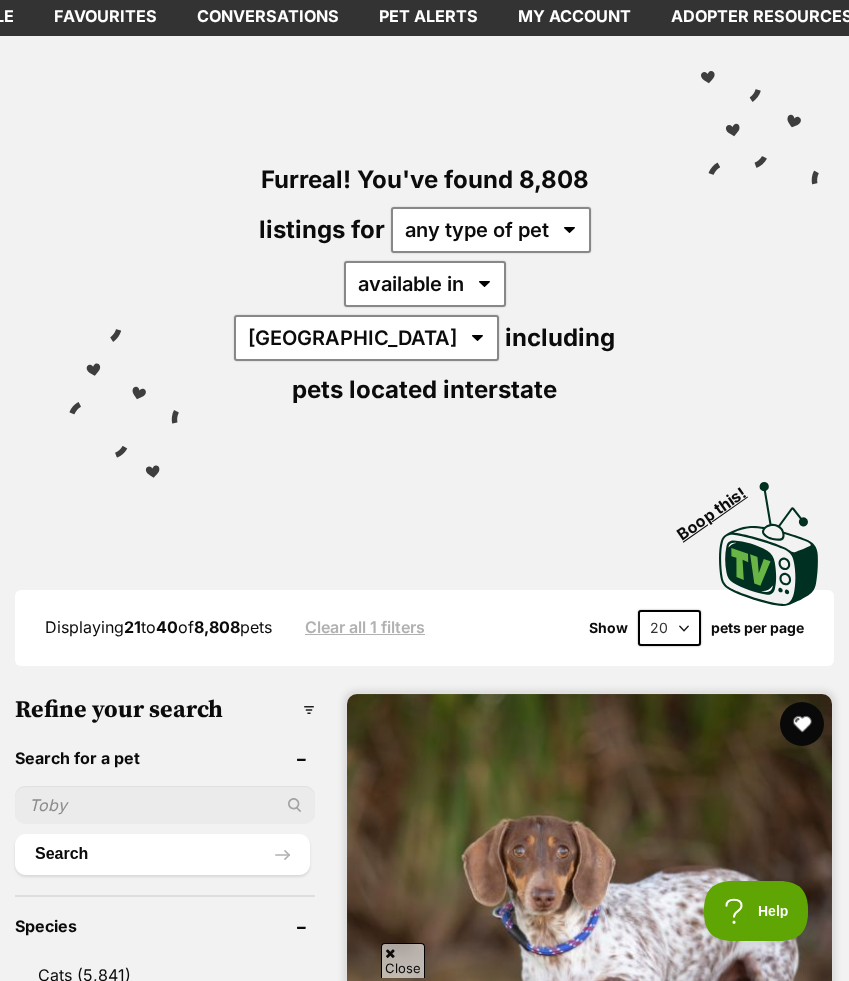 click at bounding box center (802, 724) 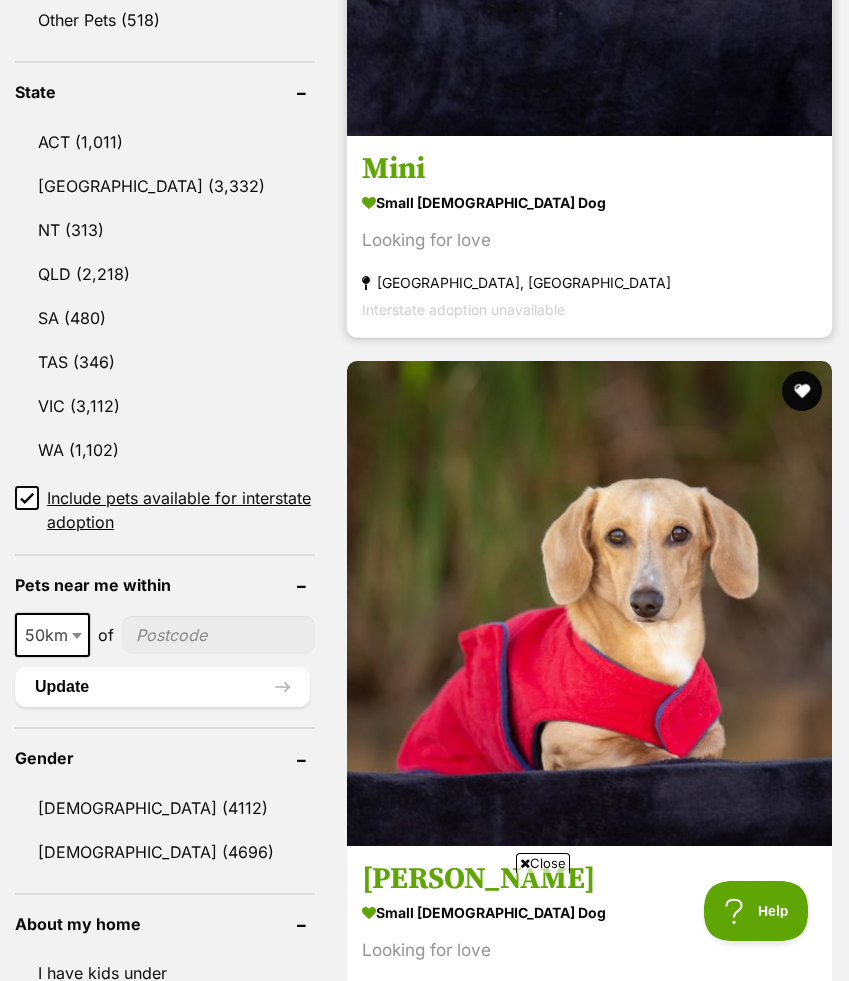 scroll, scrollTop: 1244, scrollLeft: 0, axis: vertical 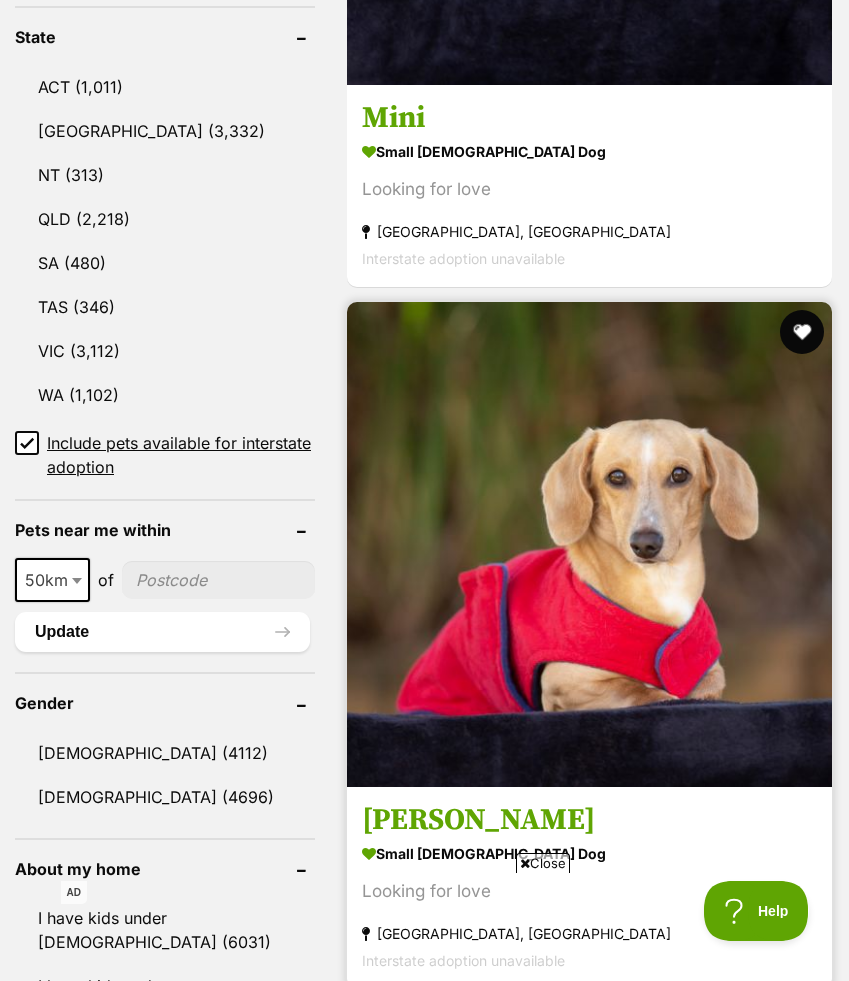 click at bounding box center [802, 332] 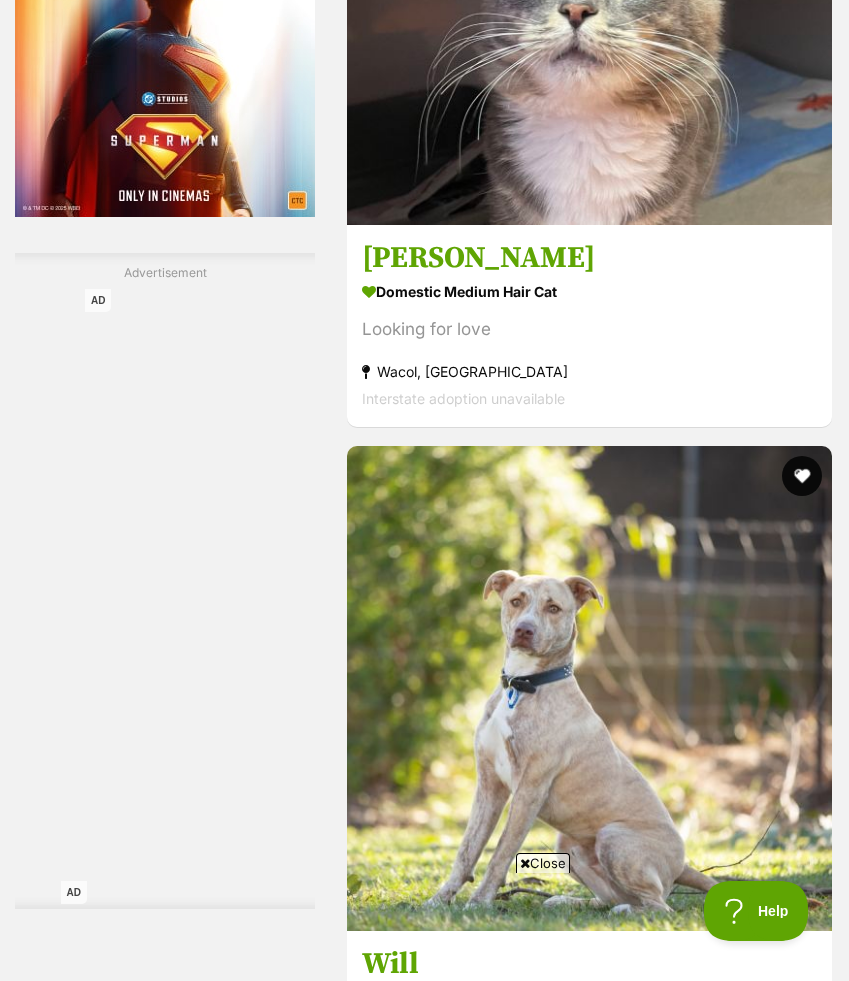 scroll, scrollTop: 3259, scrollLeft: 0, axis: vertical 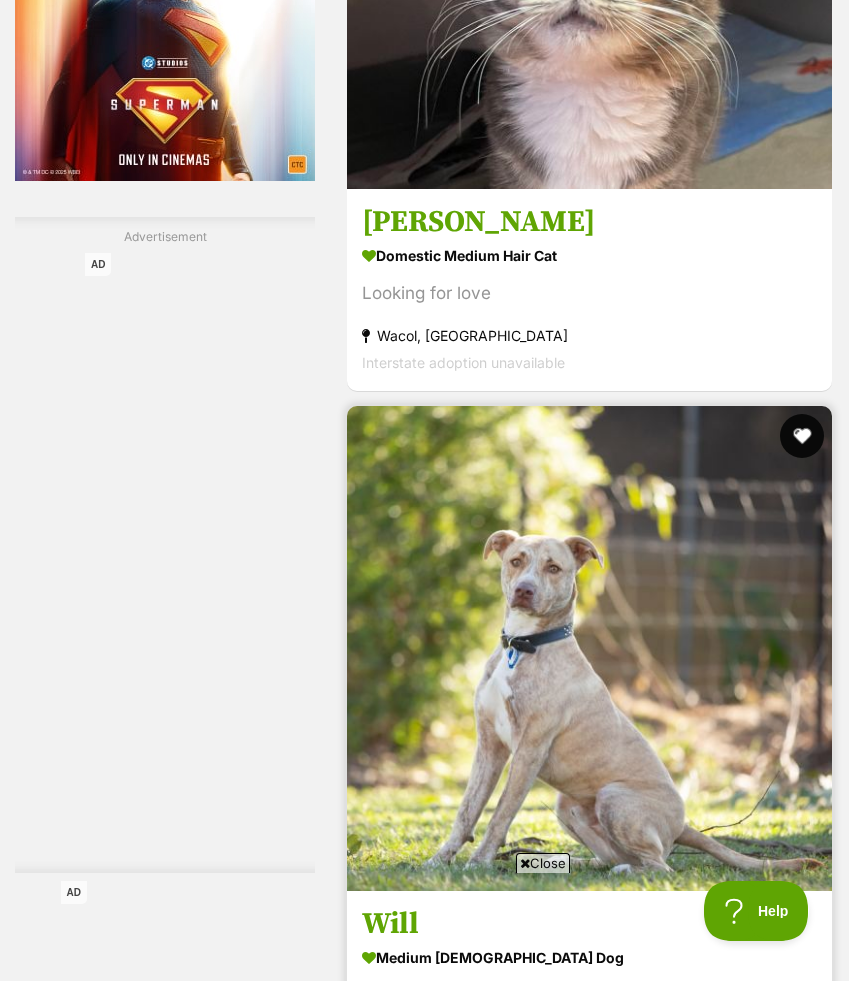 click at bounding box center (802, 436) 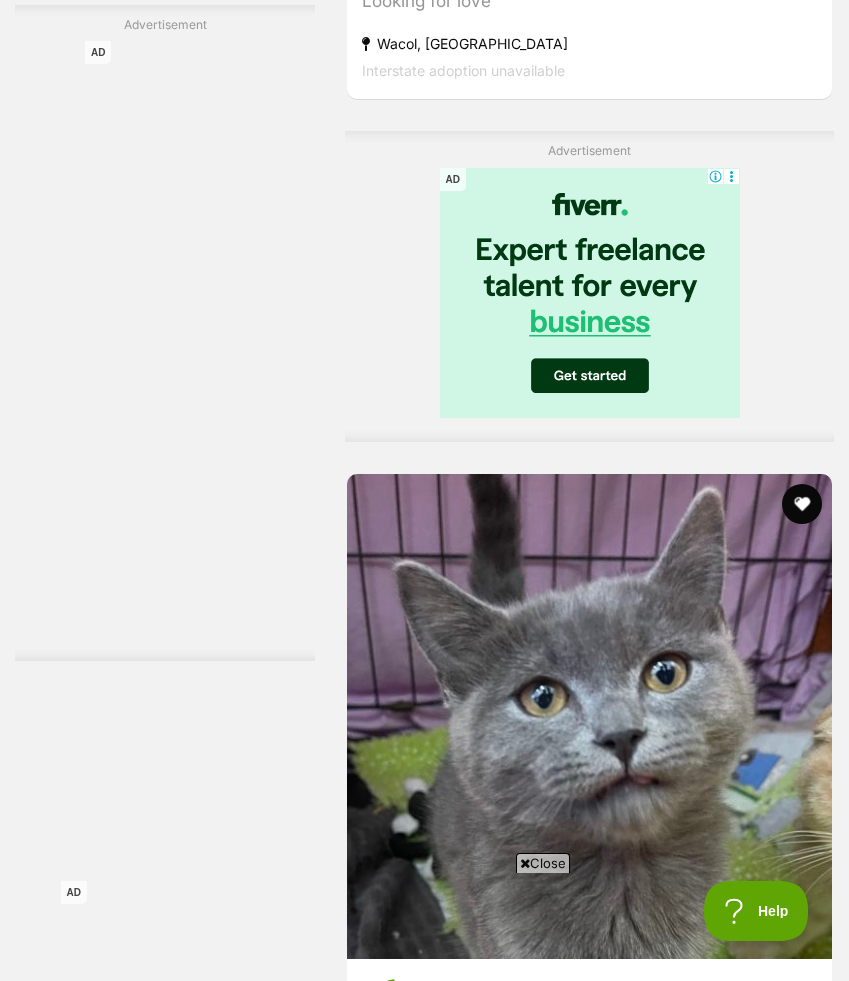 scroll, scrollTop: 4963, scrollLeft: 0, axis: vertical 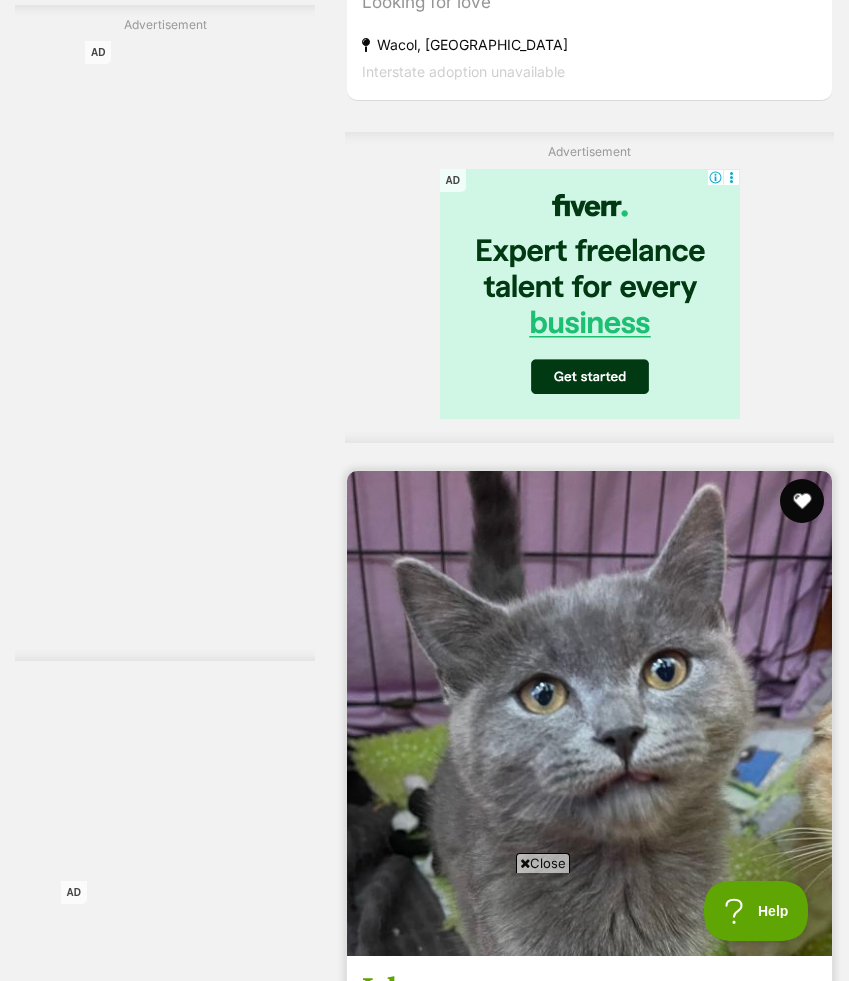 click at bounding box center [802, 501] 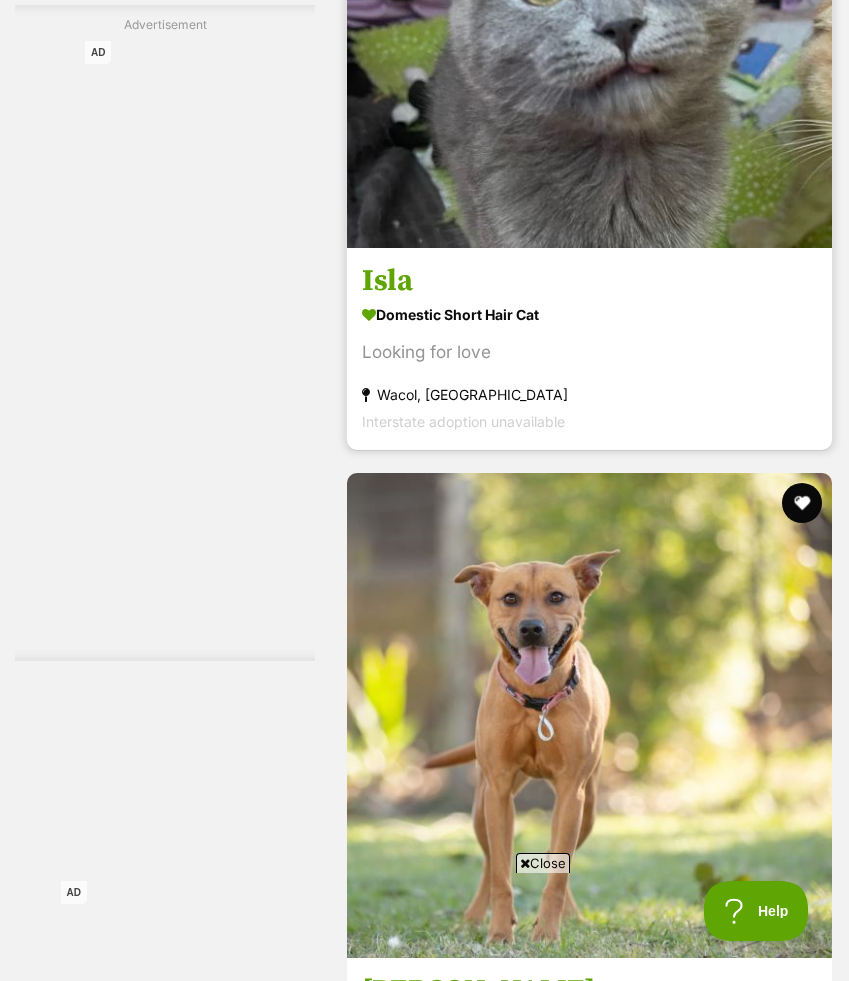 scroll, scrollTop: 5679, scrollLeft: 0, axis: vertical 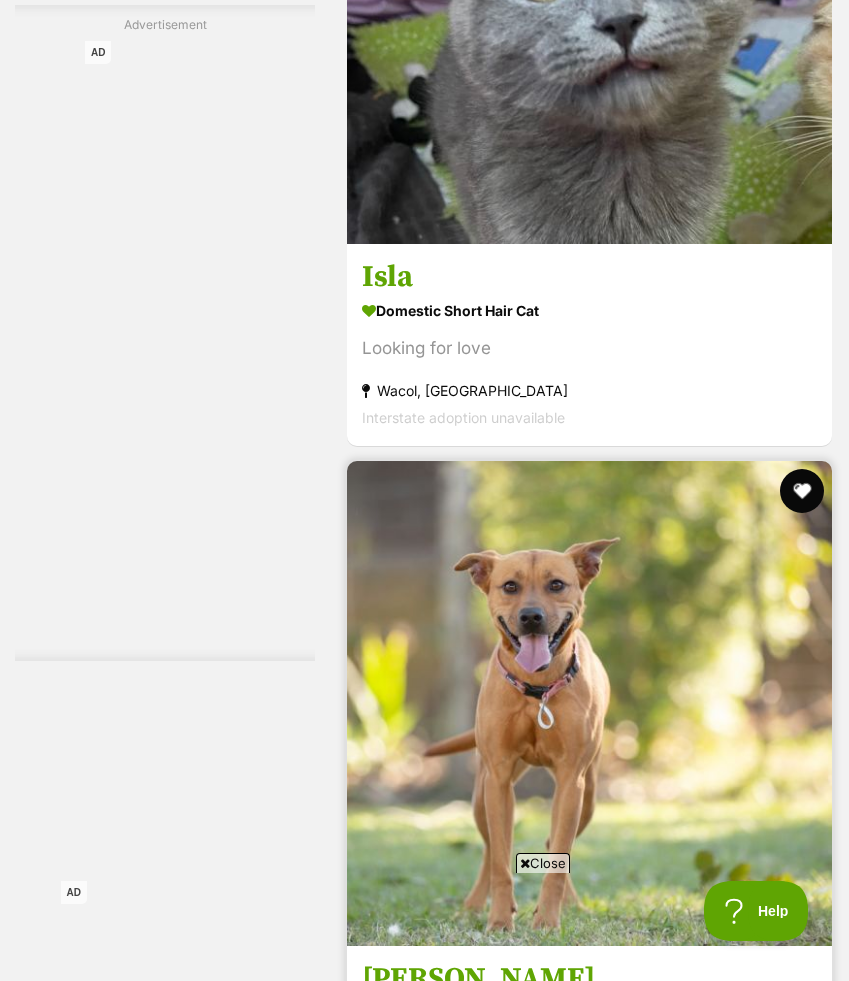 click at bounding box center [802, 491] 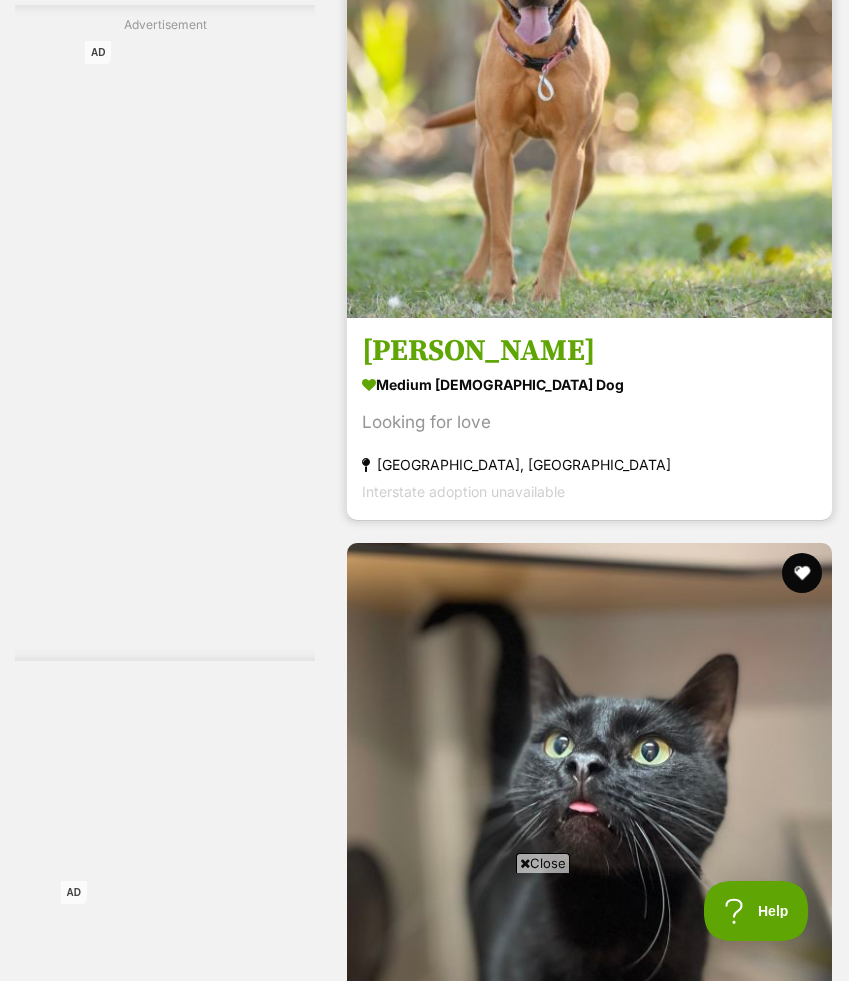 scroll, scrollTop: 6317, scrollLeft: 0, axis: vertical 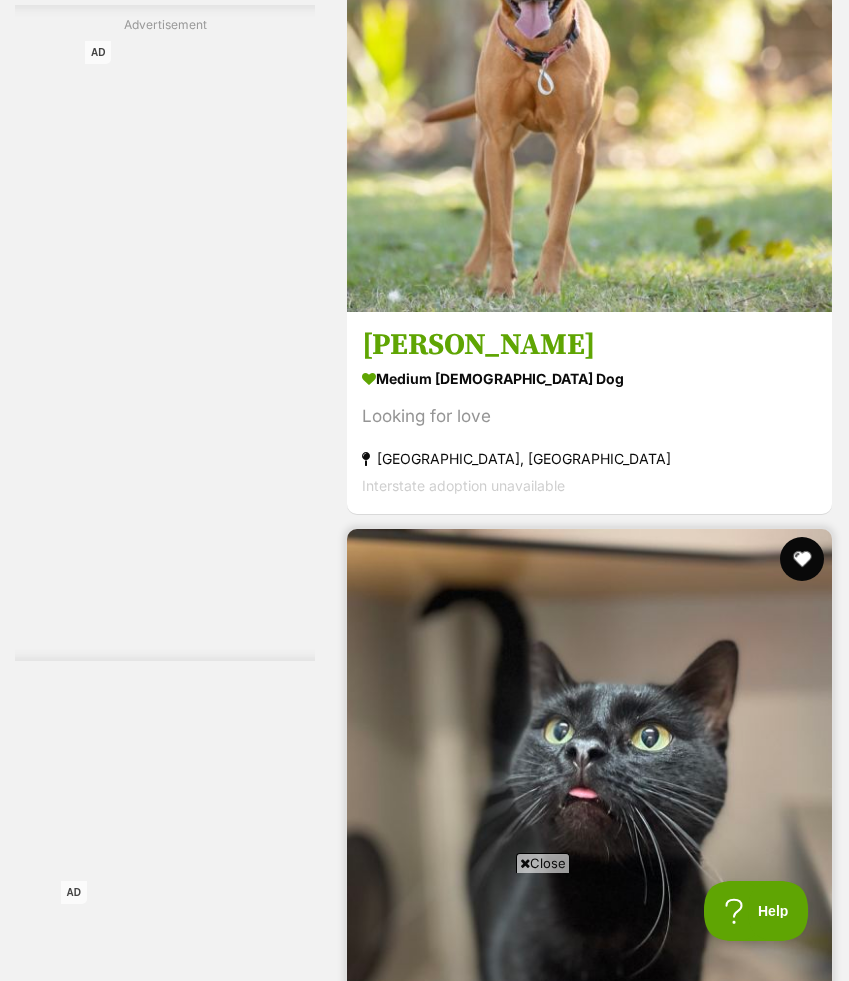 click at bounding box center [802, 559] 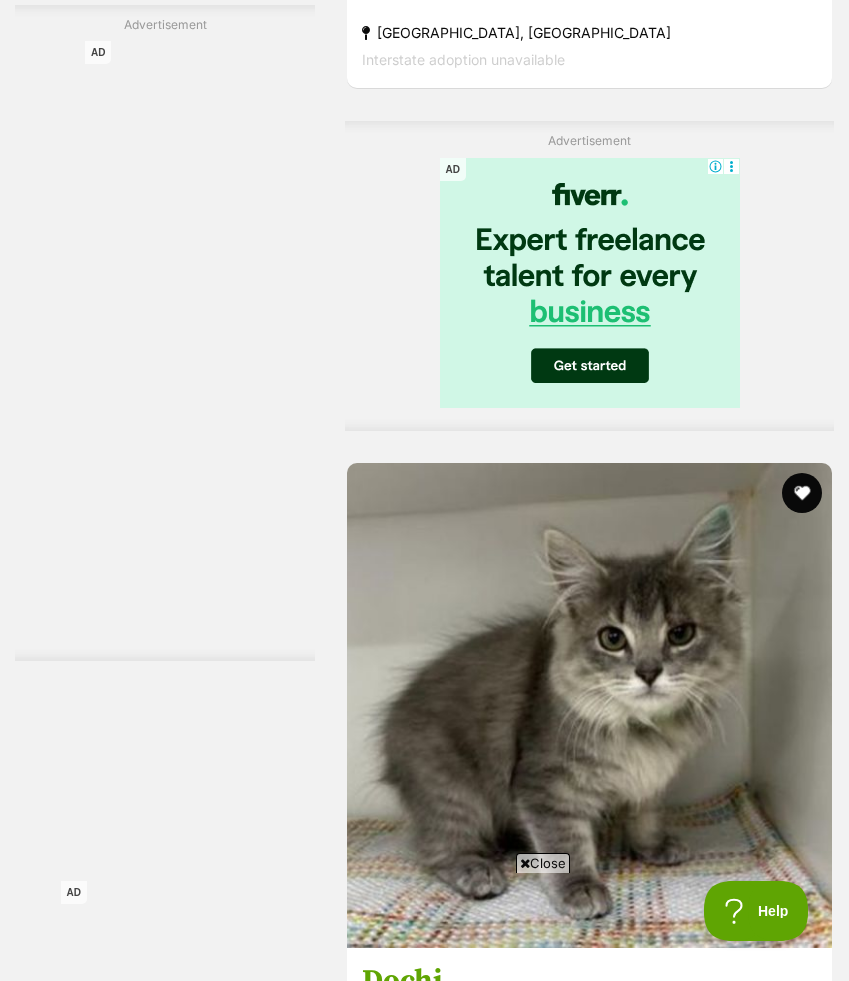 scroll, scrollTop: 9670, scrollLeft: 0, axis: vertical 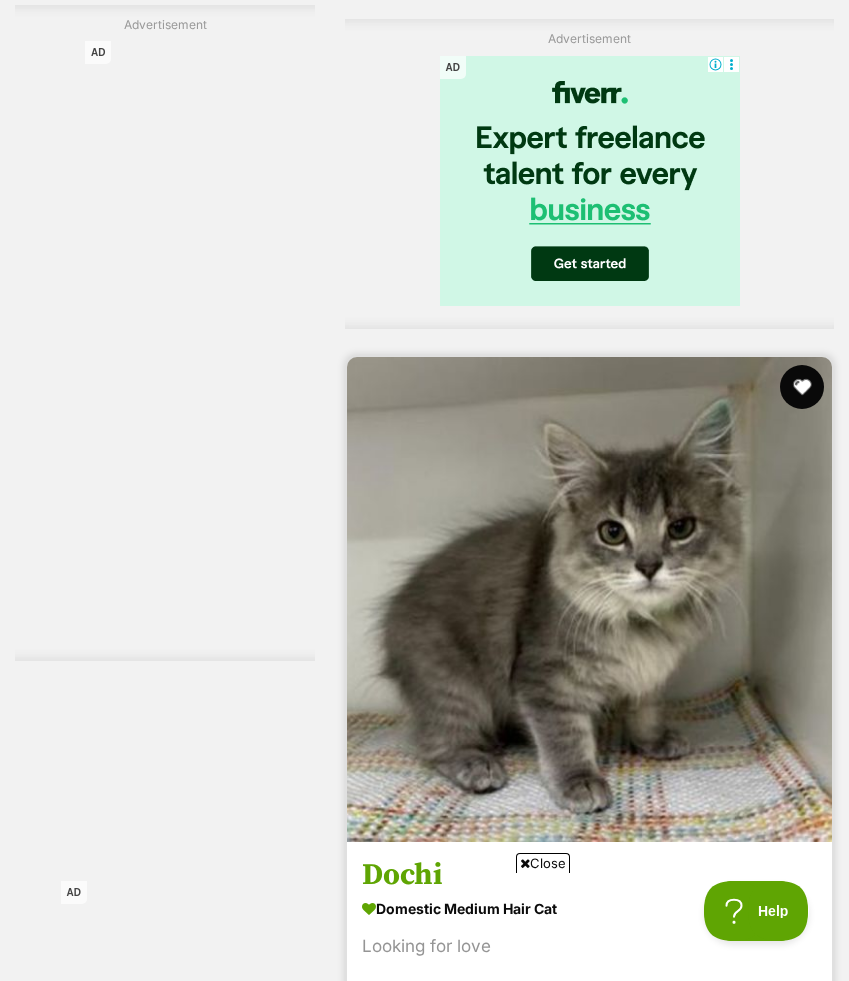 click at bounding box center [802, 387] 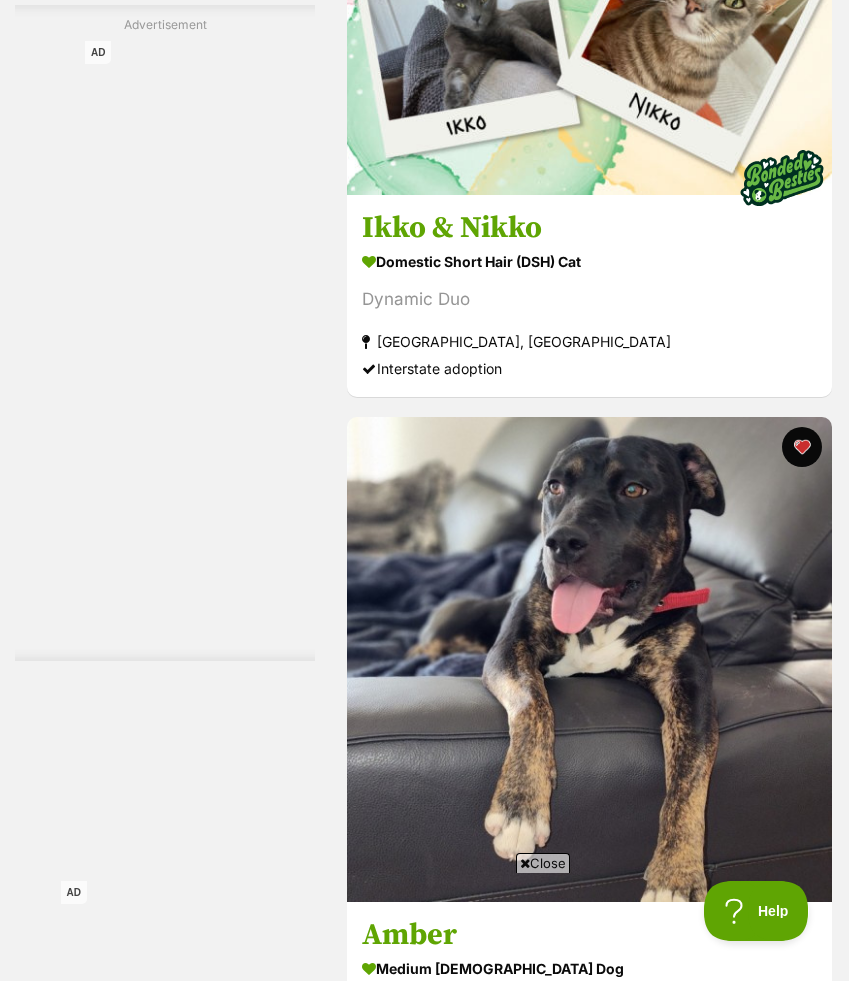 scroll, scrollTop: 0, scrollLeft: 0, axis: both 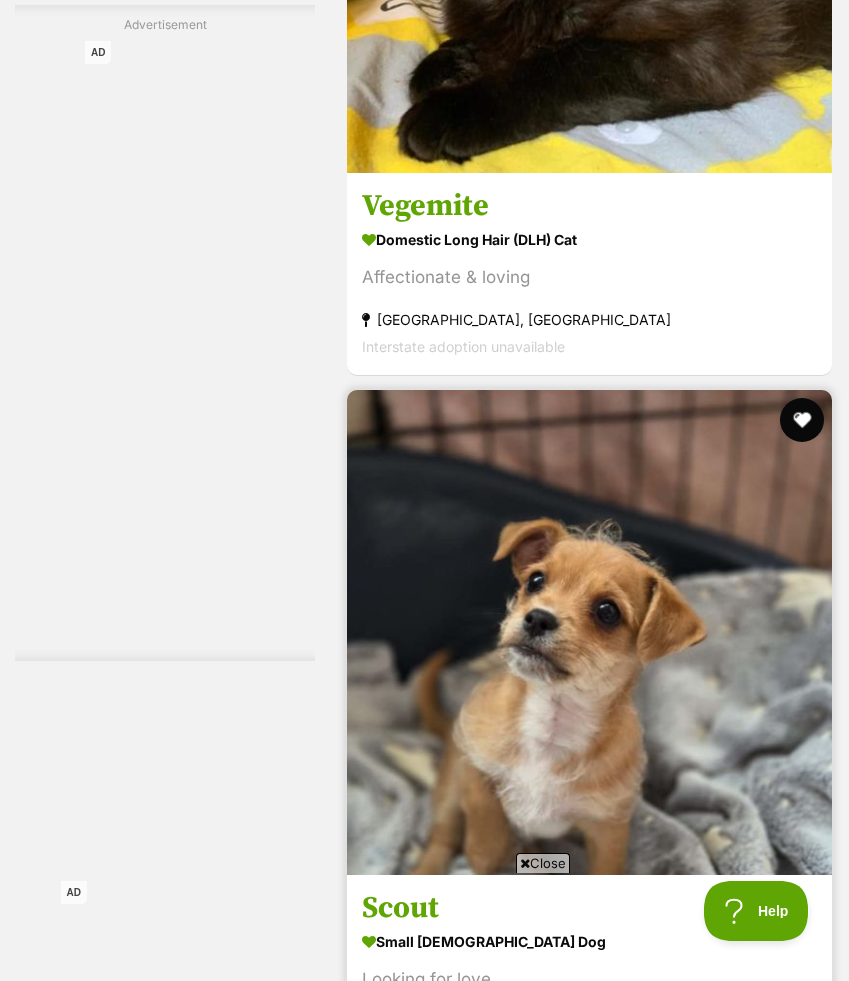 click at bounding box center [802, 420] 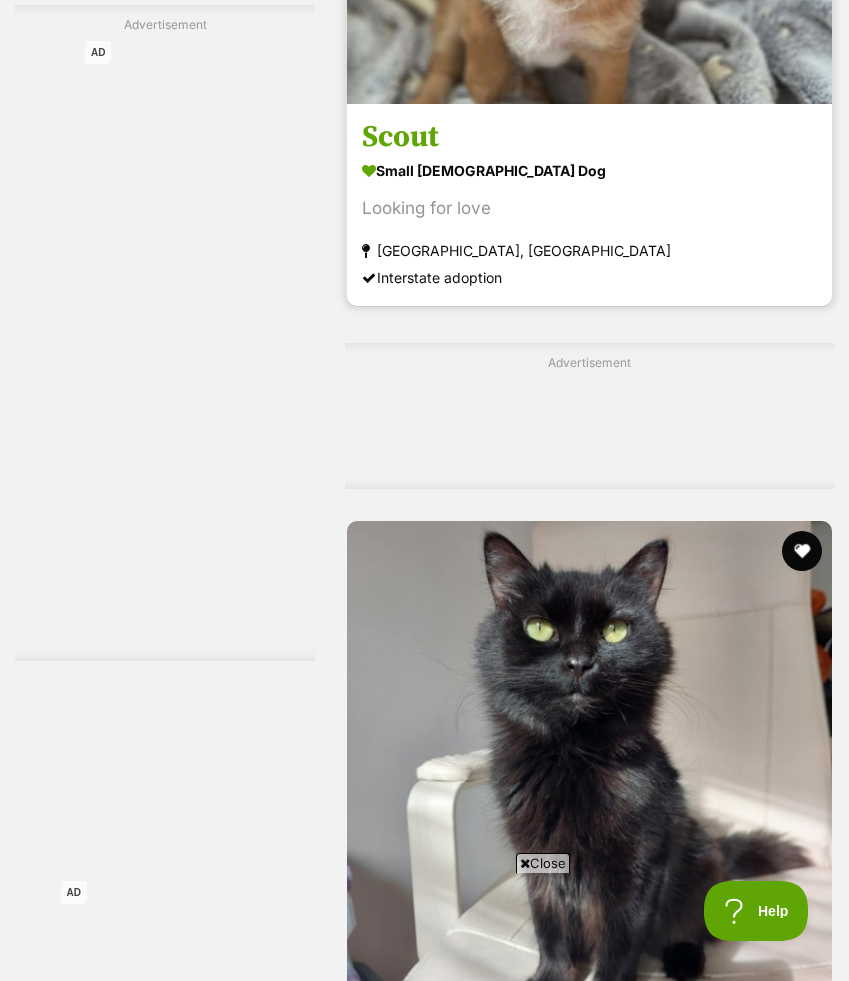 scroll, scrollTop: 13964, scrollLeft: 0, axis: vertical 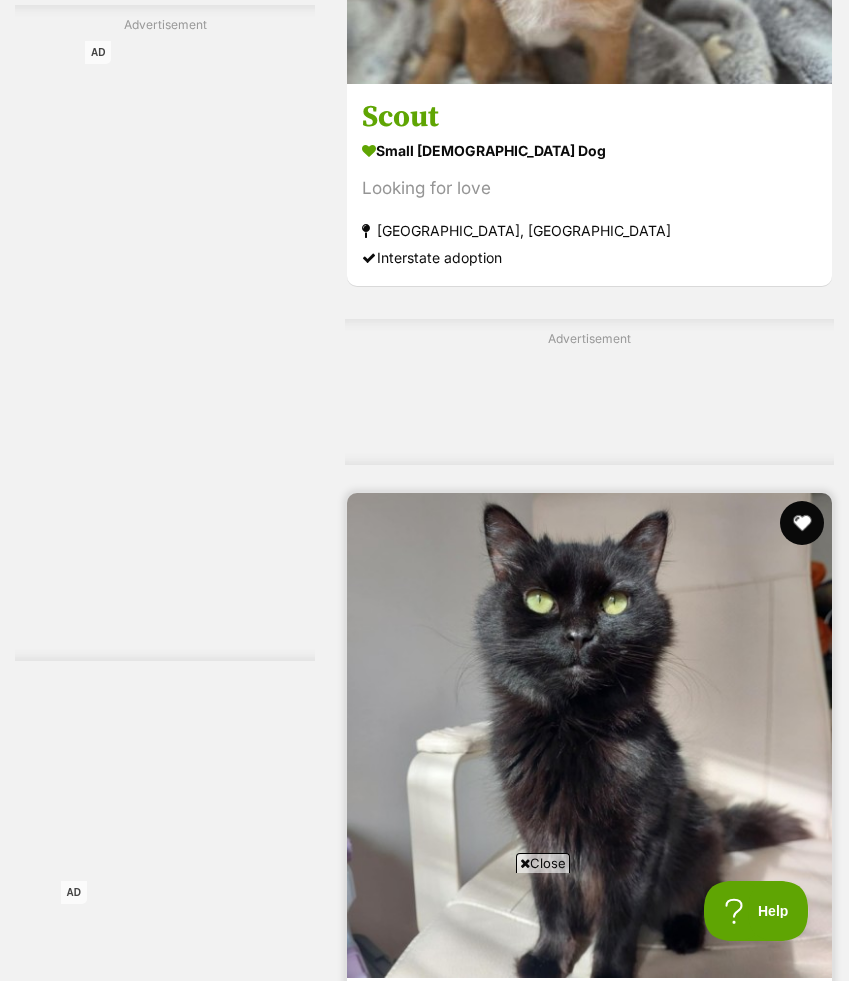 click at bounding box center [802, 523] 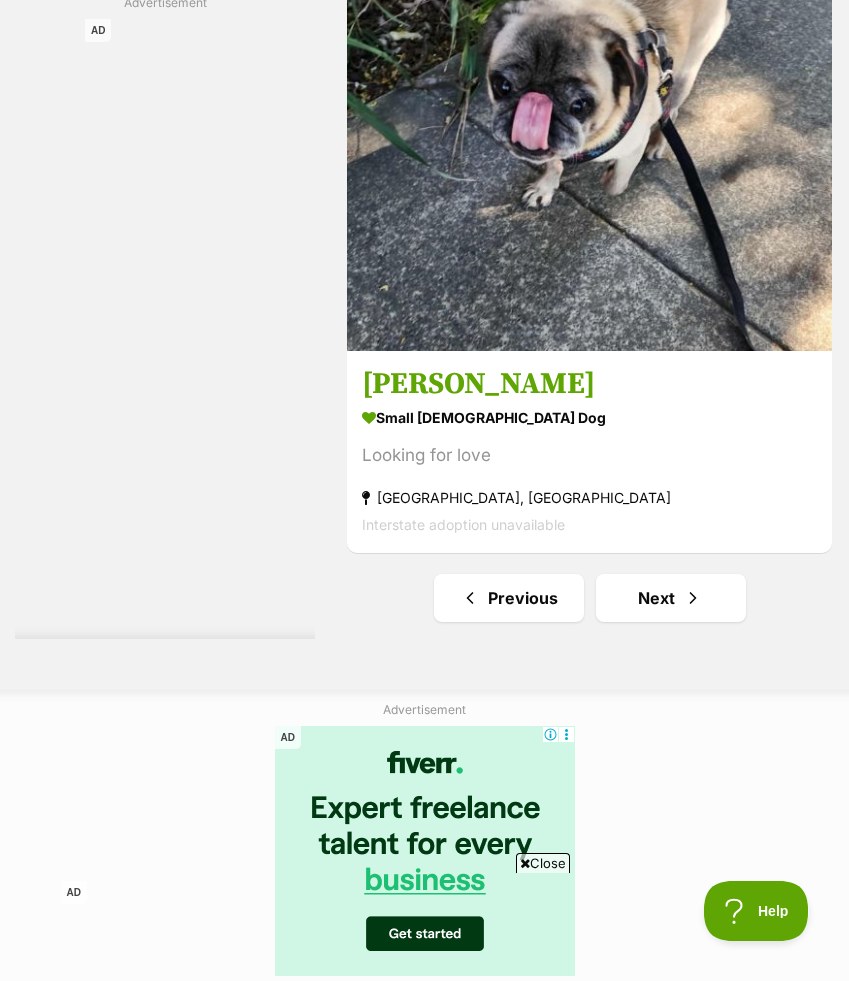 scroll, scrollTop: 15312, scrollLeft: 0, axis: vertical 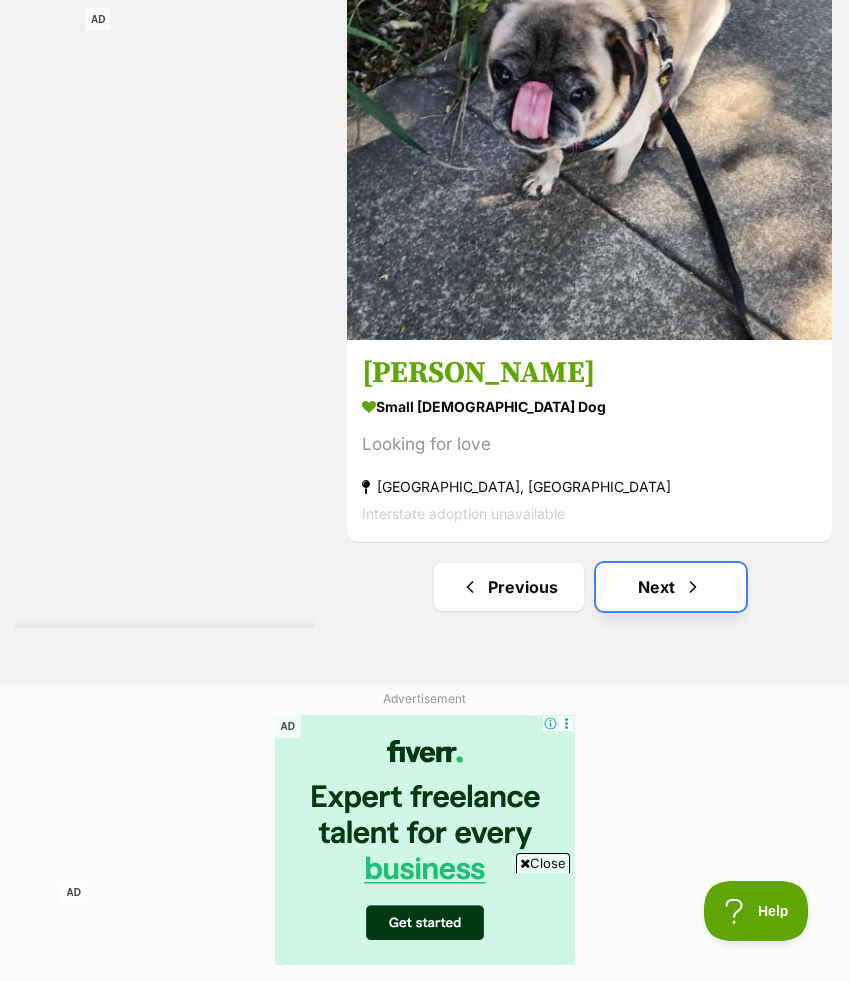 click on "Next" at bounding box center [671, 587] 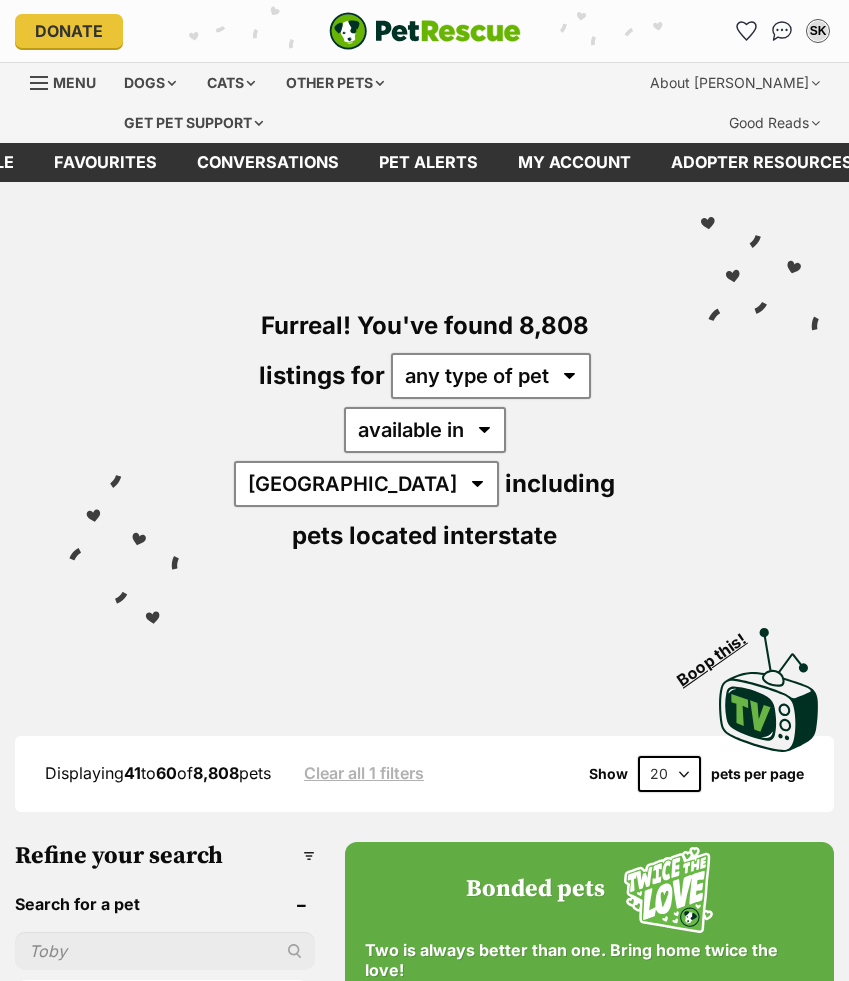 scroll, scrollTop: 0, scrollLeft: 0, axis: both 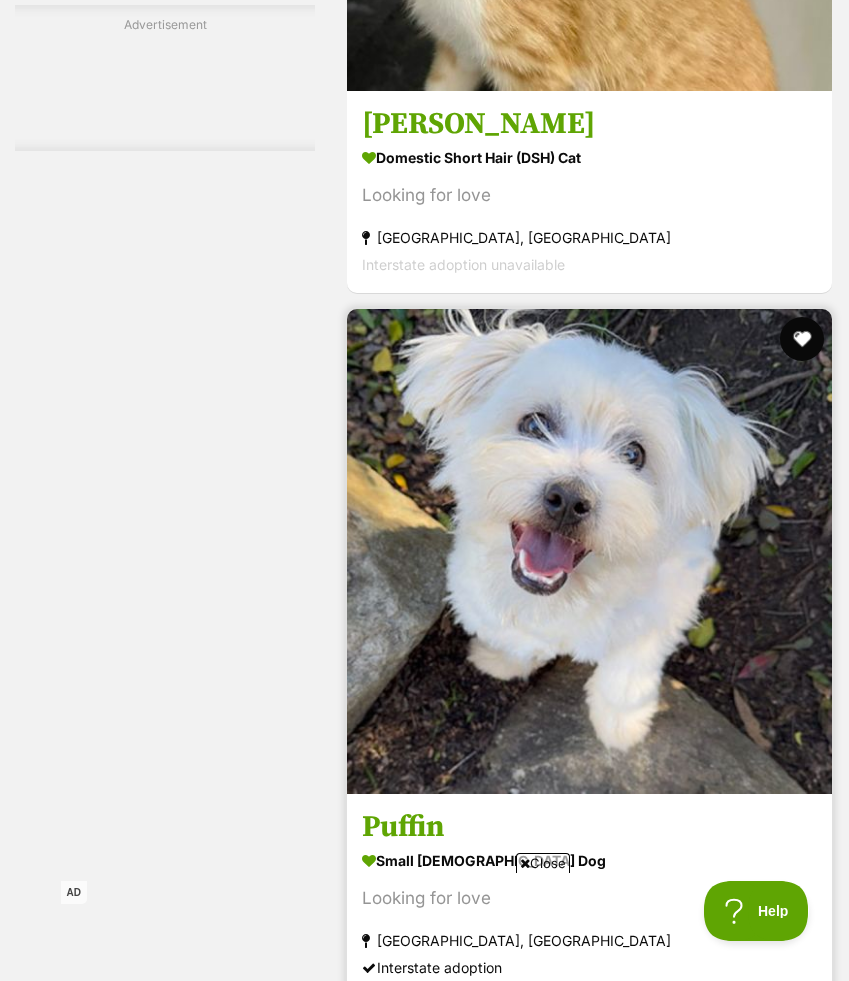 click at bounding box center [802, 339] 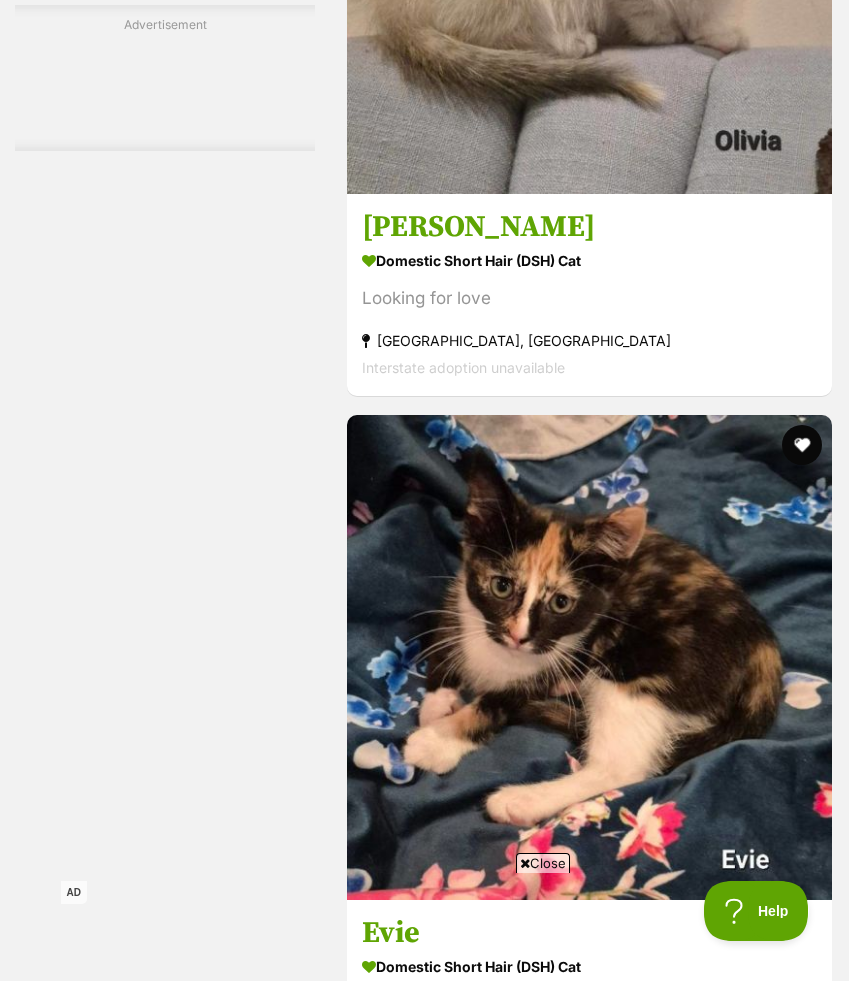 scroll, scrollTop: 15010, scrollLeft: 0, axis: vertical 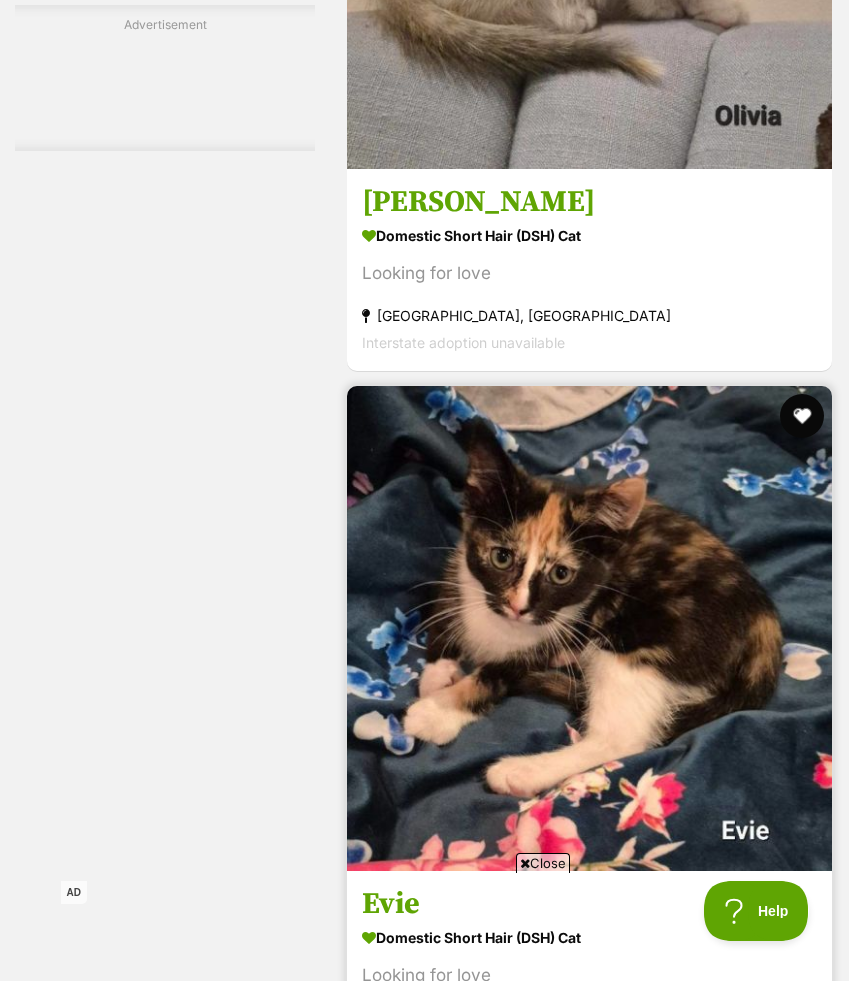 click at bounding box center (802, 416) 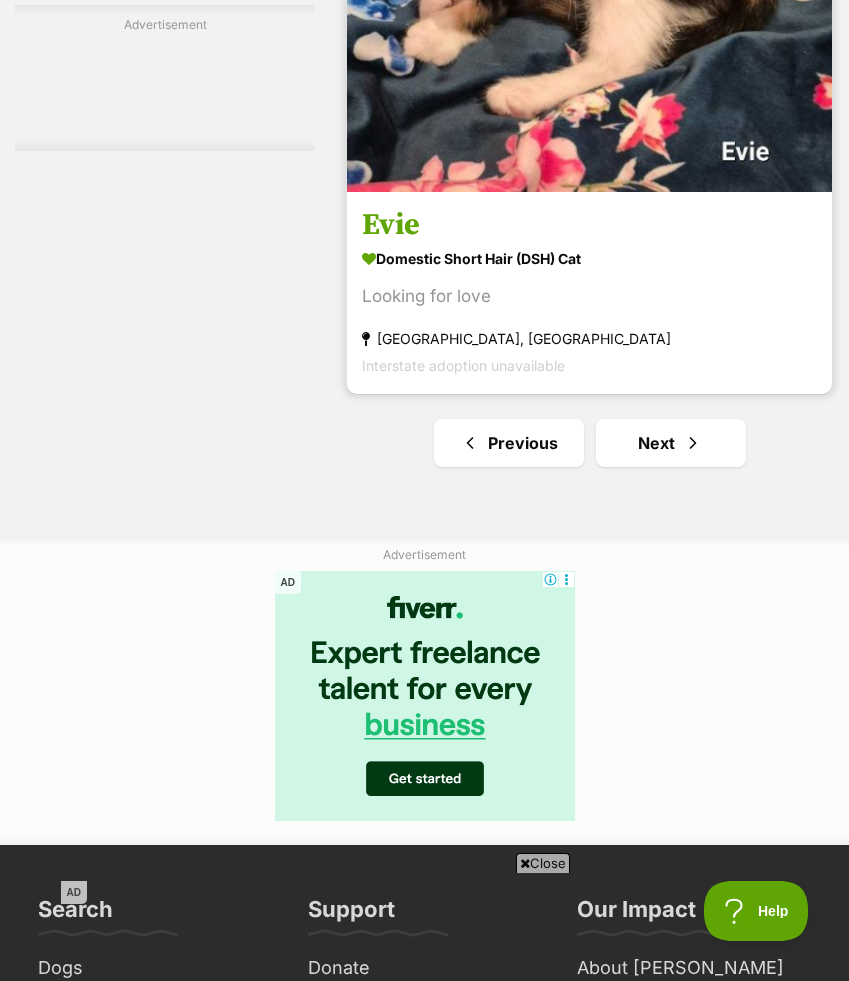 scroll, scrollTop: 15755, scrollLeft: 0, axis: vertical 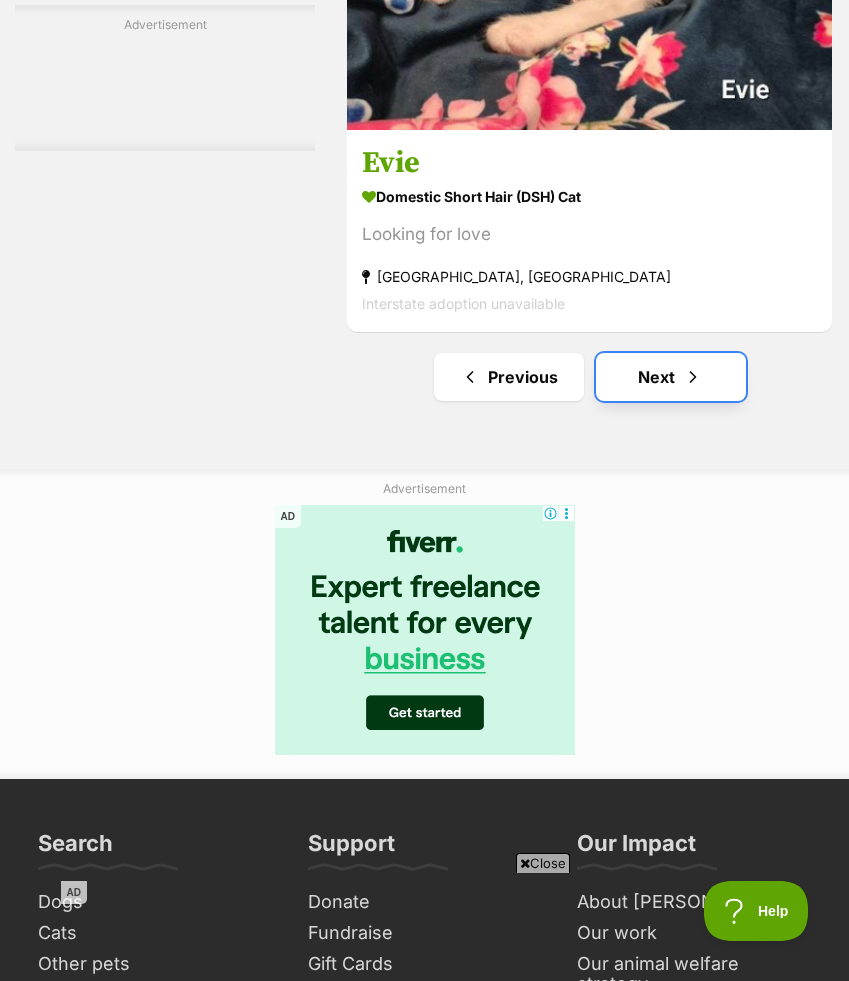 click on "Next" at bounding box center [671, 377] 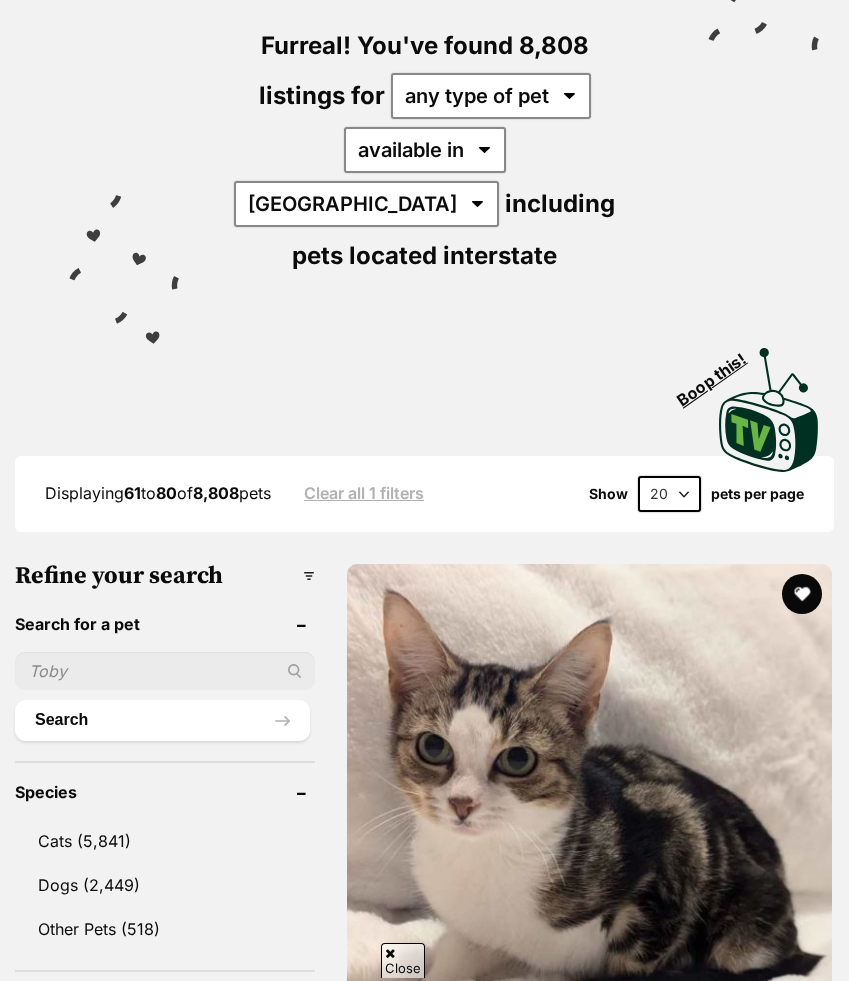 scroll, scrollTop: 0, scrollLeft: 0, axis: both 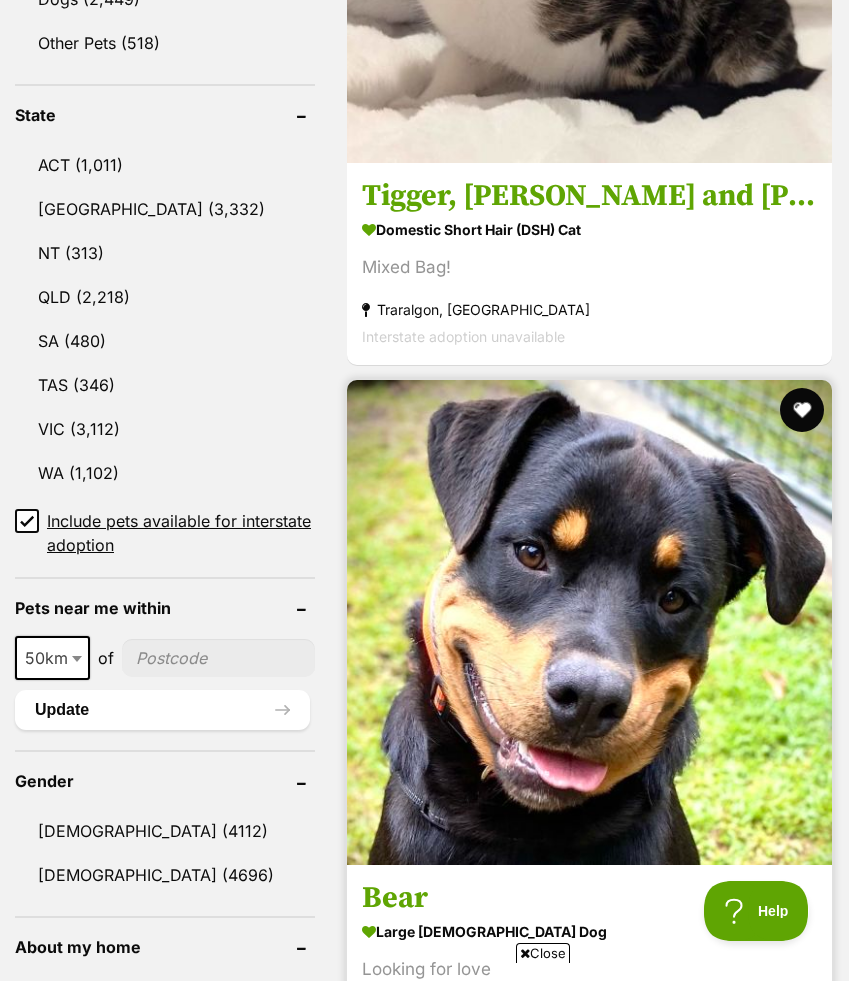 click at bounding box center (802, 410) 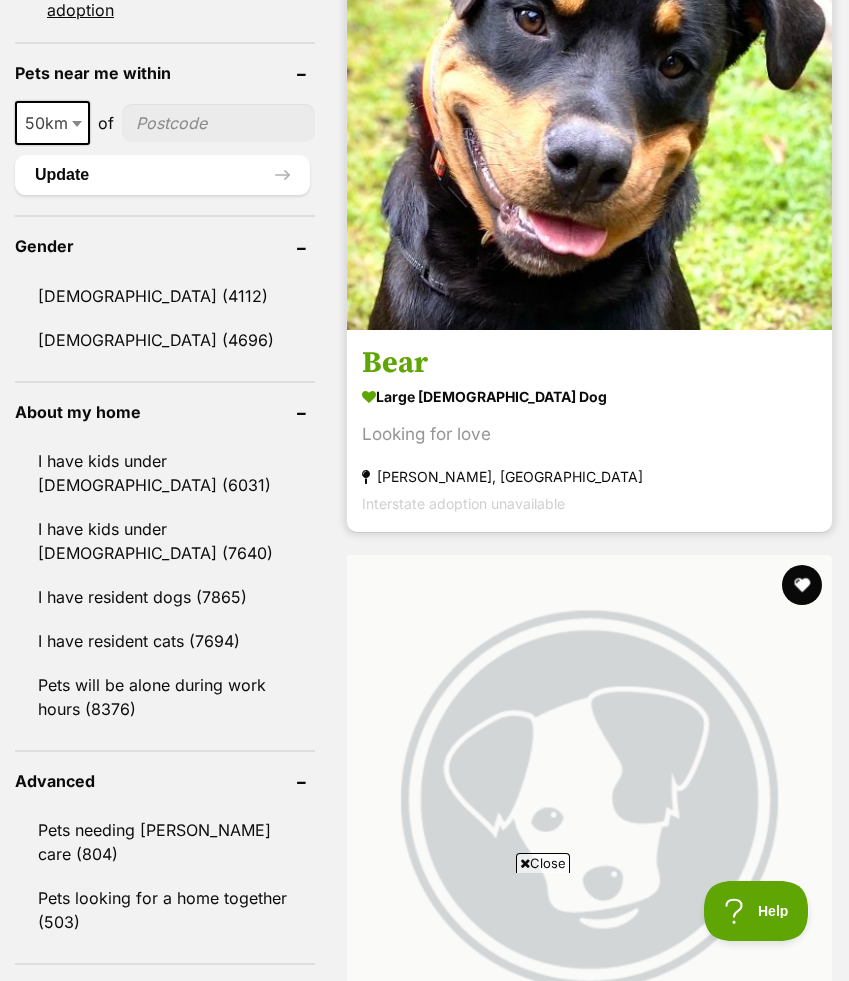 scroll, scrollTop: 0, scrollLeft: 0, axis: both 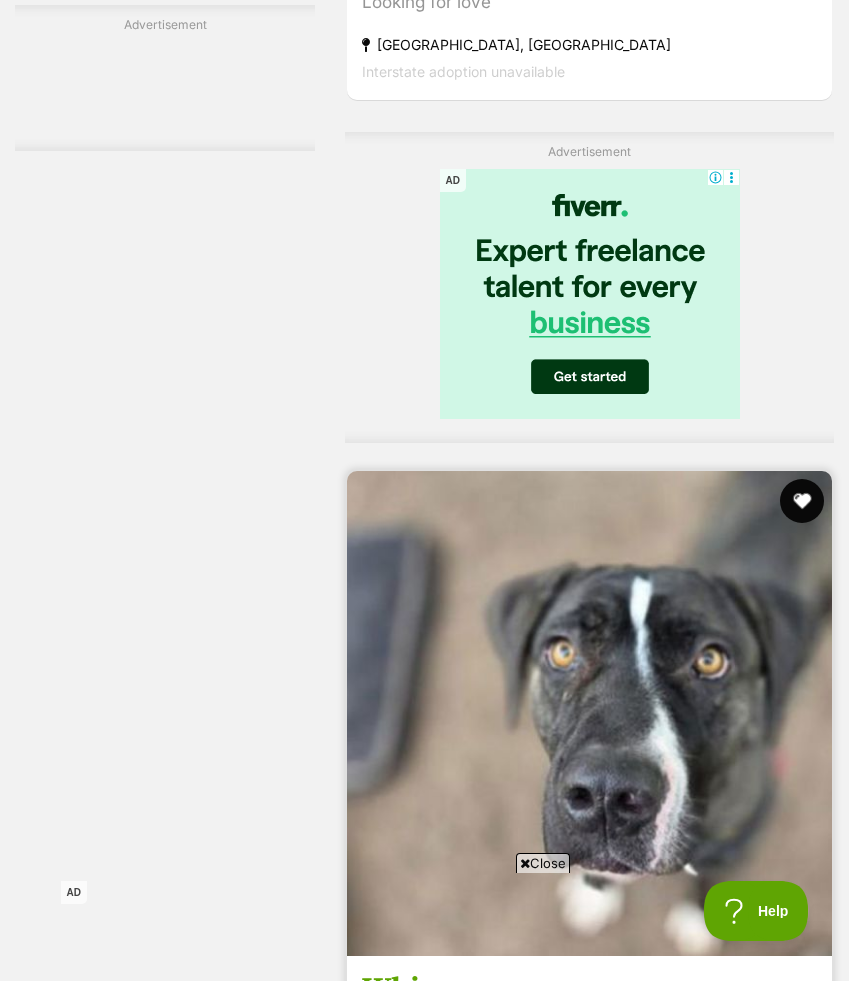click at bounding box center [802, 501] 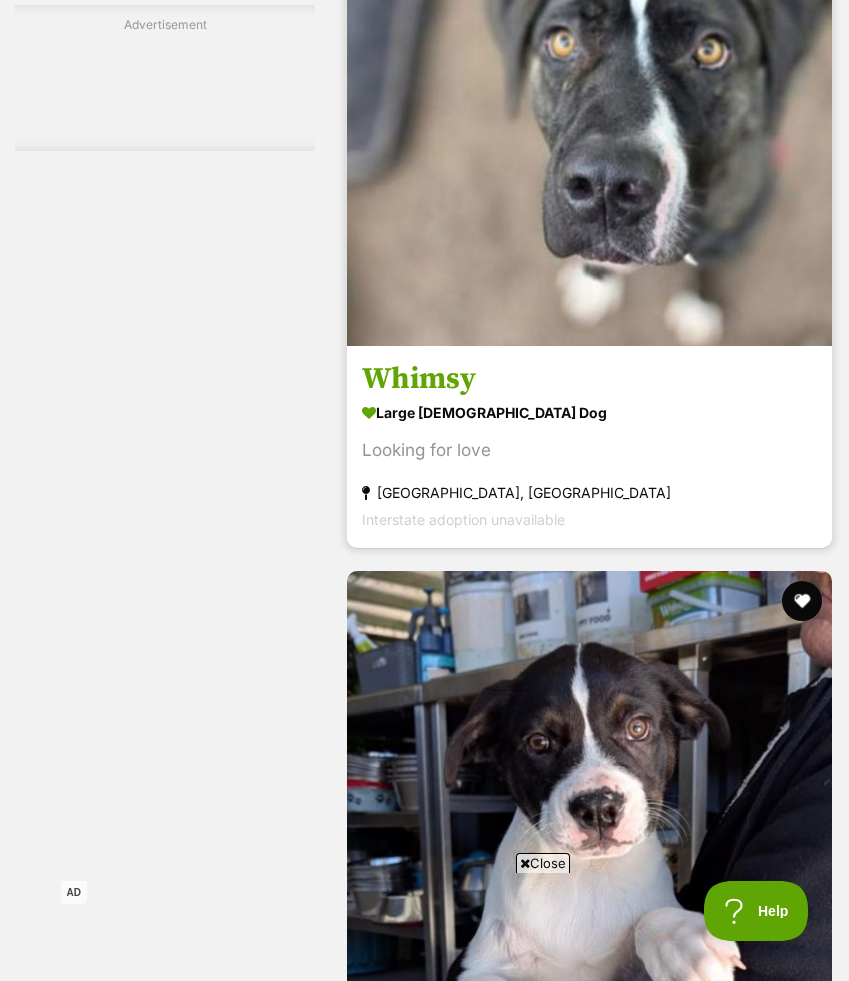 scroll, scrollTop: 5590, scrollLeft: 0, axis: vertical 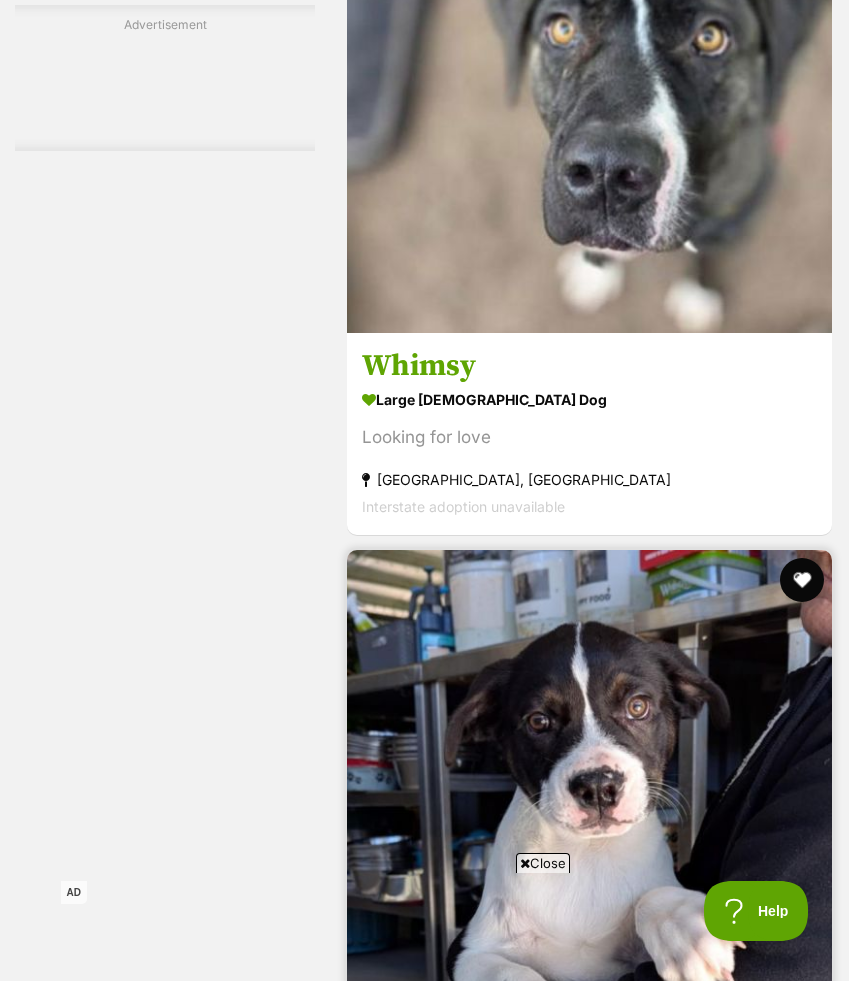 click at bounding box center [802, 580] 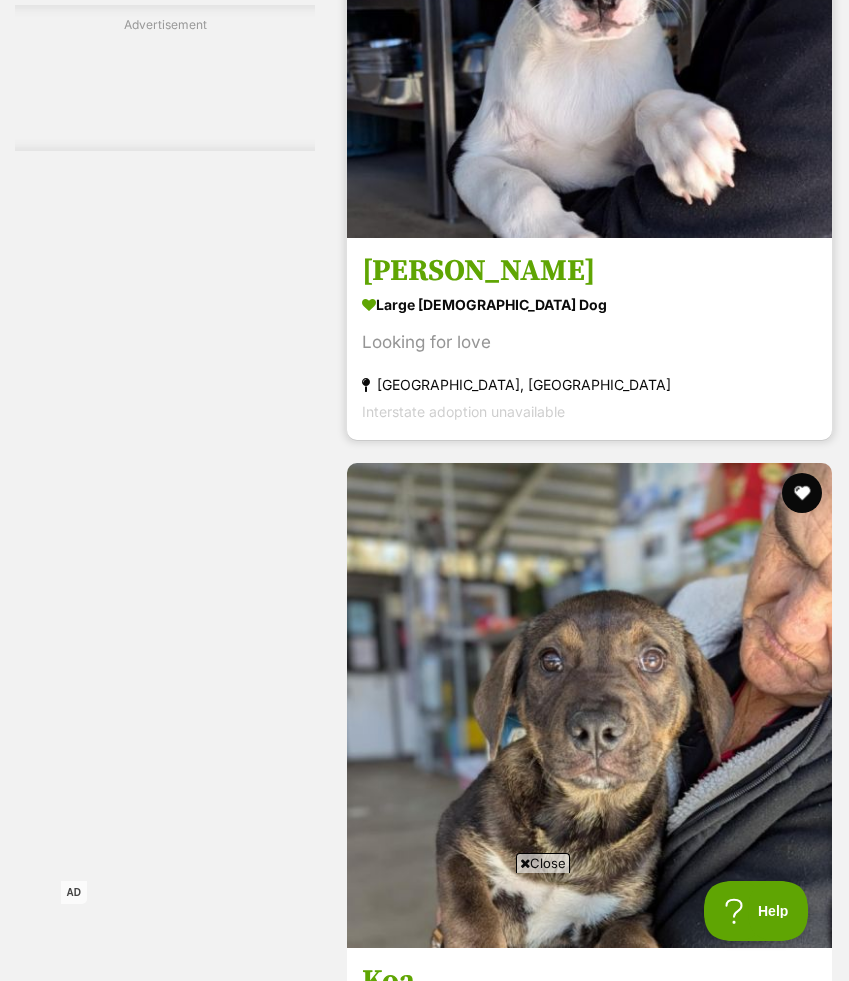 scroll, scrollTop: 6416, scrollLeft: 0, axis: vertical 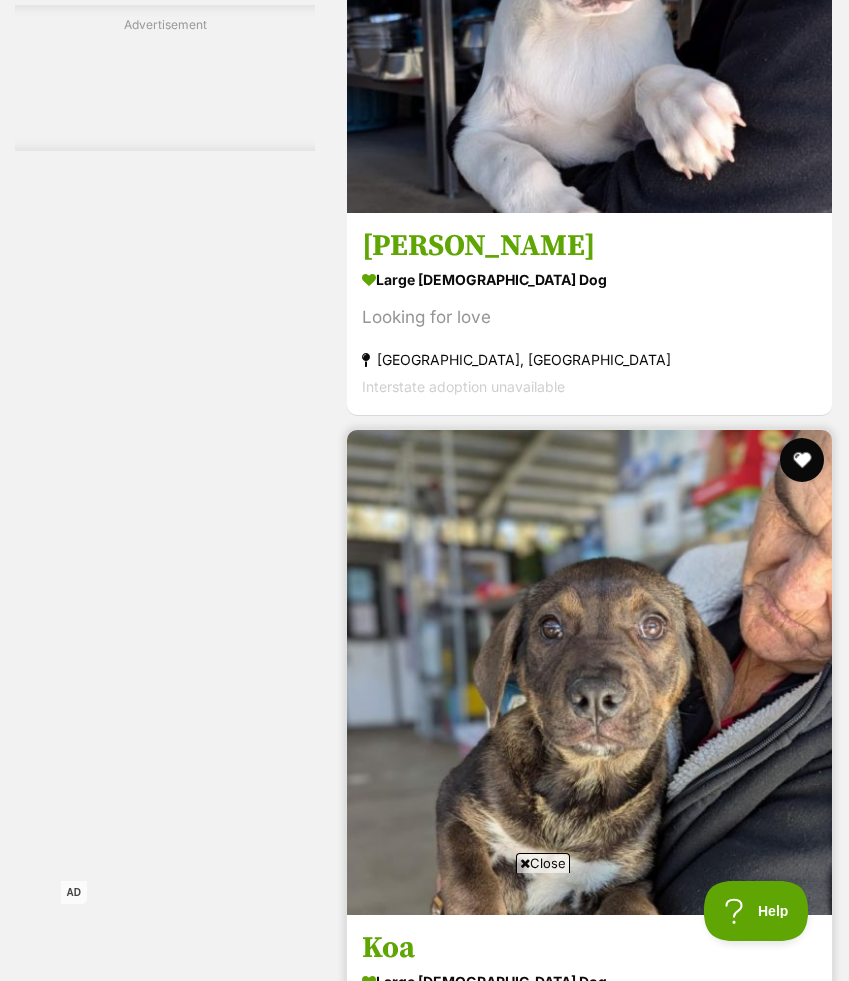 click at bounding box center (802, 460) 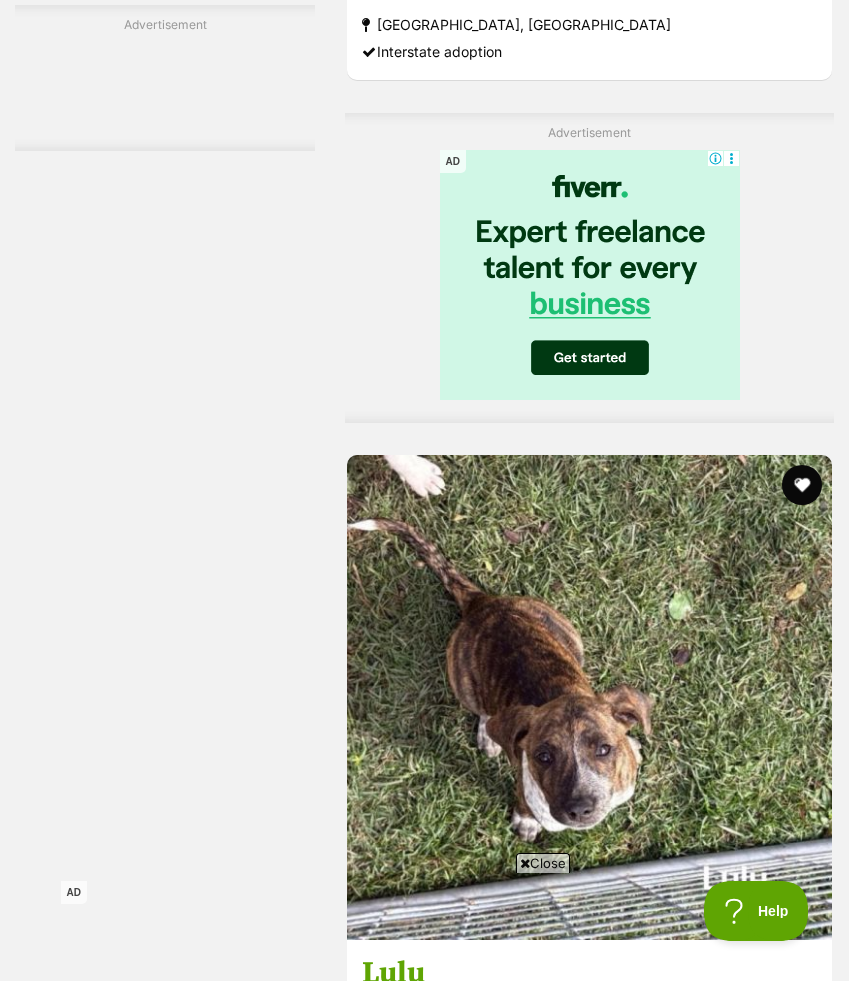 scroll, scrollTop: 9830, scrollLeft: 0, axis: vertical 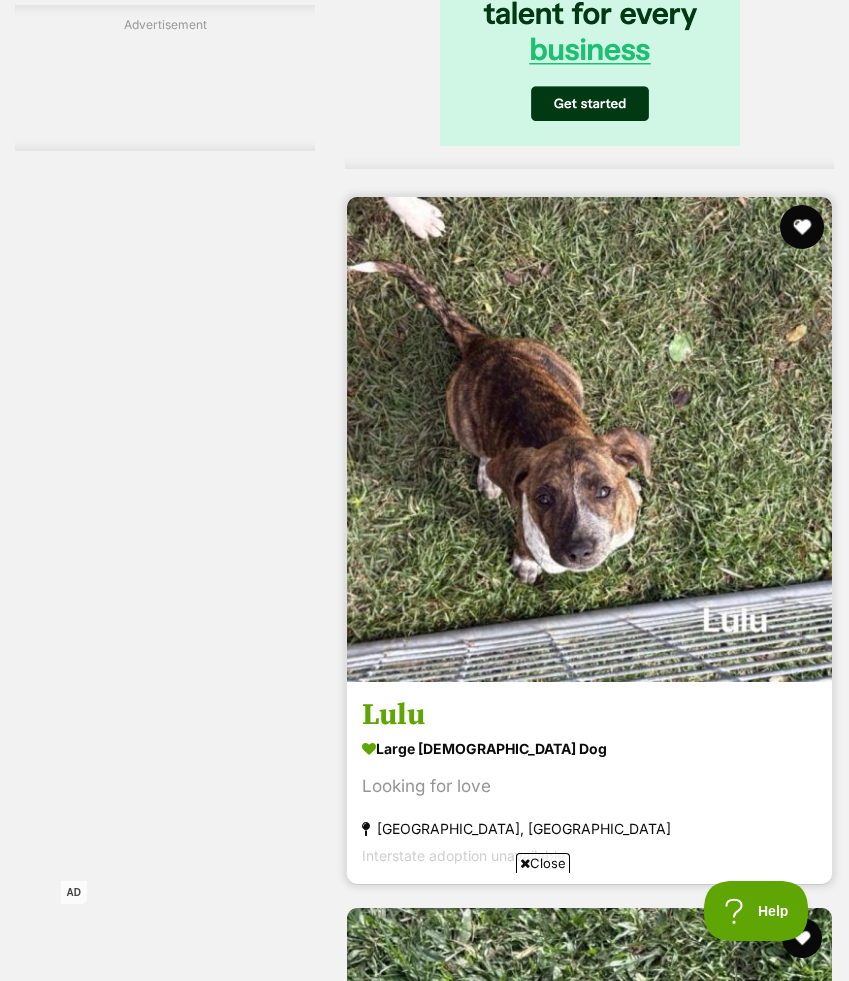 click at bounding box center (802, 227) 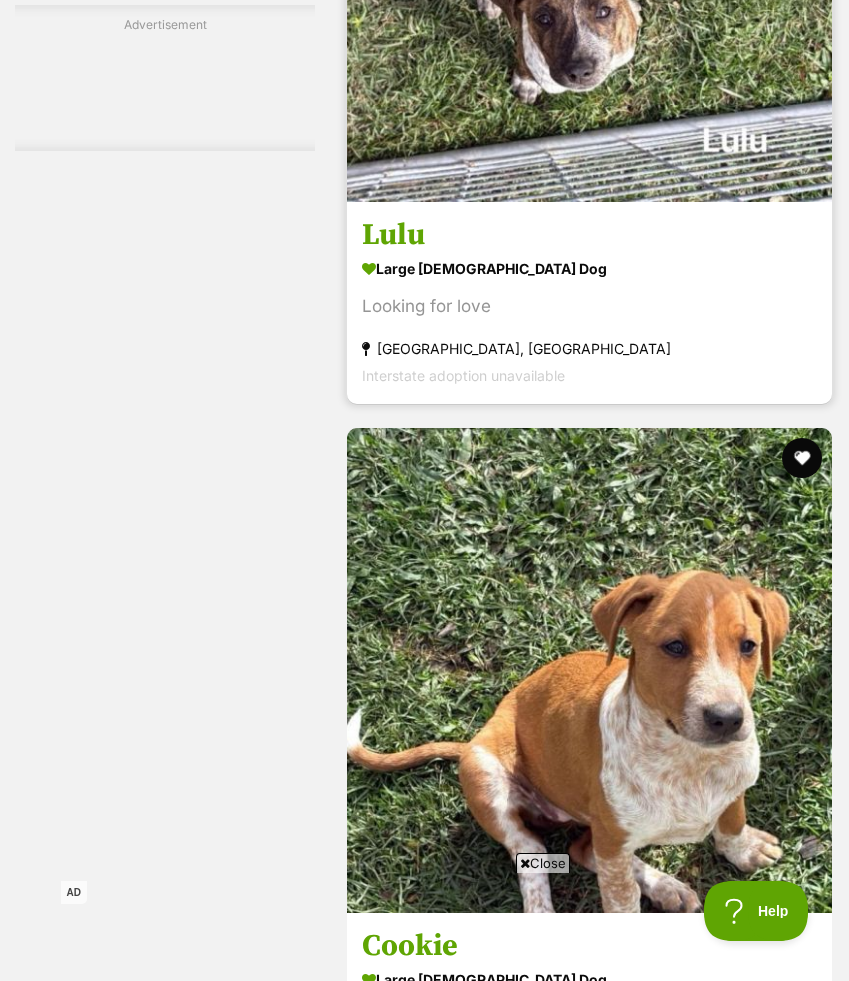 scroll, scrollTop: 10325, scrollLeft: 0, axis: vertical 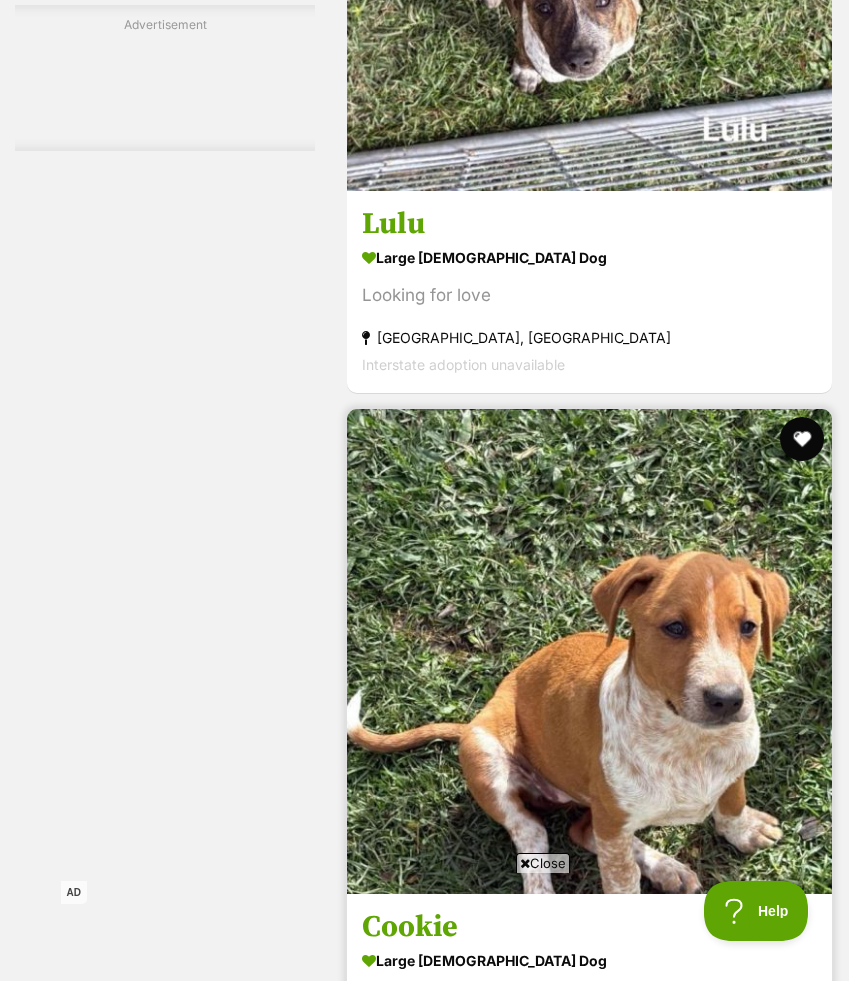 click at bounding box center [802, 439] 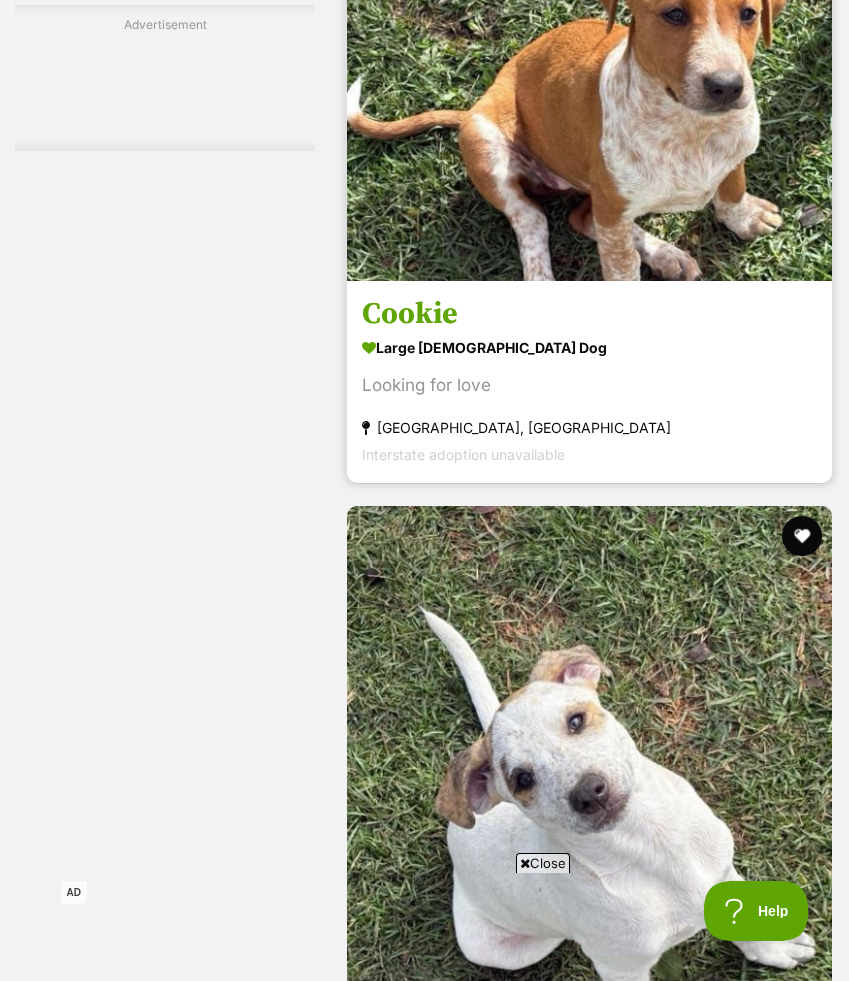 scroll, scrollTop: 10947, scrollLeft: 0, axis: vertical 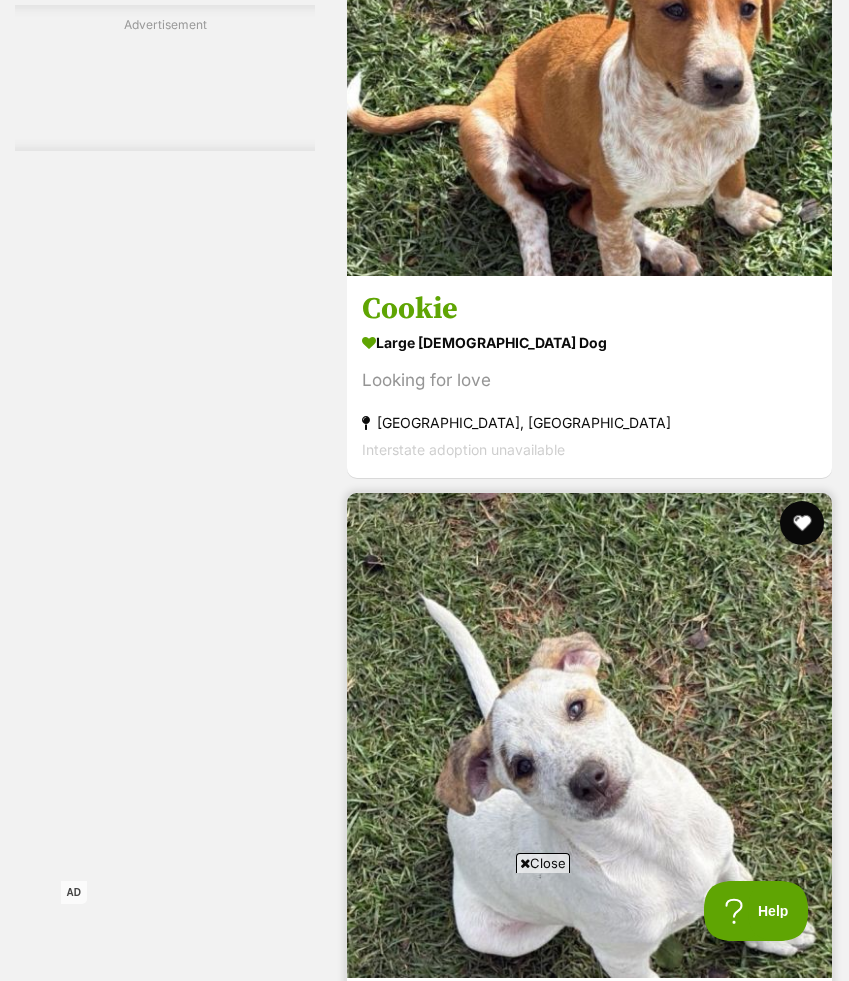 click at bounding box center (802, 523) 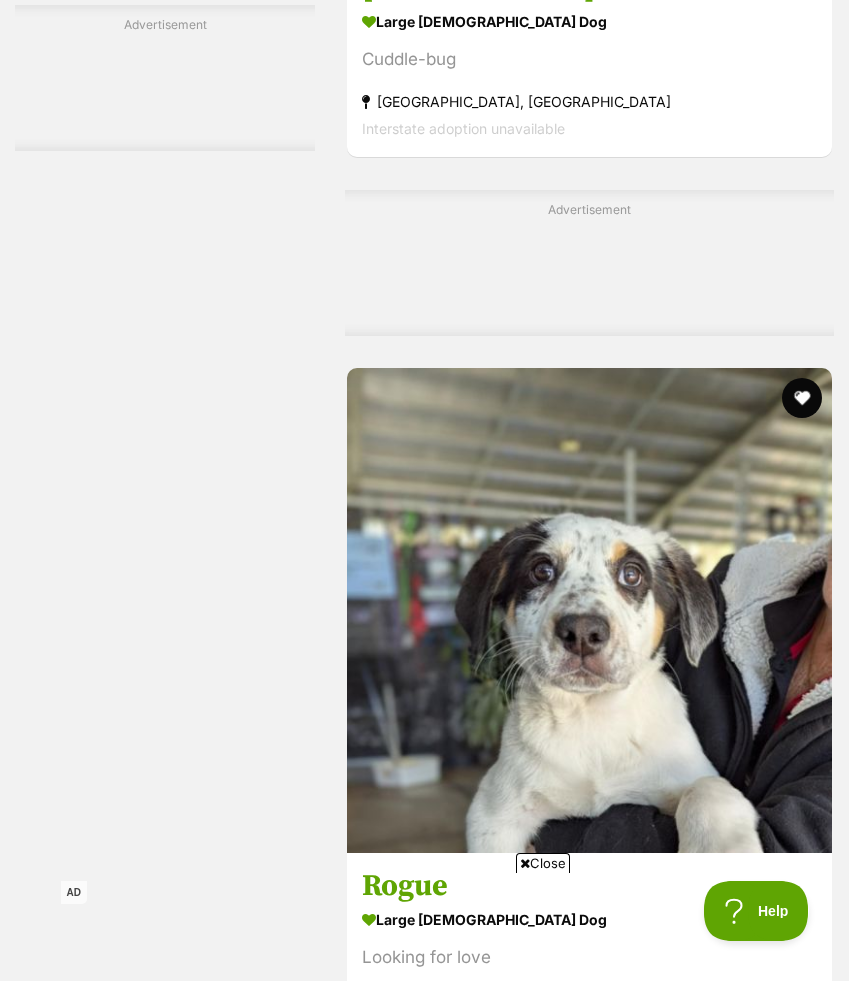 scroll, scrollTop: 14154, scrollLeft: 0, axis: vertical 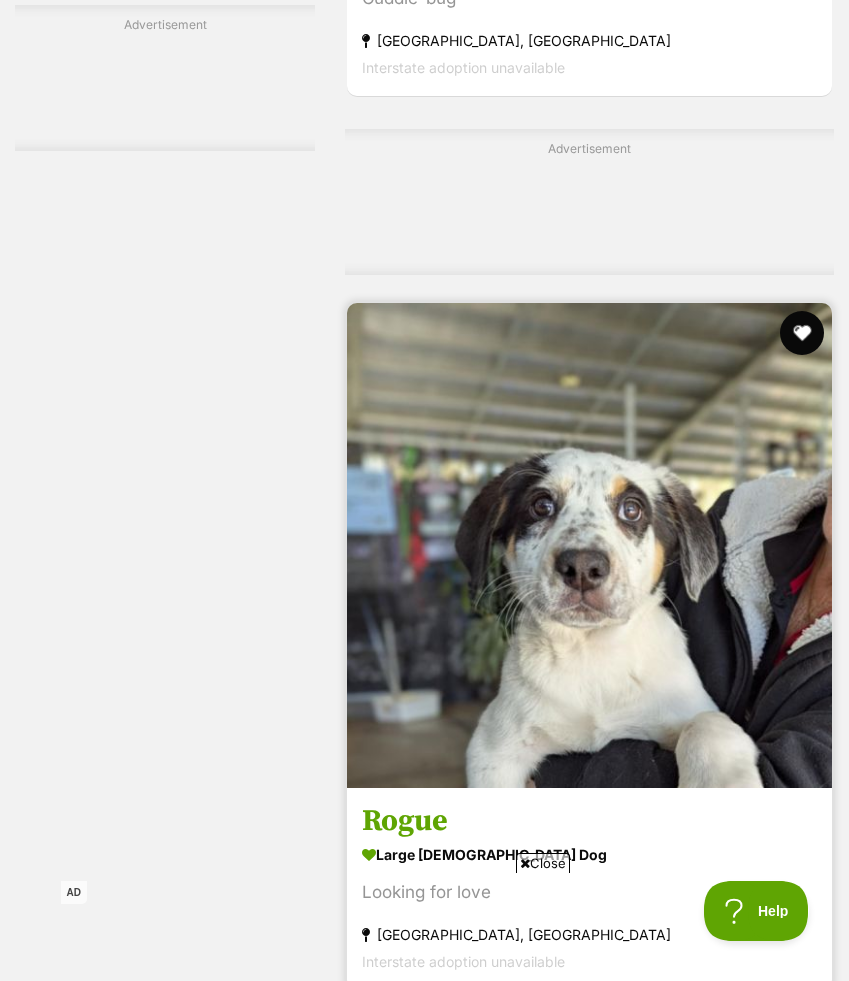 click at bounding box center [802, 333] 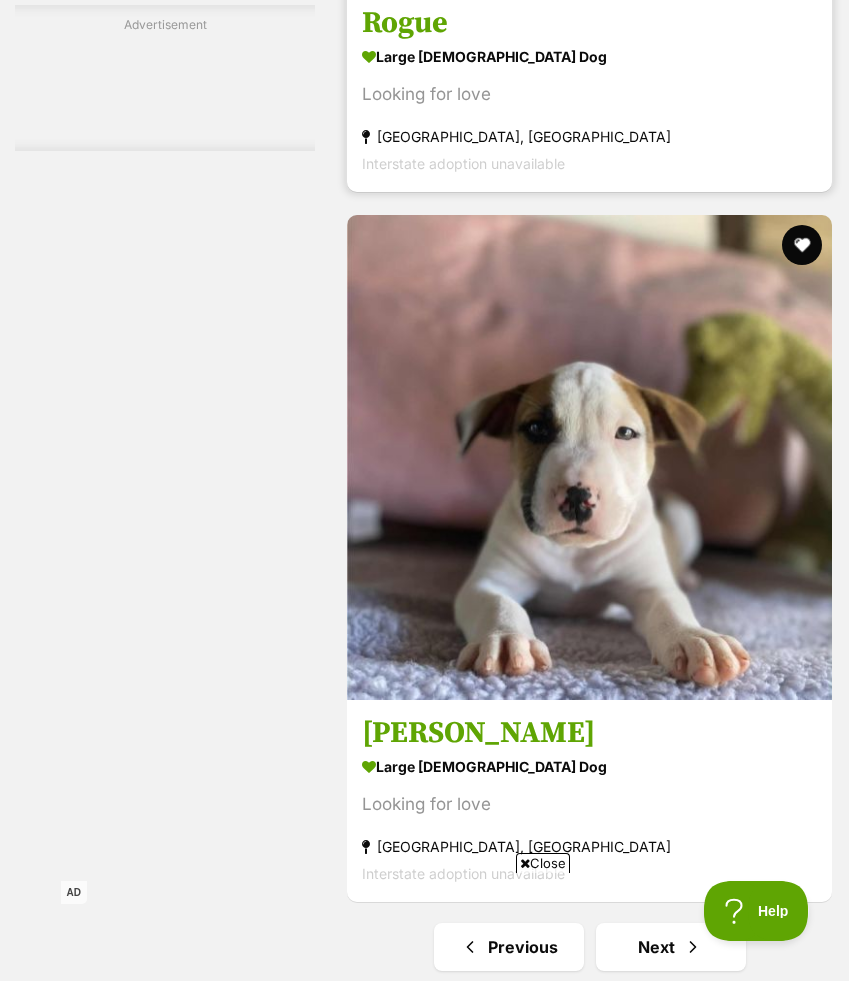 scroll, scrollTop: 14956, scrollLeft: 0, axis: vertical 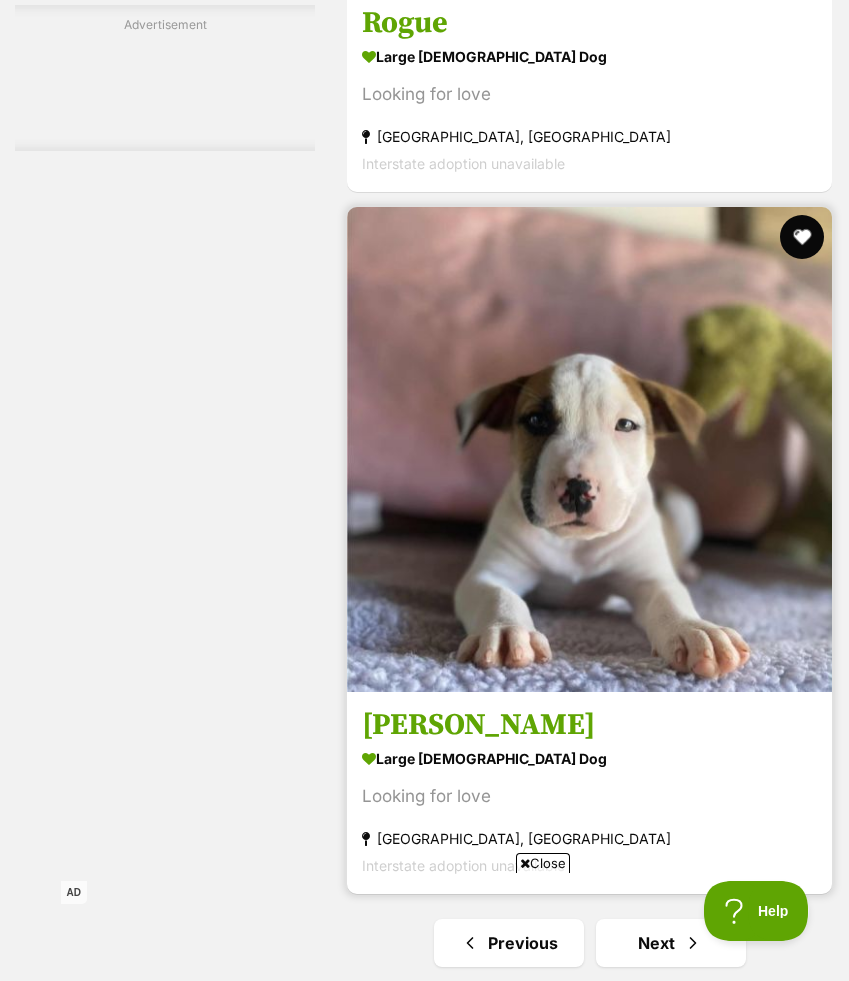 click at bounding box center [802, 237] 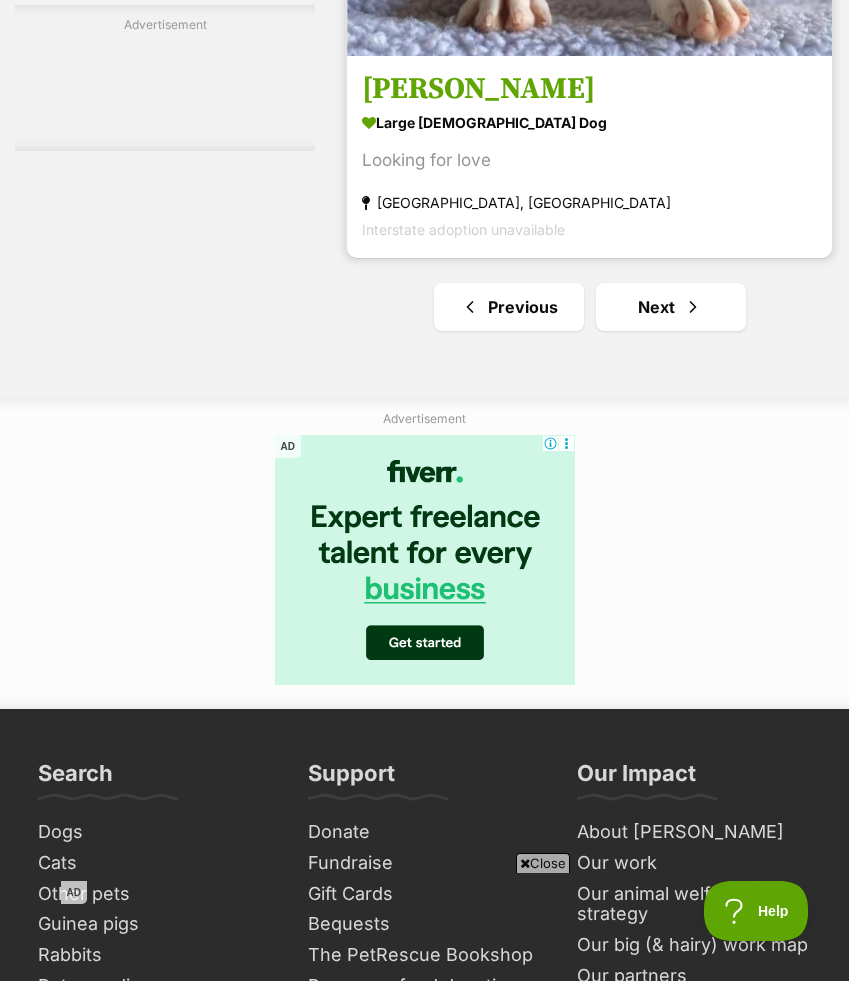 scroll, scrollTop: 15623, scrollLeft: 0, axis: vertical 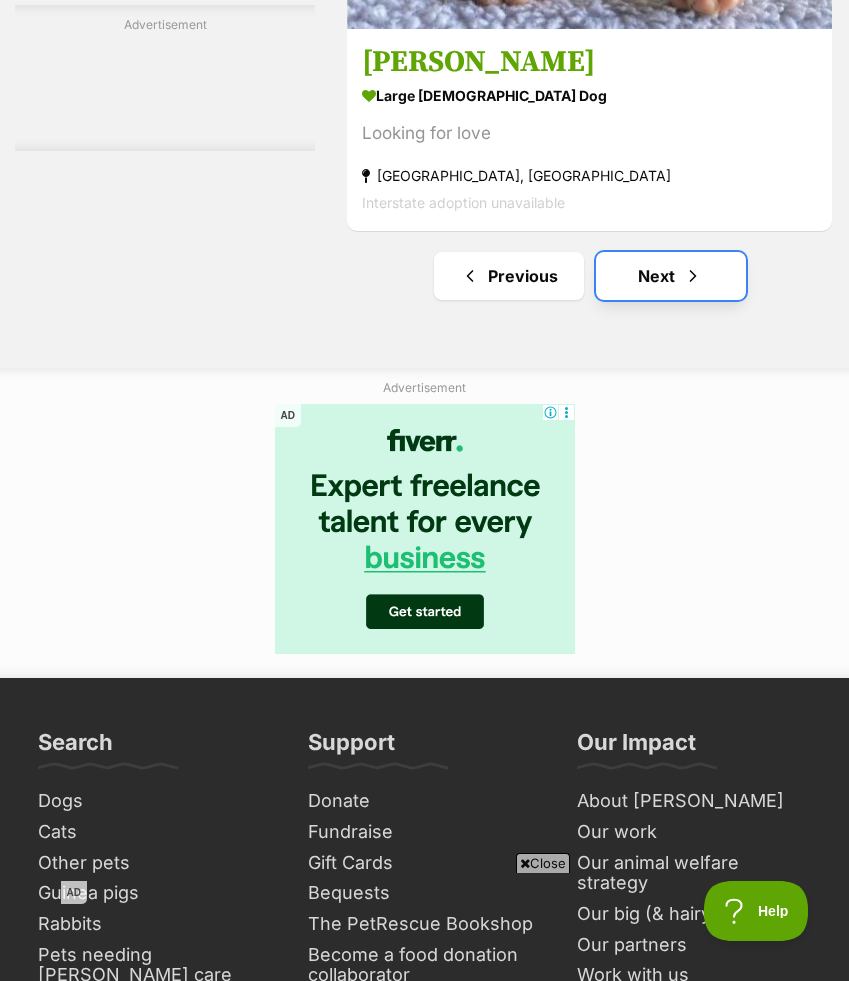 click on "Next" at bounding box center (671, 276) 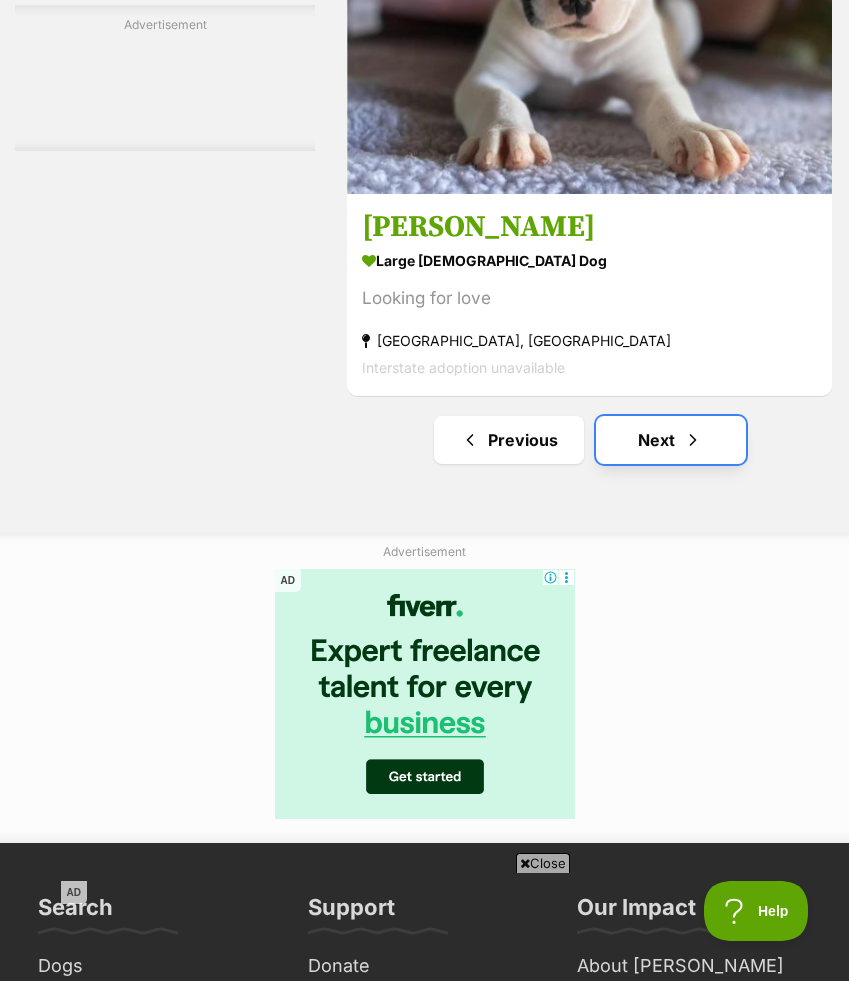 scroll, scrollTop: 0, scrollLeft: 0, axis: both 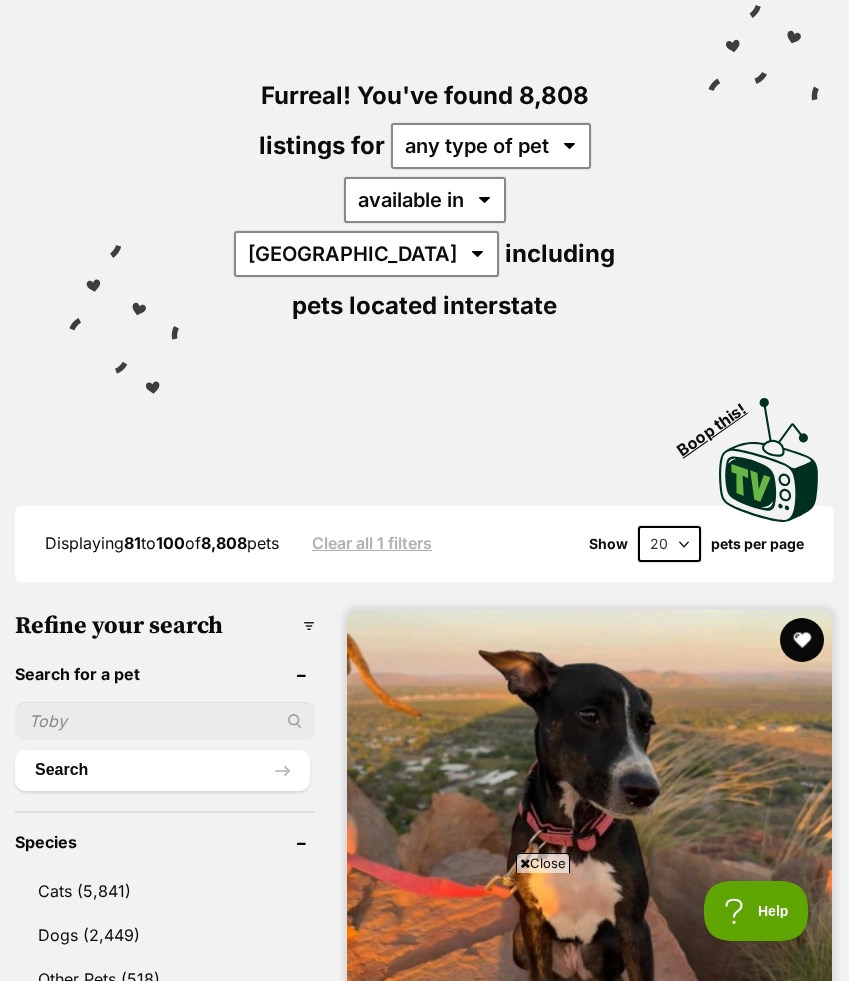 click at bounding box center [802, 640] 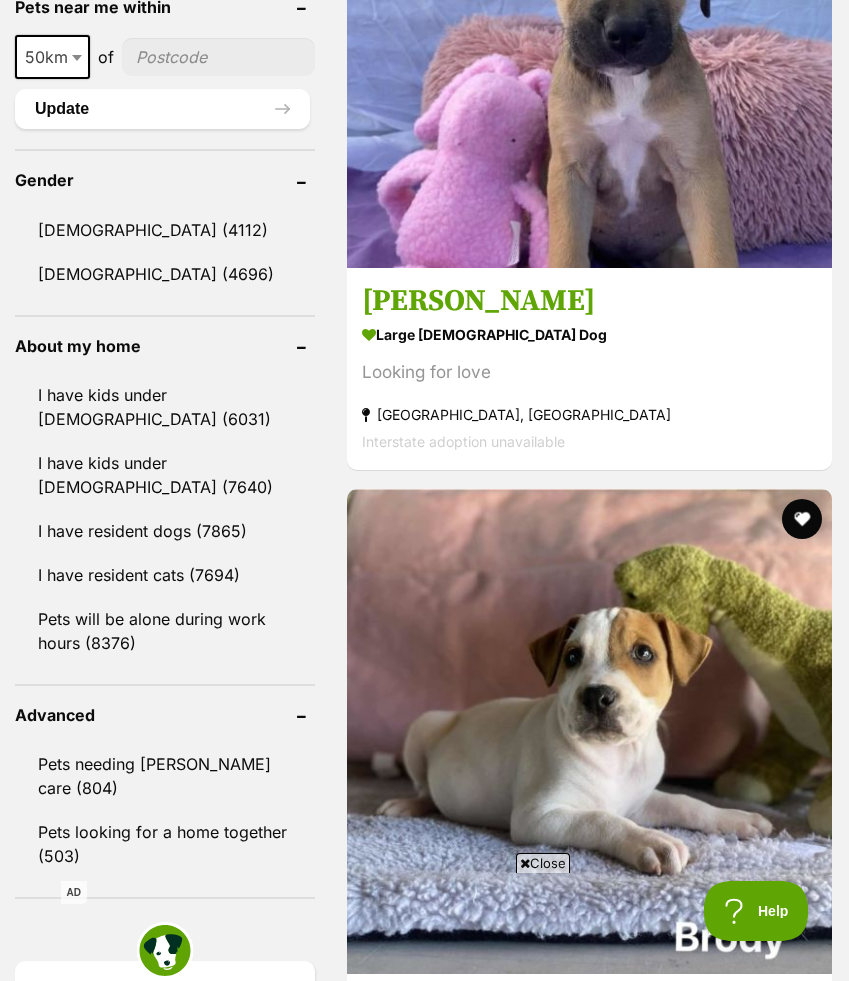 scroll, scrollTop: 1810, scrollLeft: 0, axis: vertical 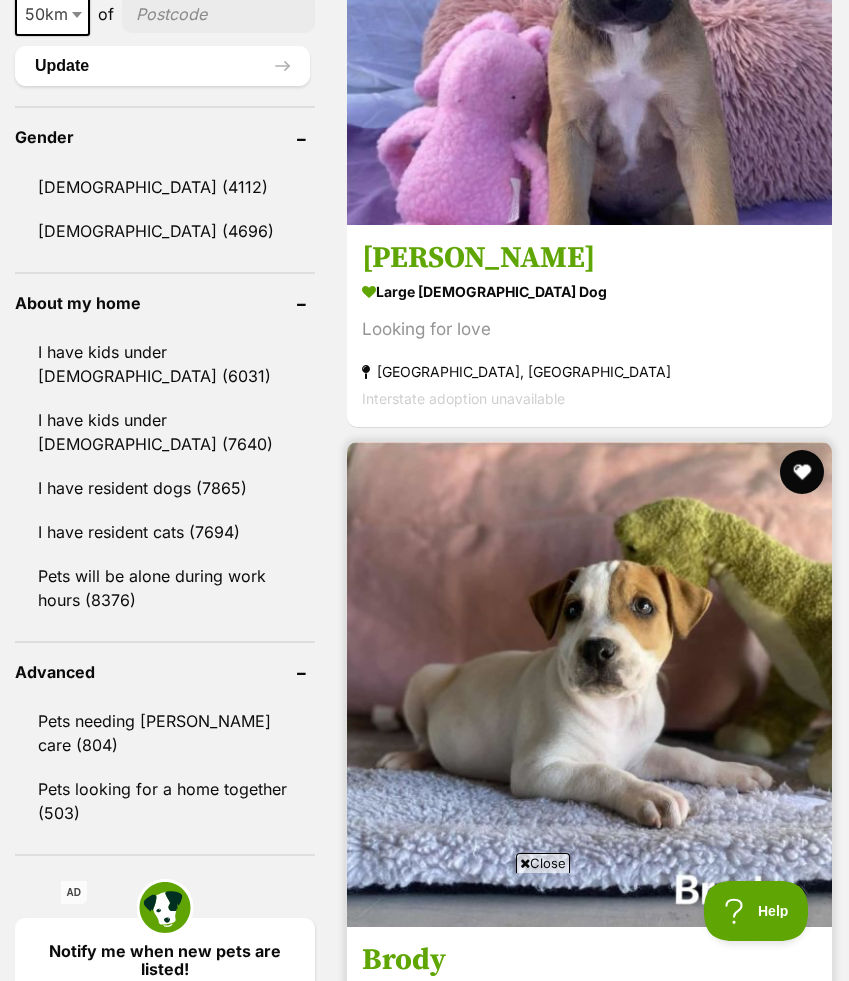click at bounding box center [802, 472] 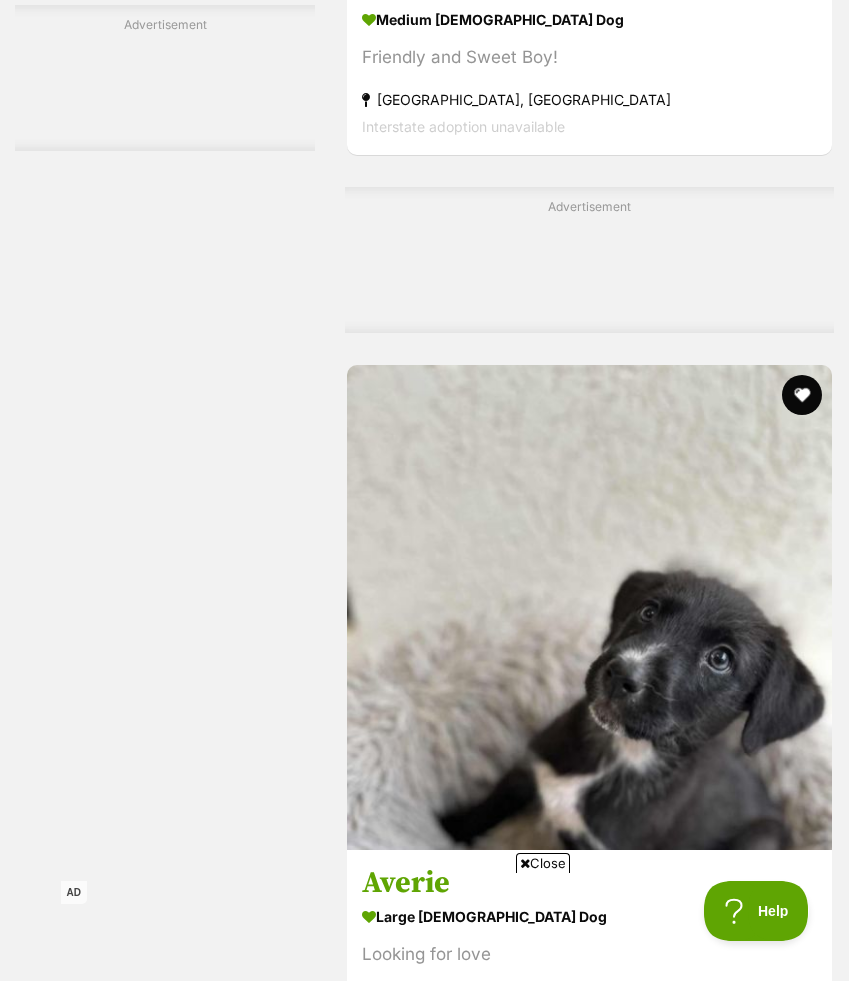 scroll, scrollTop: 5091, scrollLeft: 0, axis: vertical 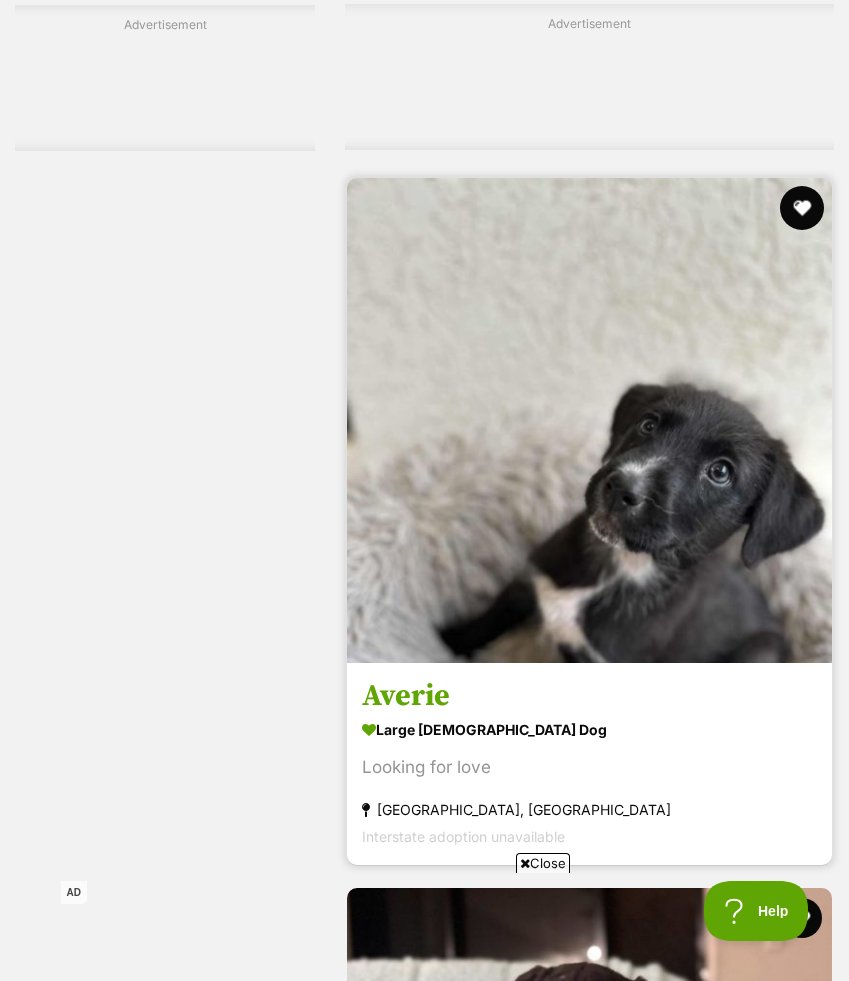 click at bounding box center [802, 208] 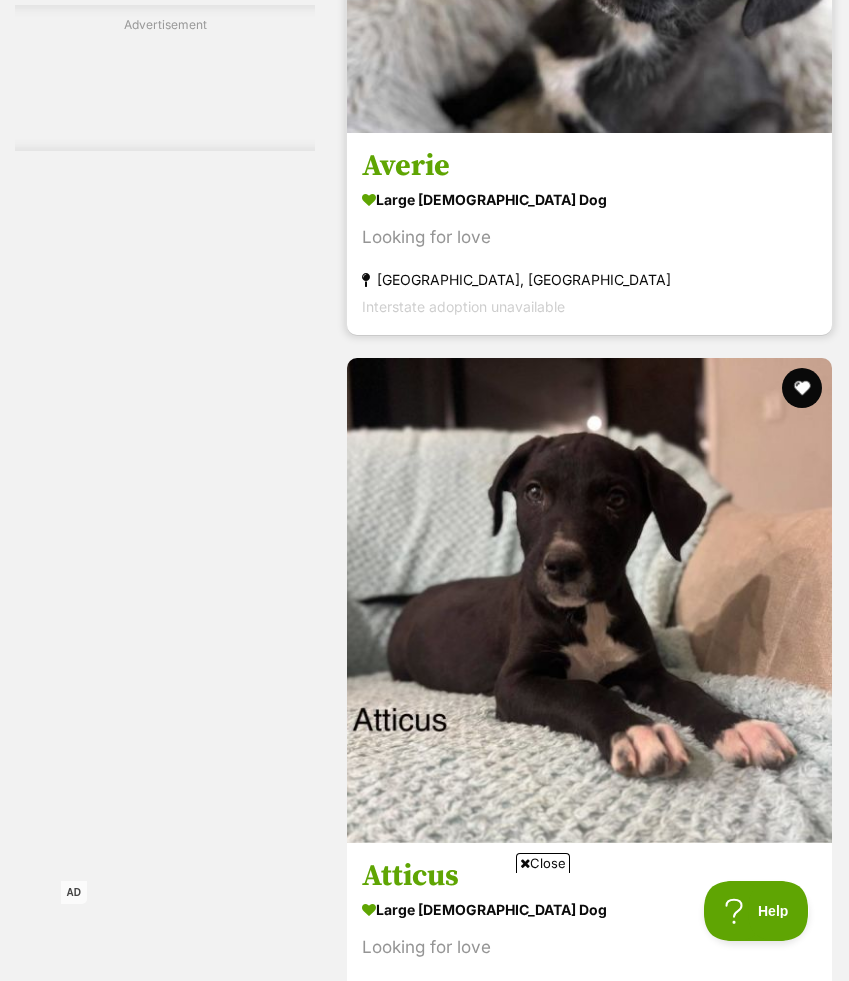 scroll, scrollTop: 5629, scrollLeft: 0, axis: vertical 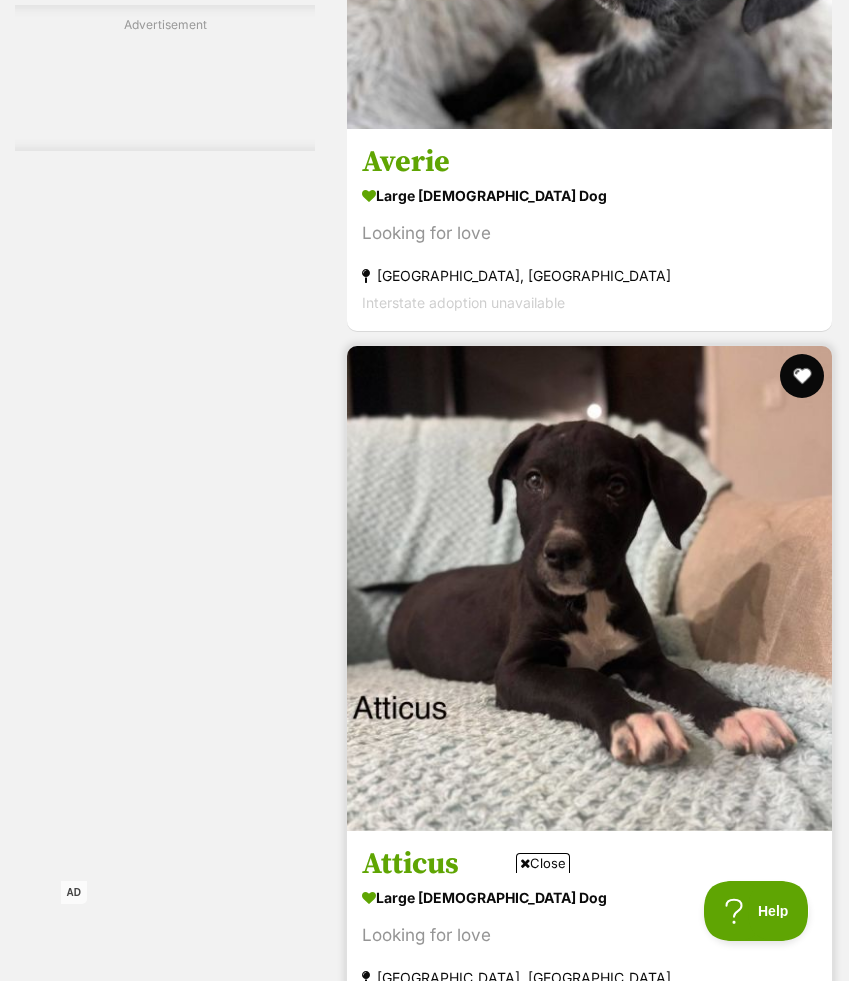 click at bounding box center (802, 376) 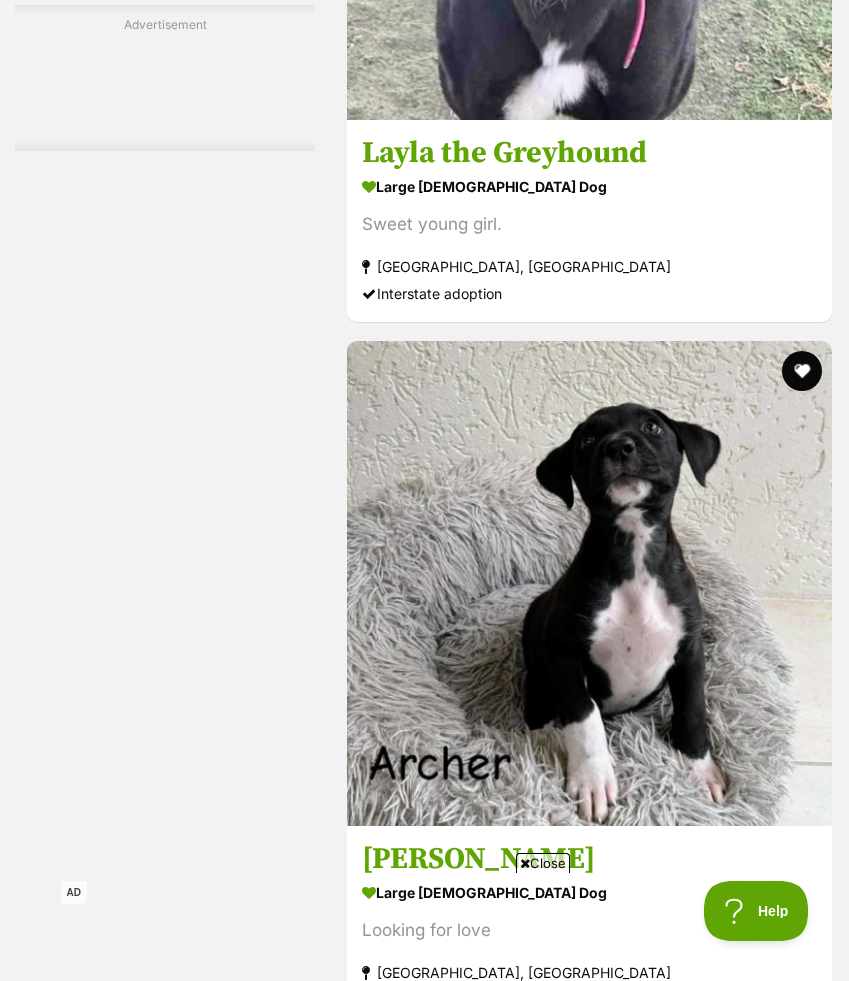 scroll, scrollTop: 7057, scrollLeft: 0, axis: vertical 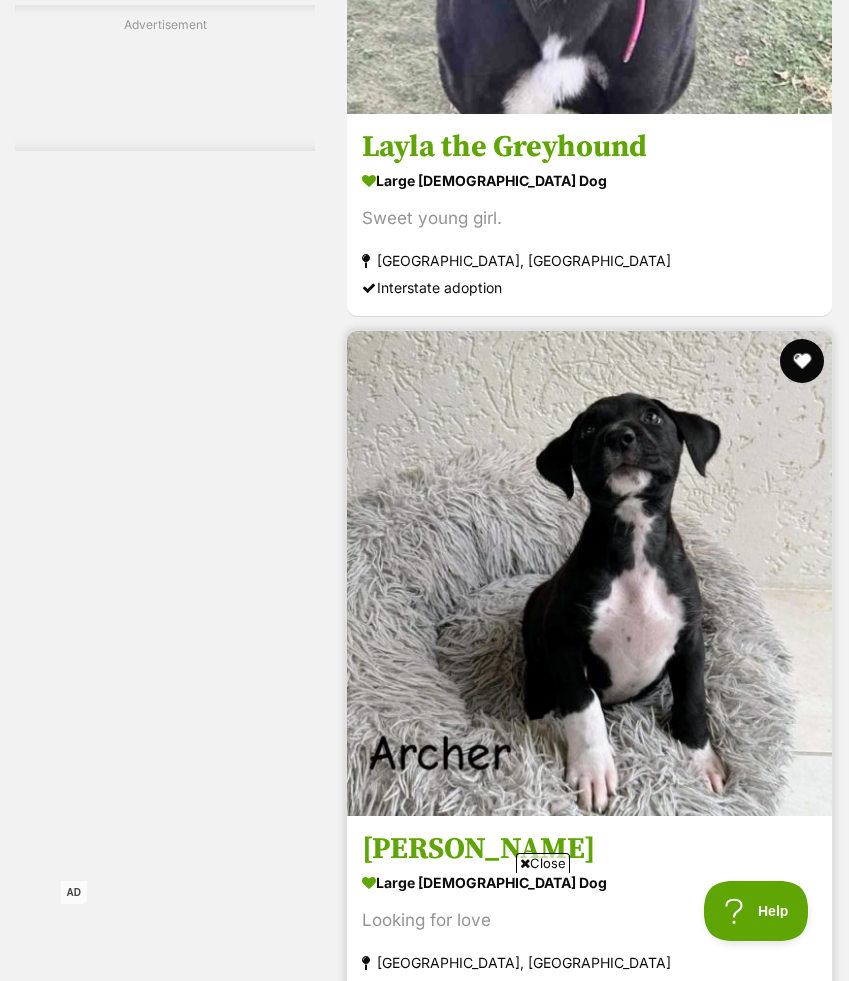 click at bounding box center [802, 361] 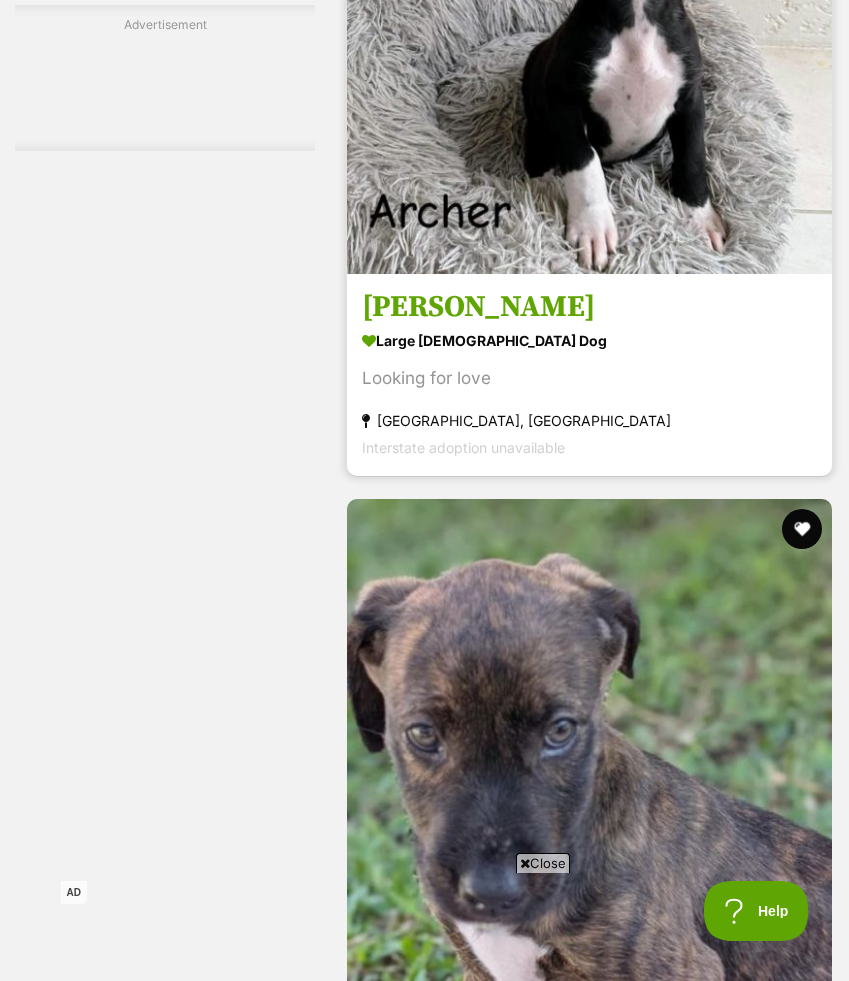 scroll, scrollTop: 7641, scrollLeft: 0, axis: vertical 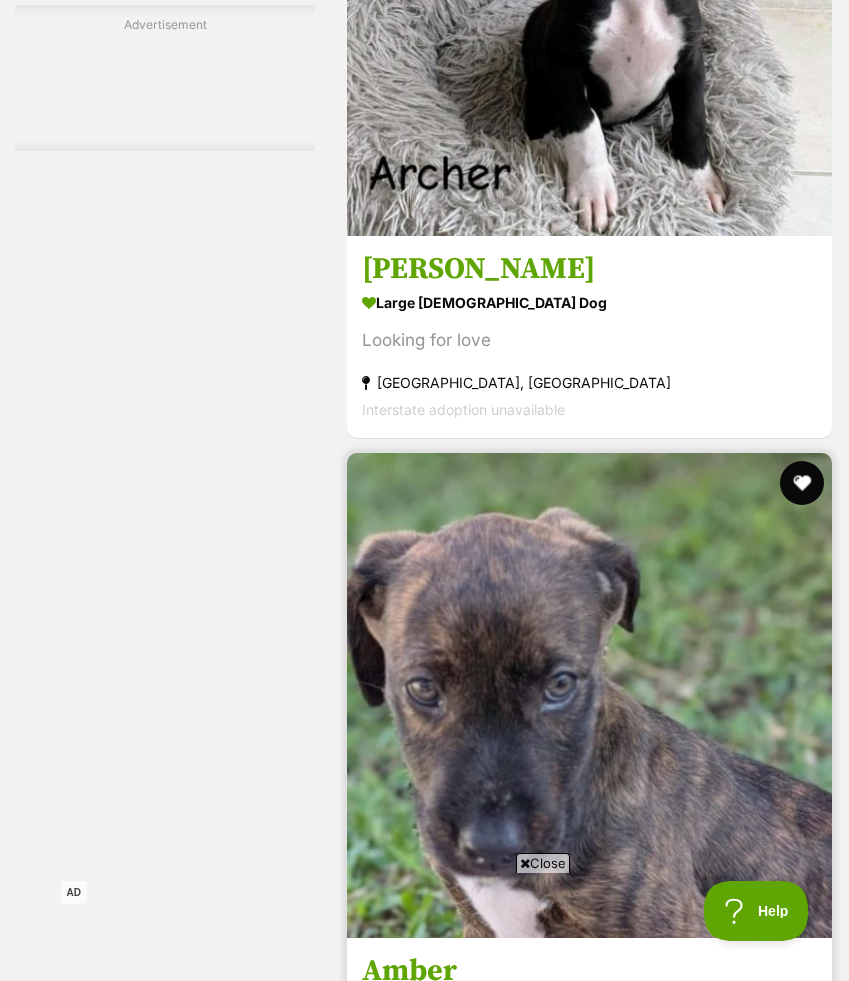 click at bounding box center (802, 483) 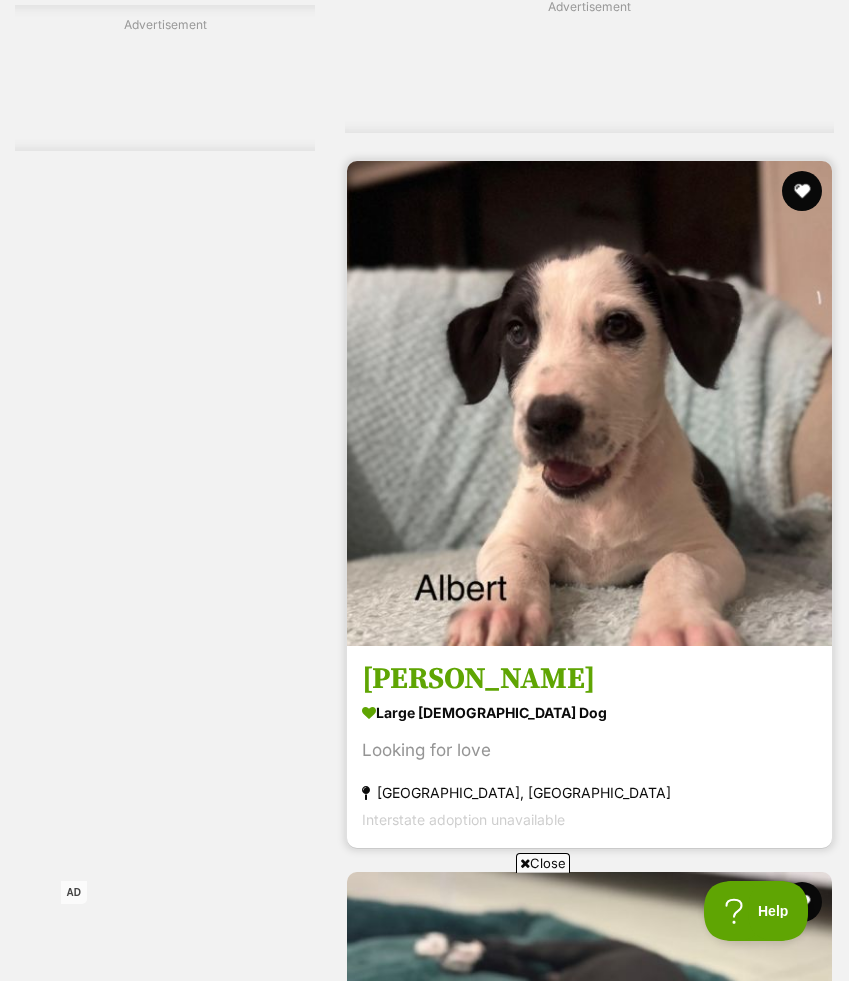 scroll, scrollTop: 9541, scrollLeft: 0, axis: vertical 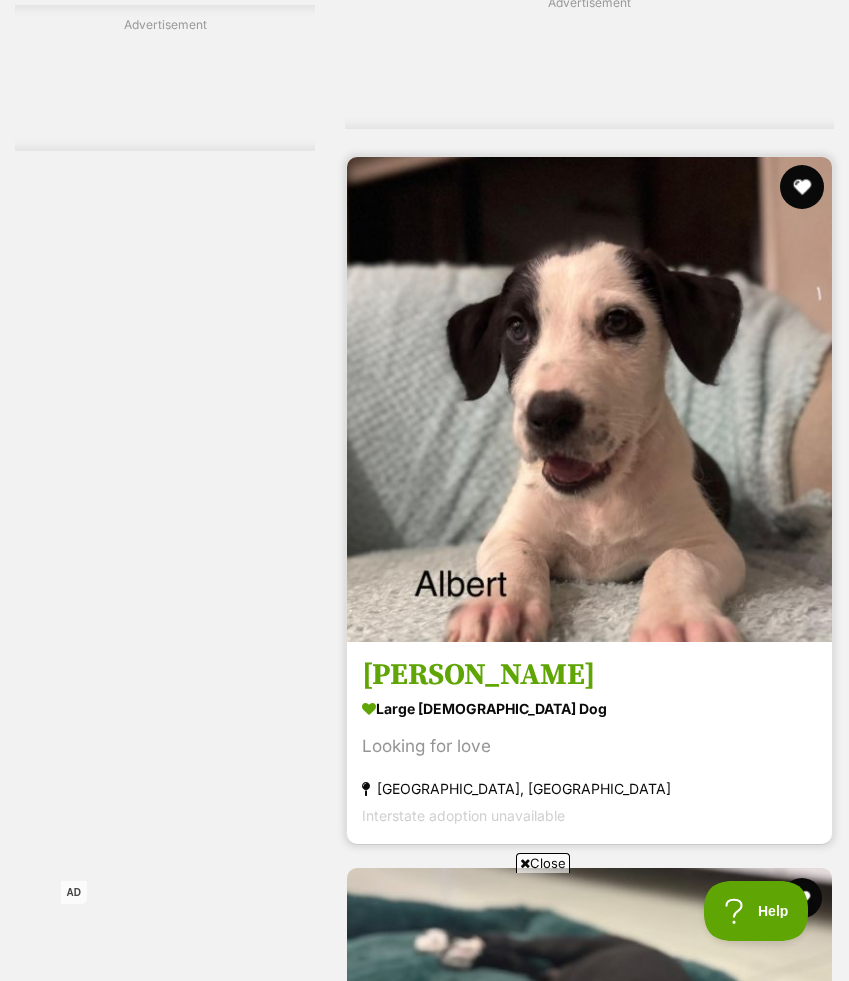 click at bounding box center (802, 187) 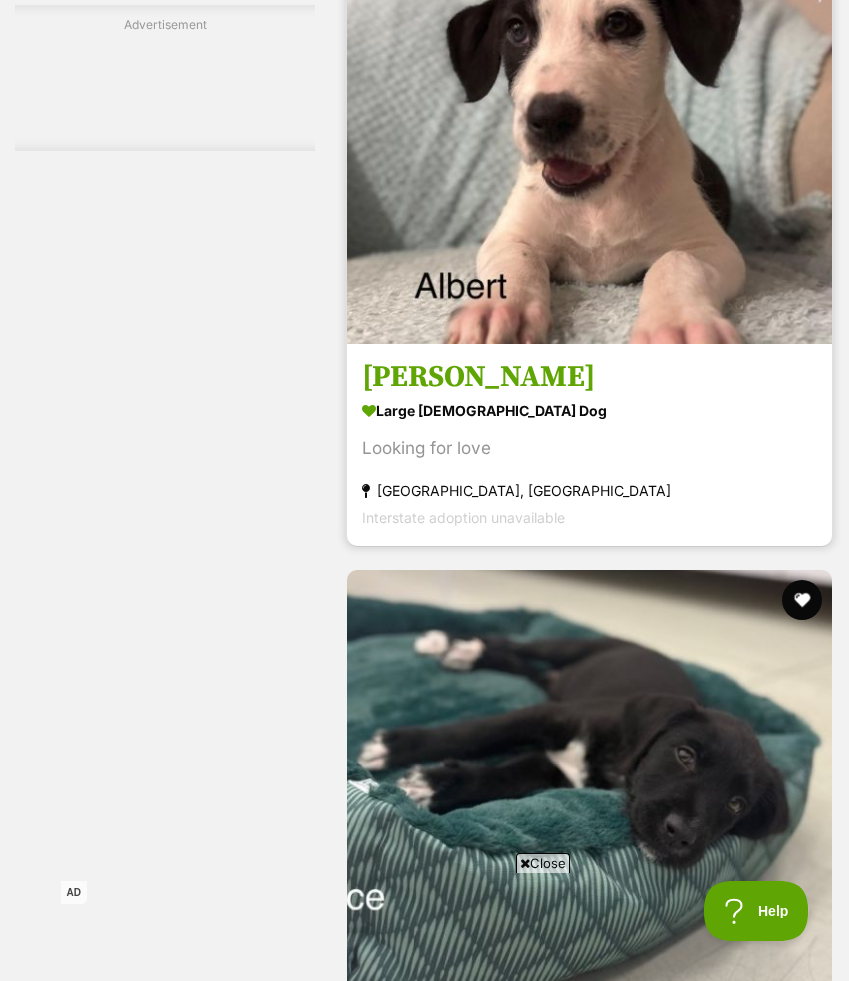 scroll, scrollTop: 9966, scrollLeft: 0, axis: vertical 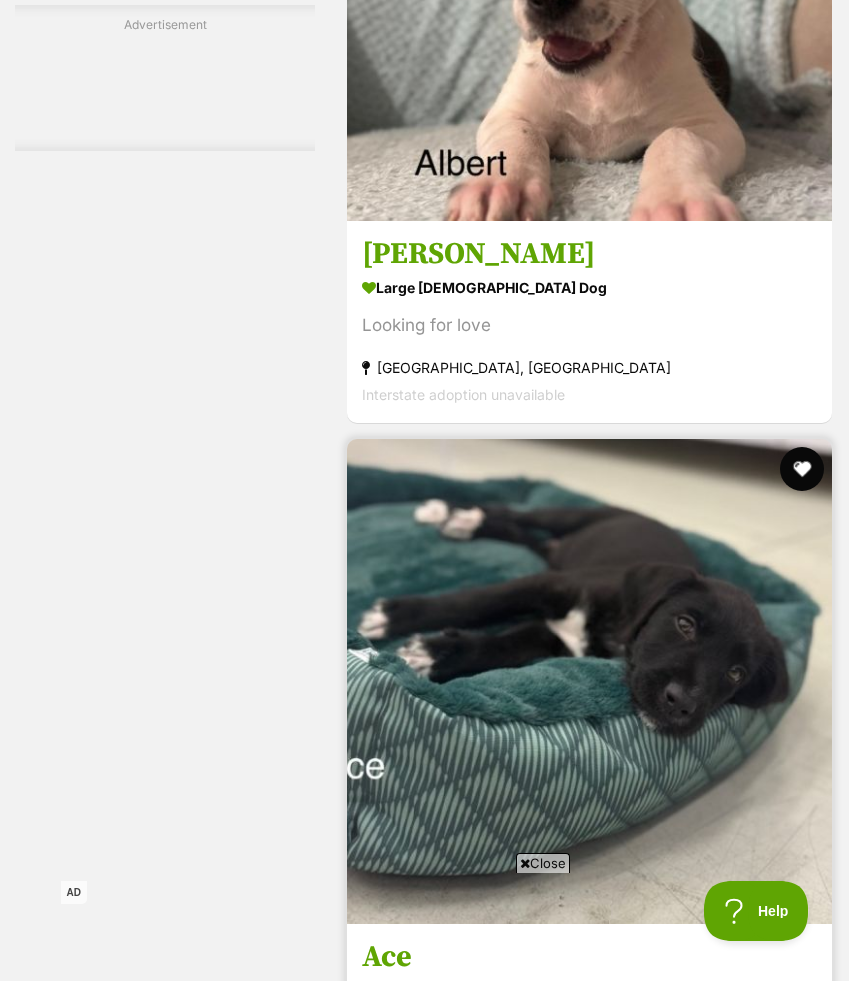 click at bounding box center [802, 469] 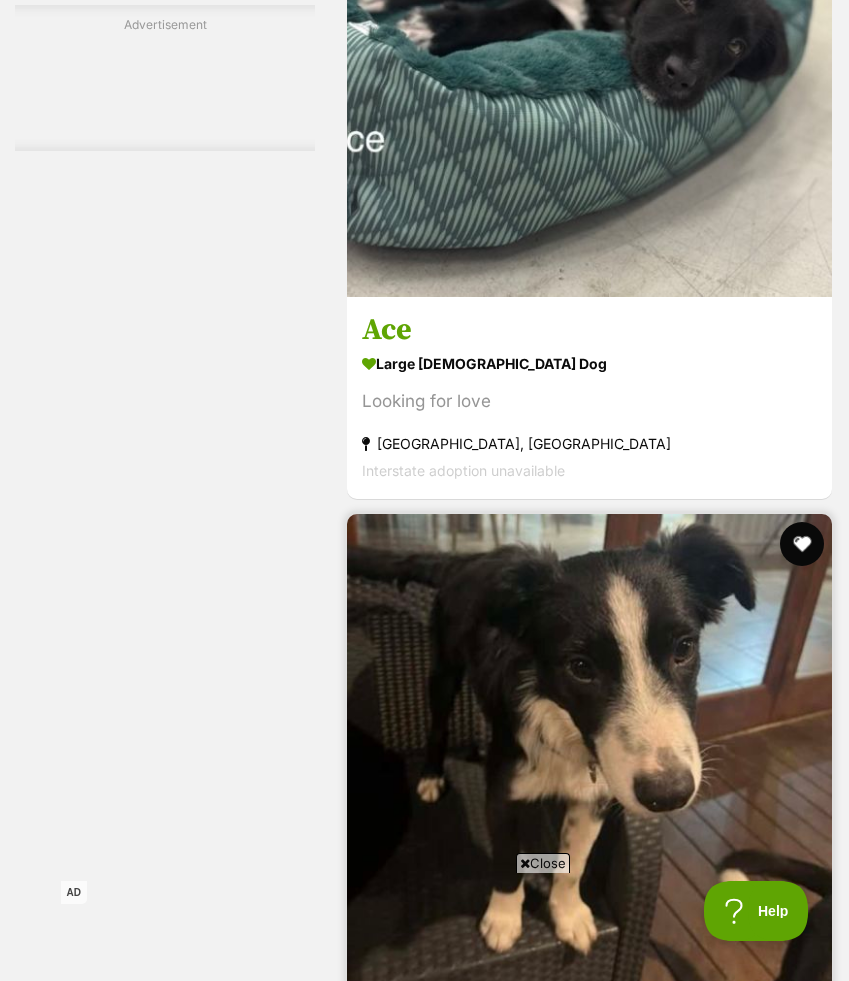 scroll, scrollTop: 10606, scrollLeft: 0, axis: vertical 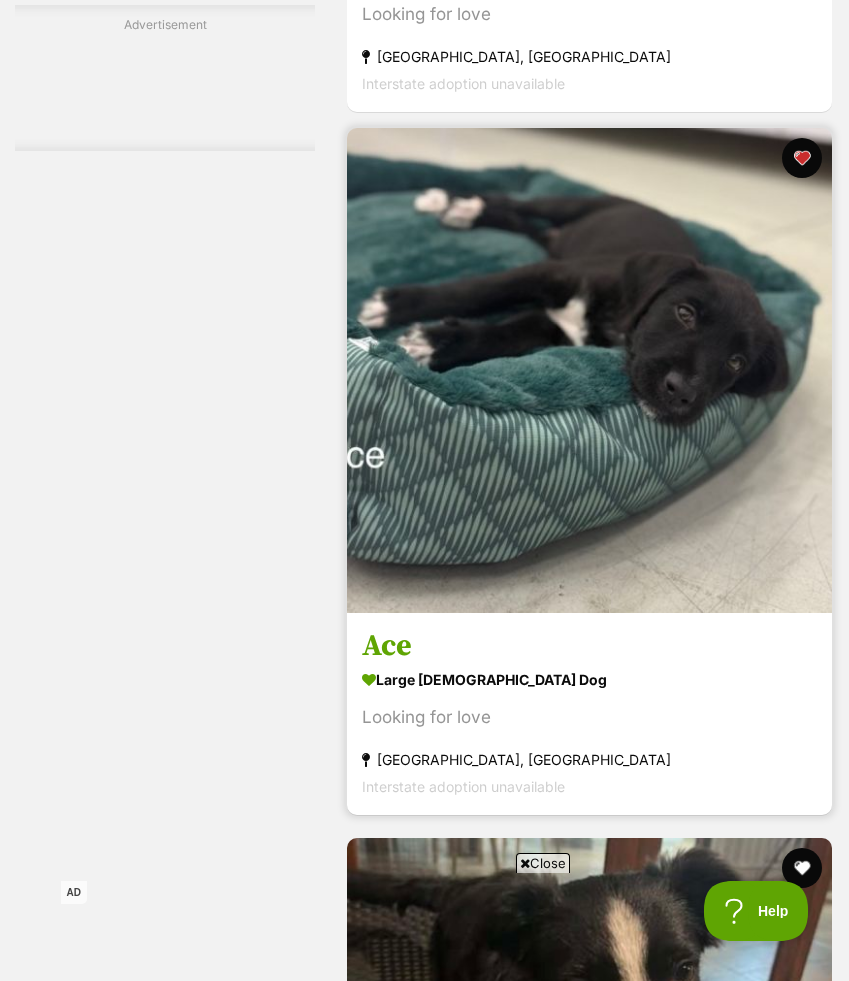 click at bounding box center [589, 370] 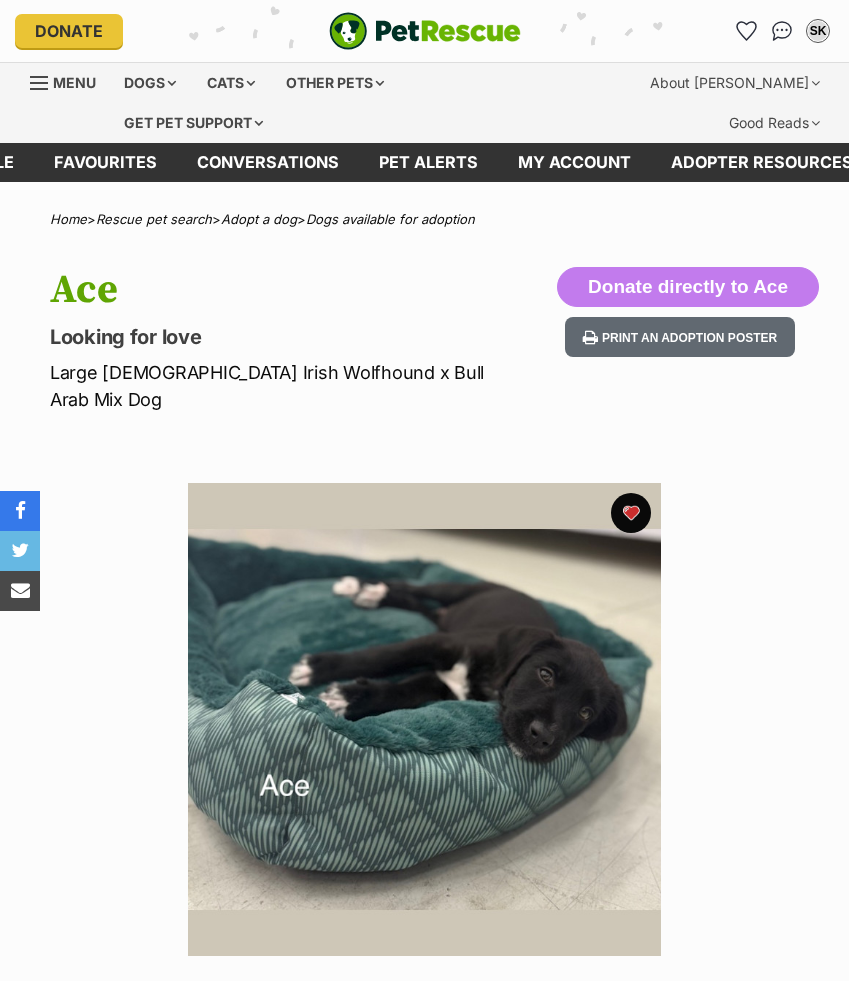scroll, scrollTop: 0, scrollLeft: 0, axis: both 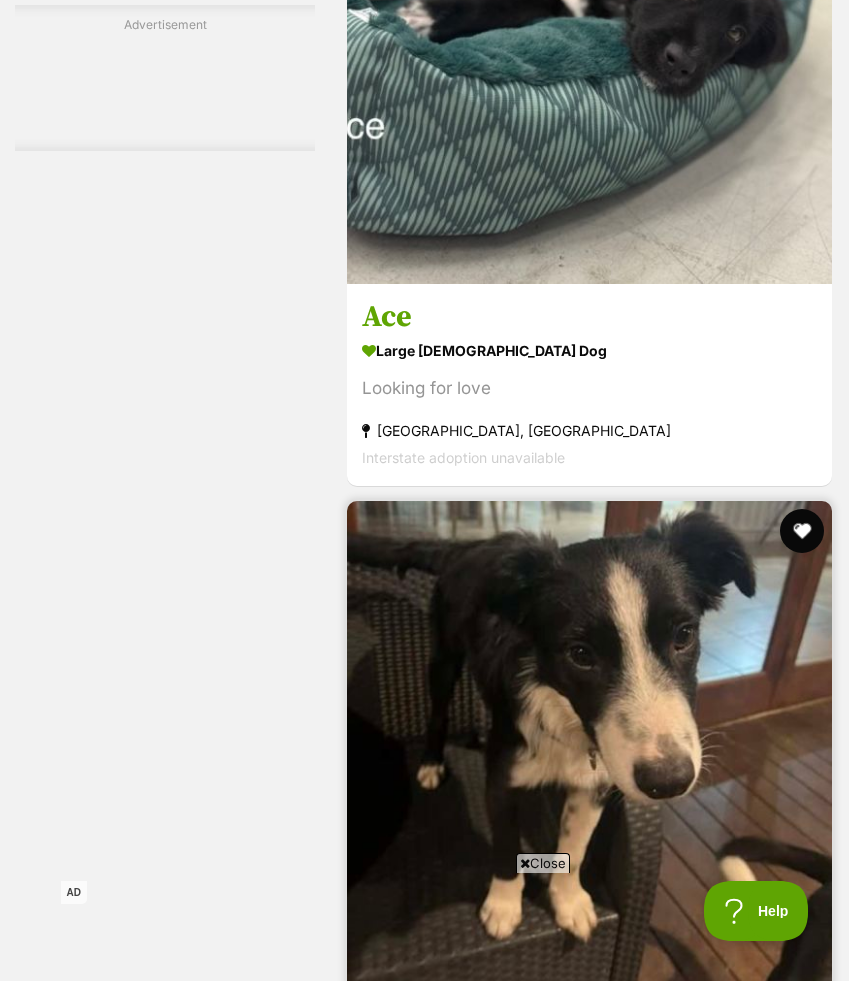click at bounding box center (802, 531) 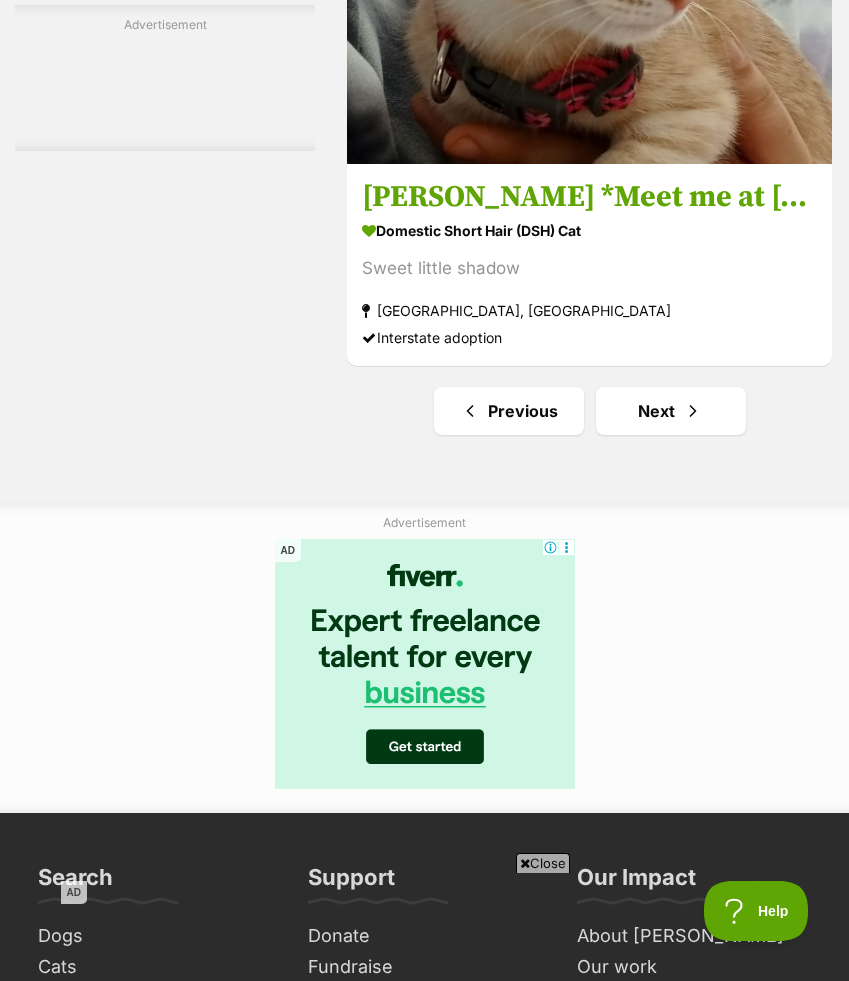 scroll, scrollTop: 15594, scrollLeft: 0, axis: vertical 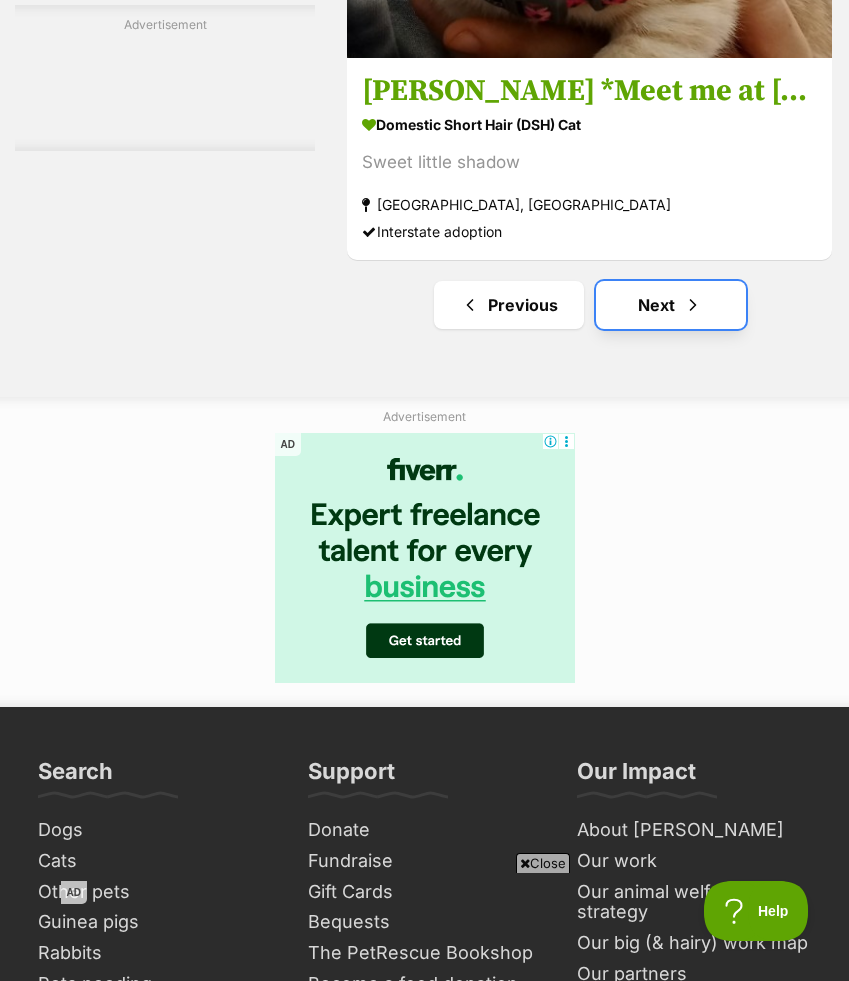click on "Next" at bounding box center [671, 305] 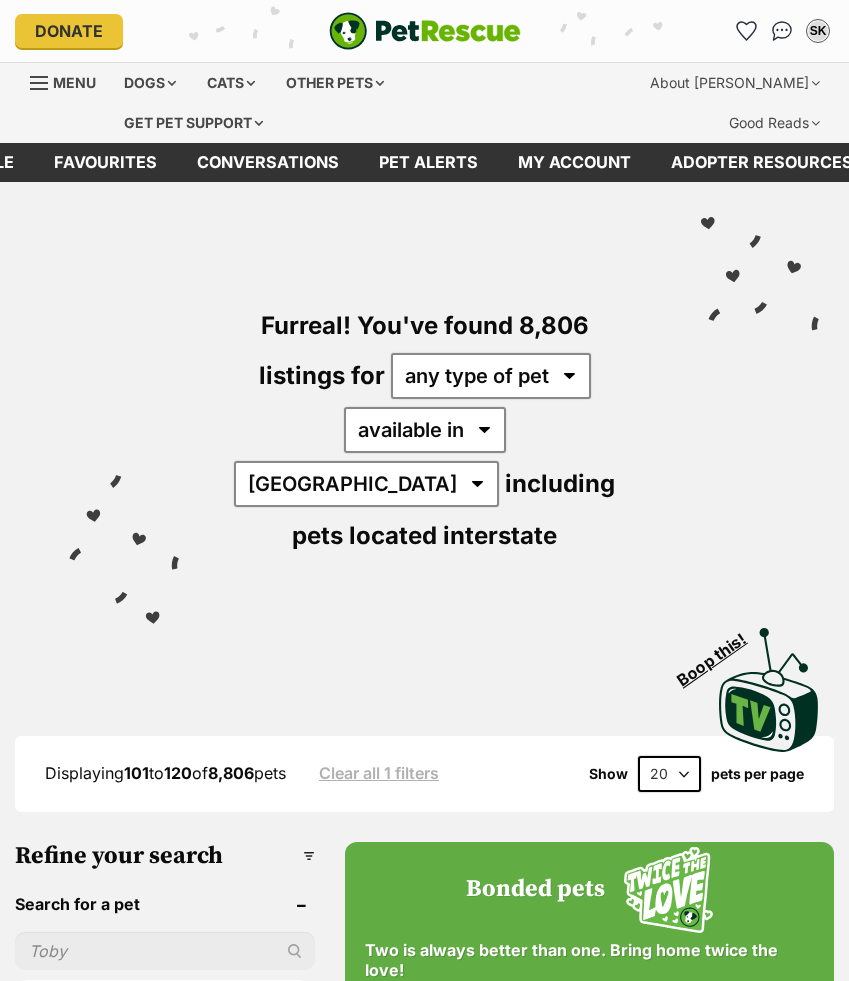 scroll, scrollTop: 0, scrollLeft: 0, axis: both 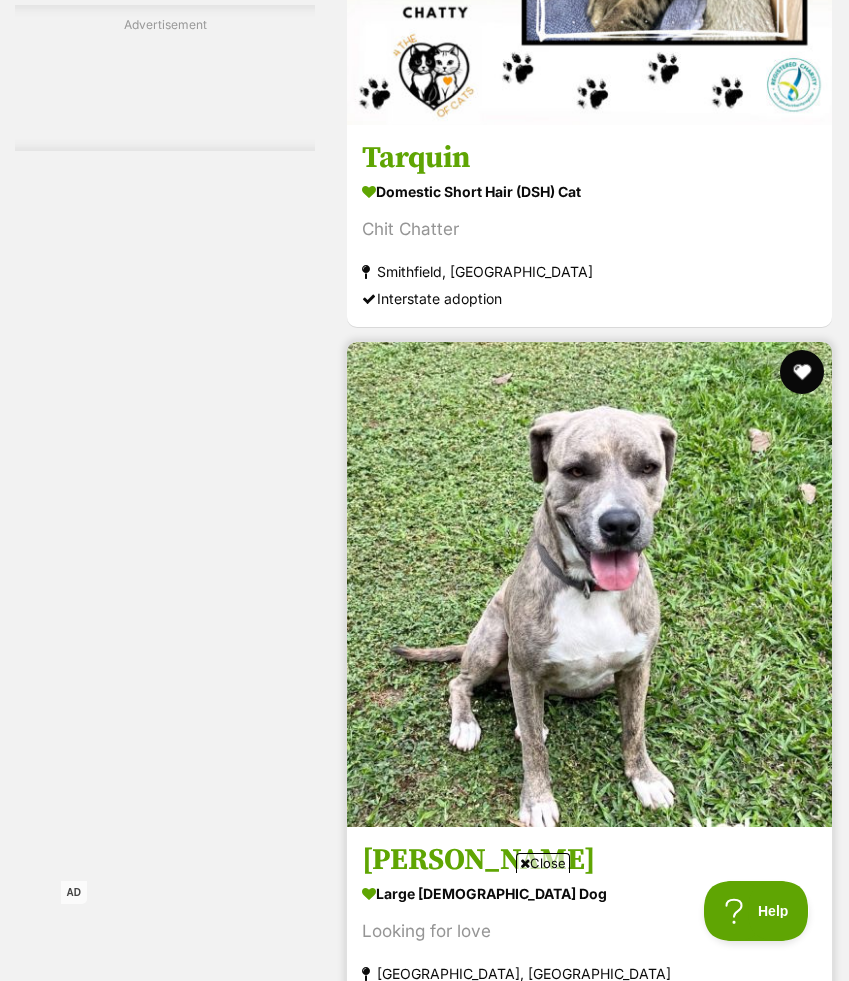 click at bounding box center [802, 372] 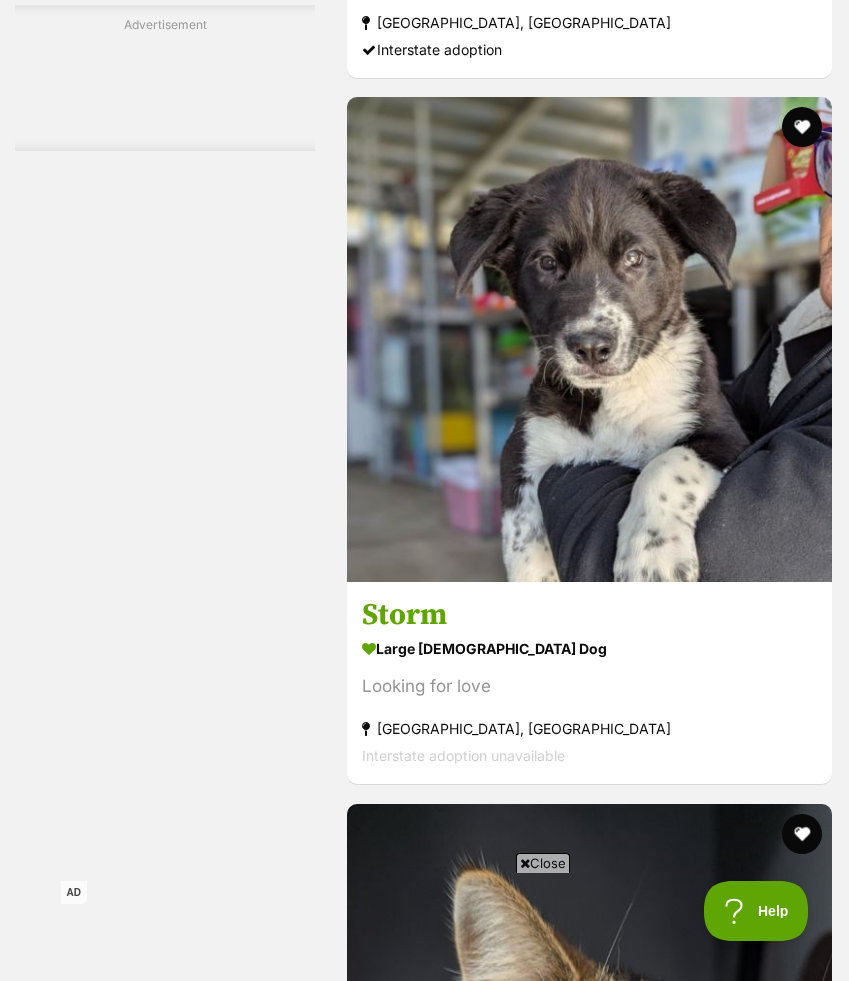 scroll, scrollTop: 8415, scrollLeft: 0, axis: vertical 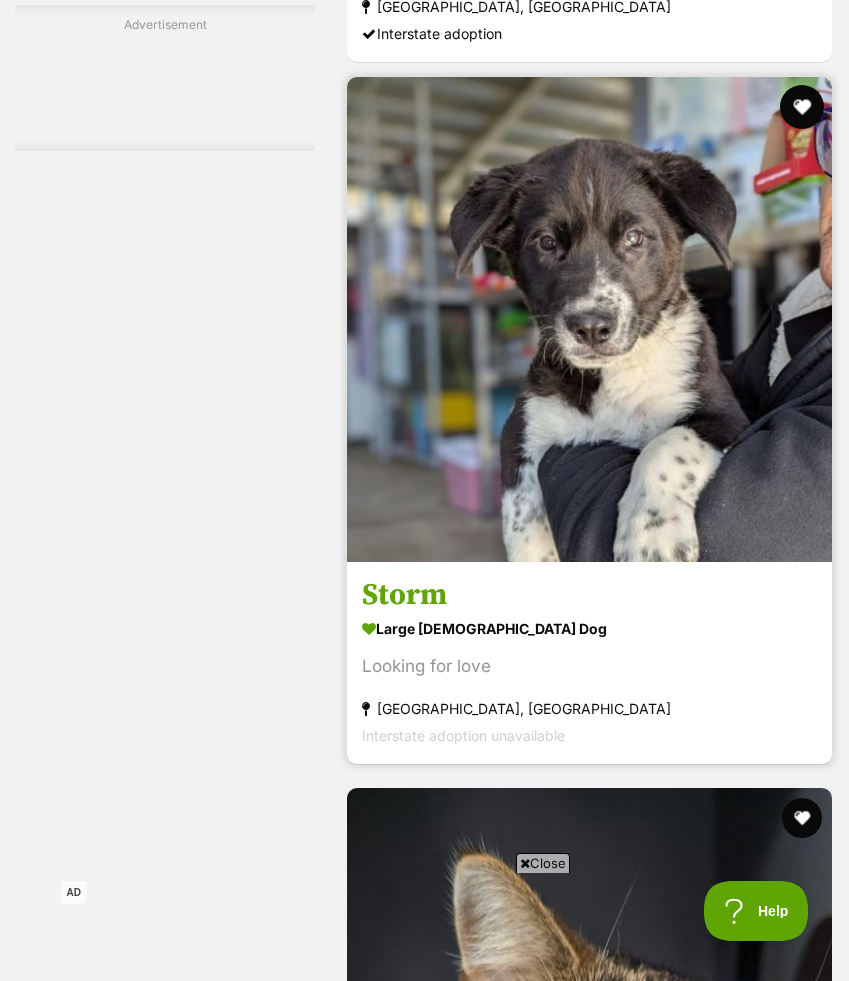 click at bounding box center (802, 107) 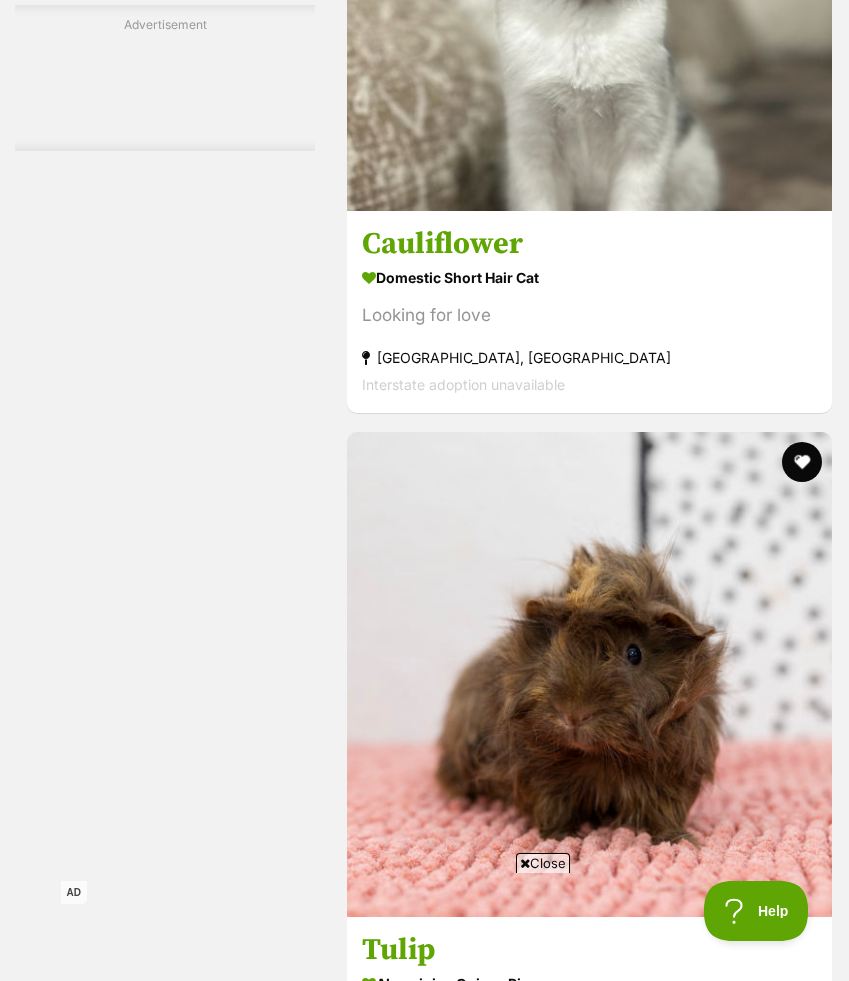 scroll, scrollTop: 10541, scrollLeft: 0, axis: vertical 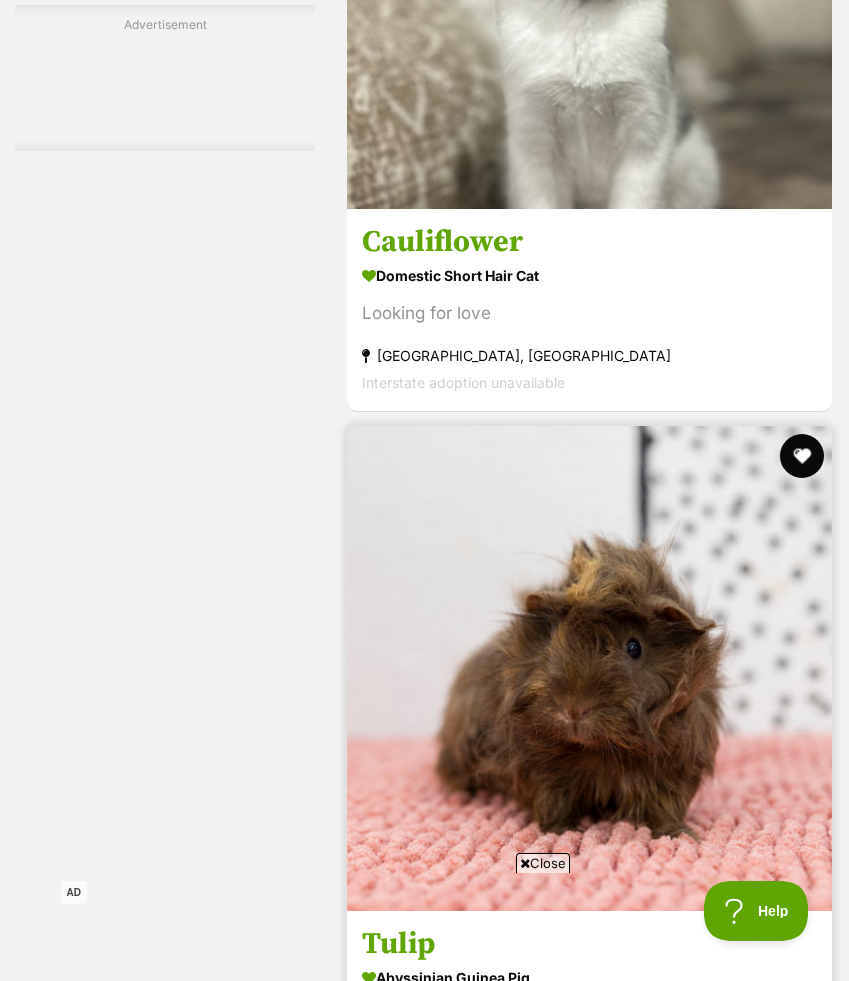 click at bounding box center (802, 456) 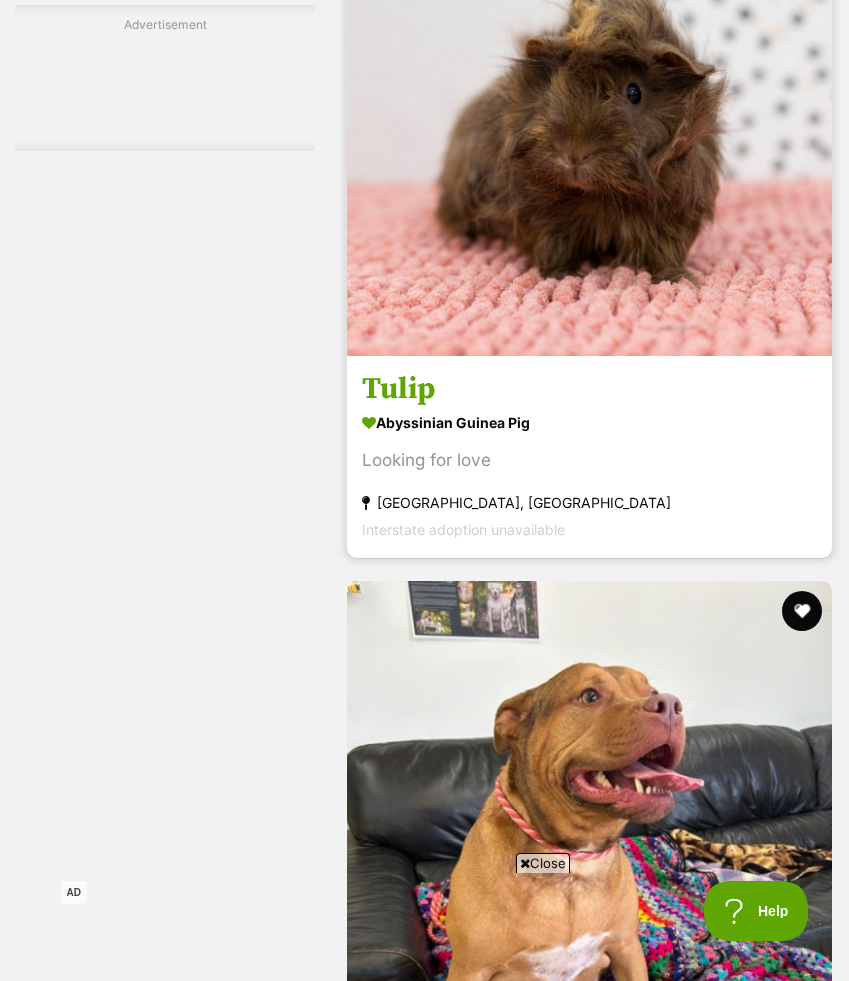 scroll, scrollTop: 11304, scrollLeft: 0, axis: vertical 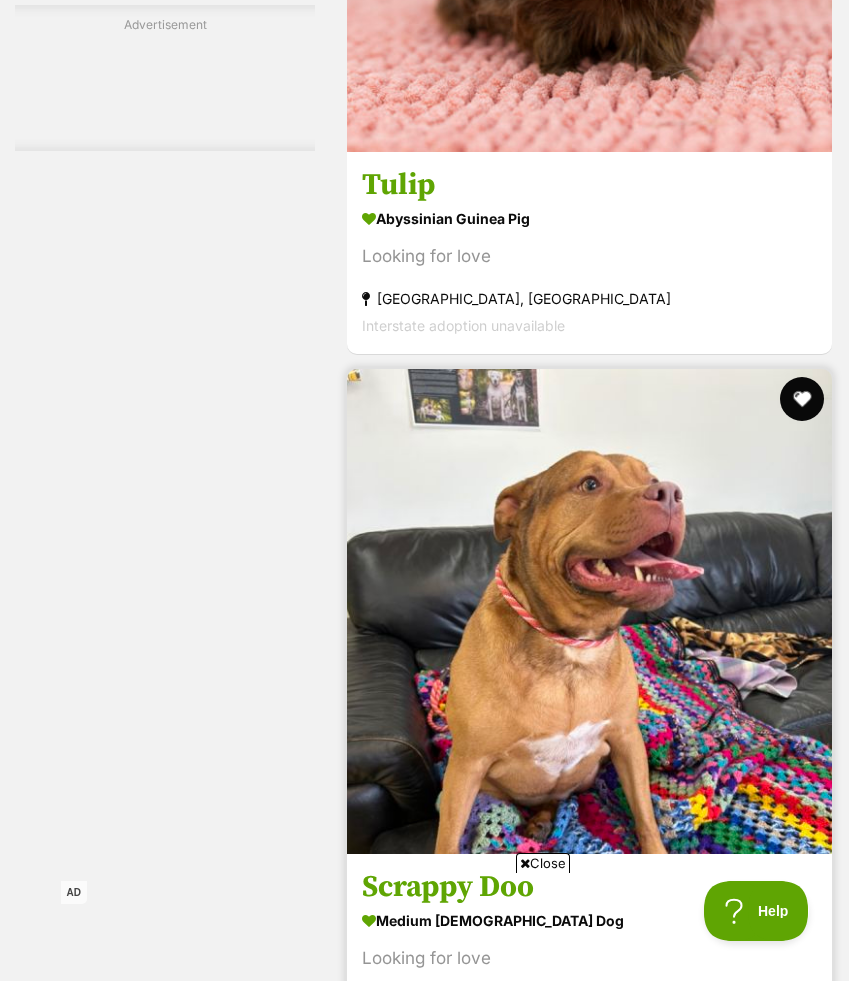click at bounding box center (802, 399) 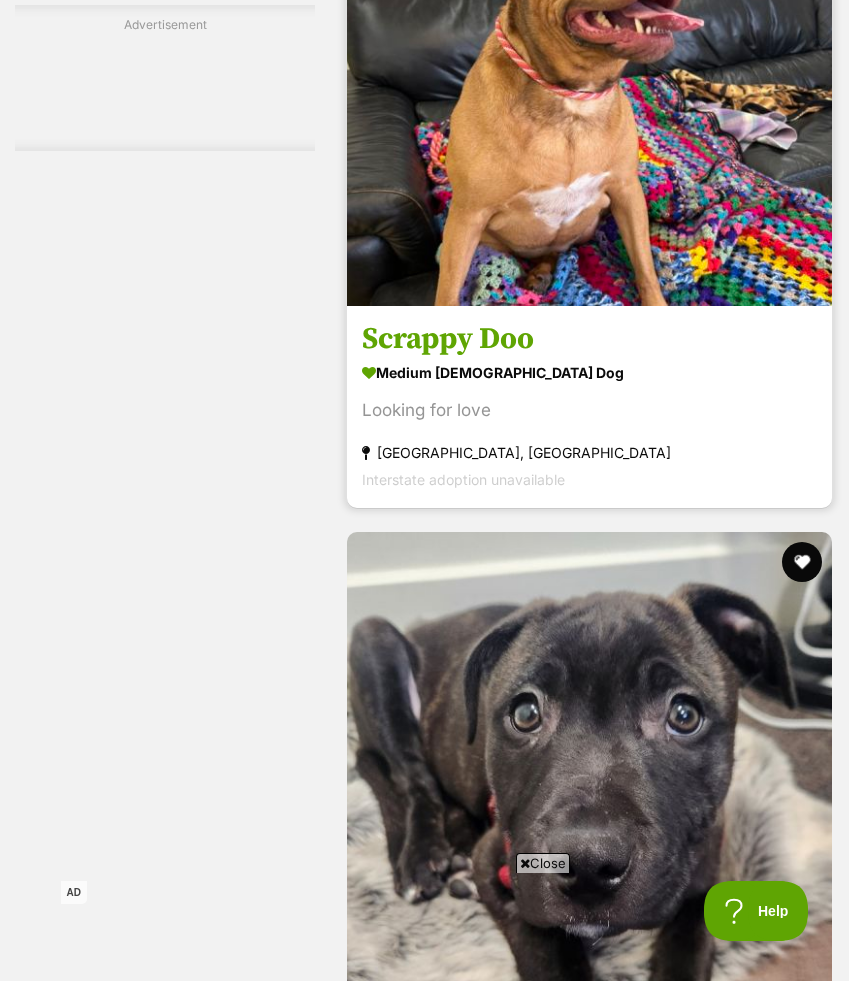 scroll, scrollTop: 11861, scrollLeft: 0, axis: vertical 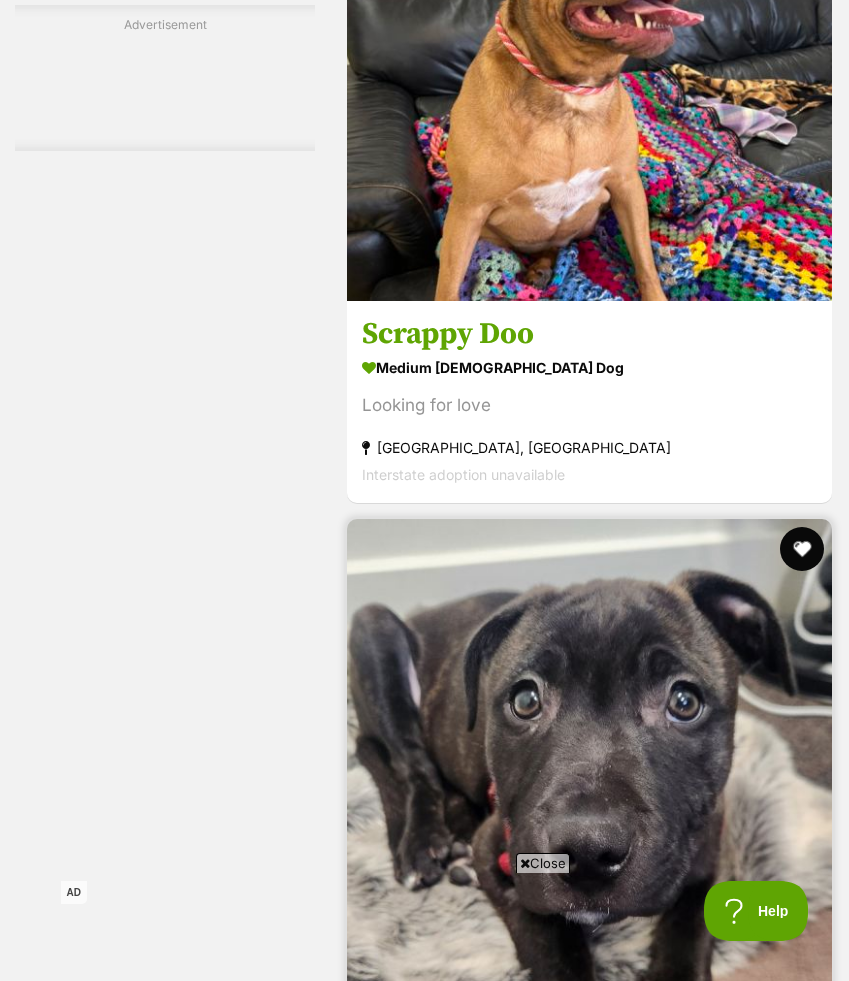 click at bounding box center (802, 549) 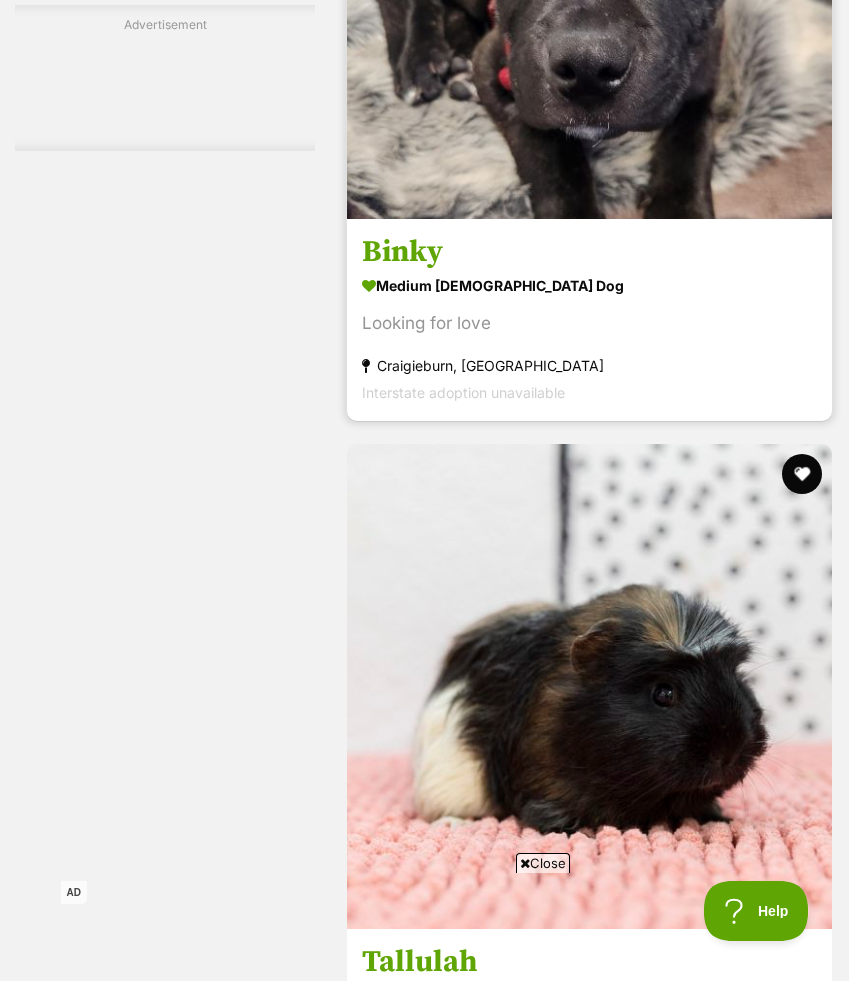 scroll, scrollTop: 12682, scrollLeft: 0, axis: vertical 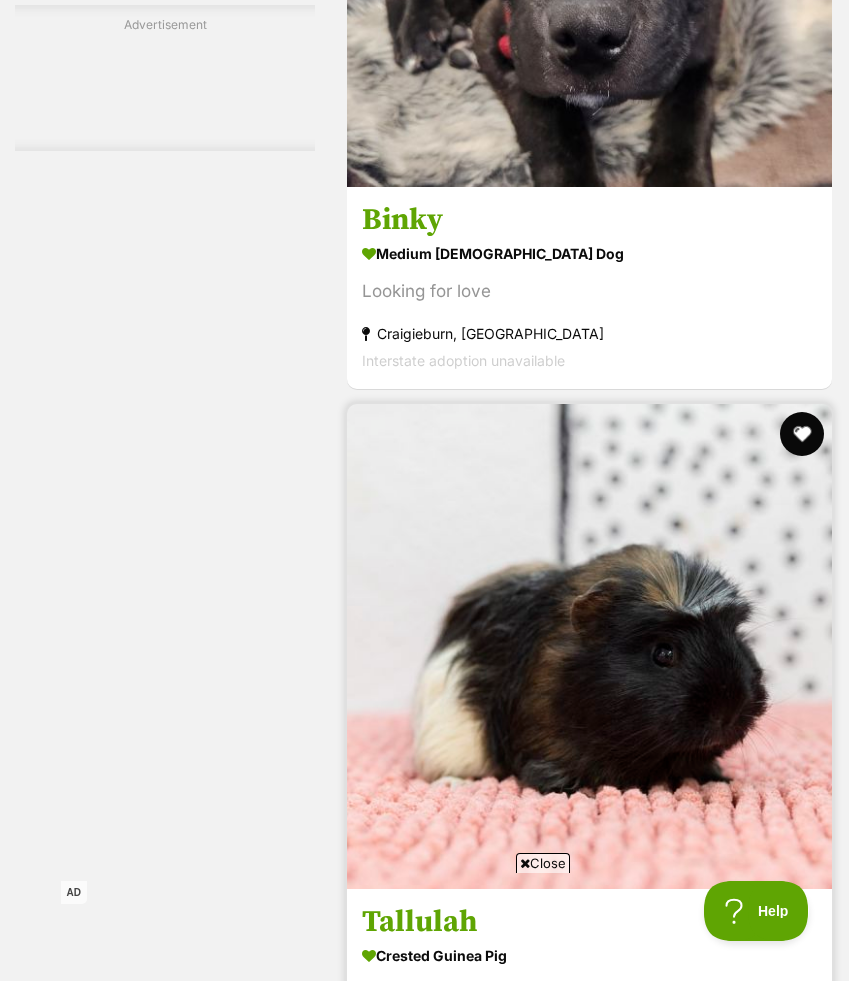 click at bounding box center (802, 434) 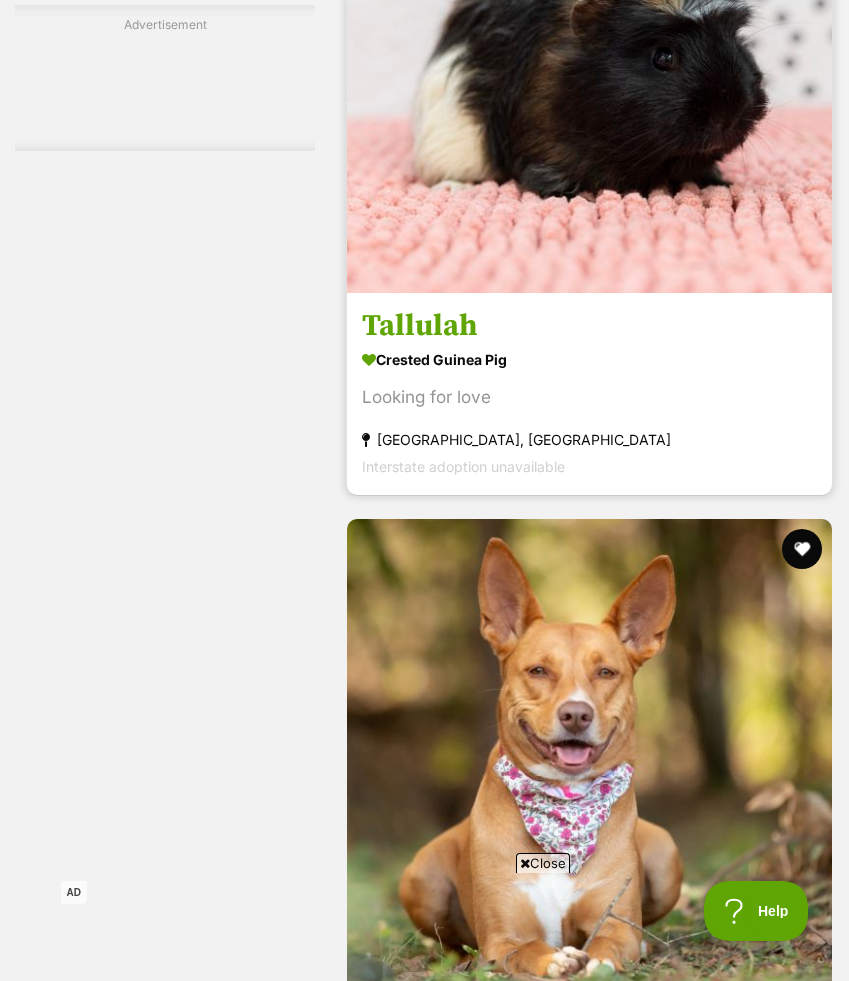 scroll, scrollTop: 13279, scrollLeft: 0, axis: vertical 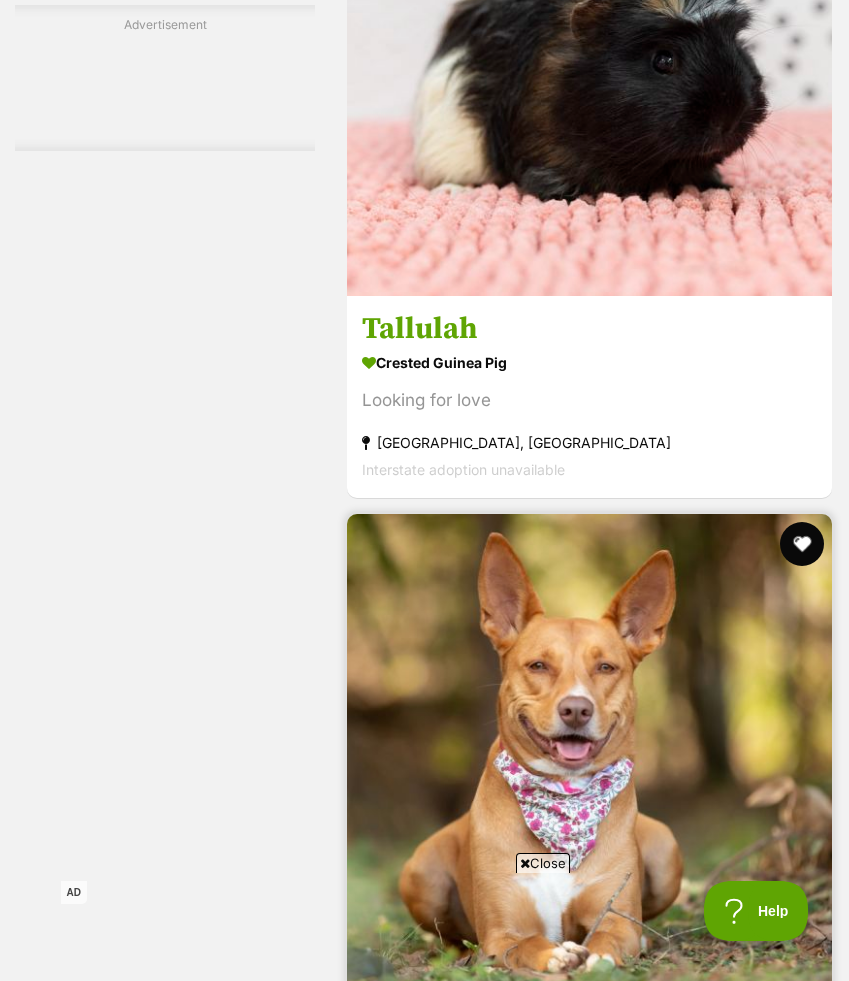click at bounding box center [802, 544] 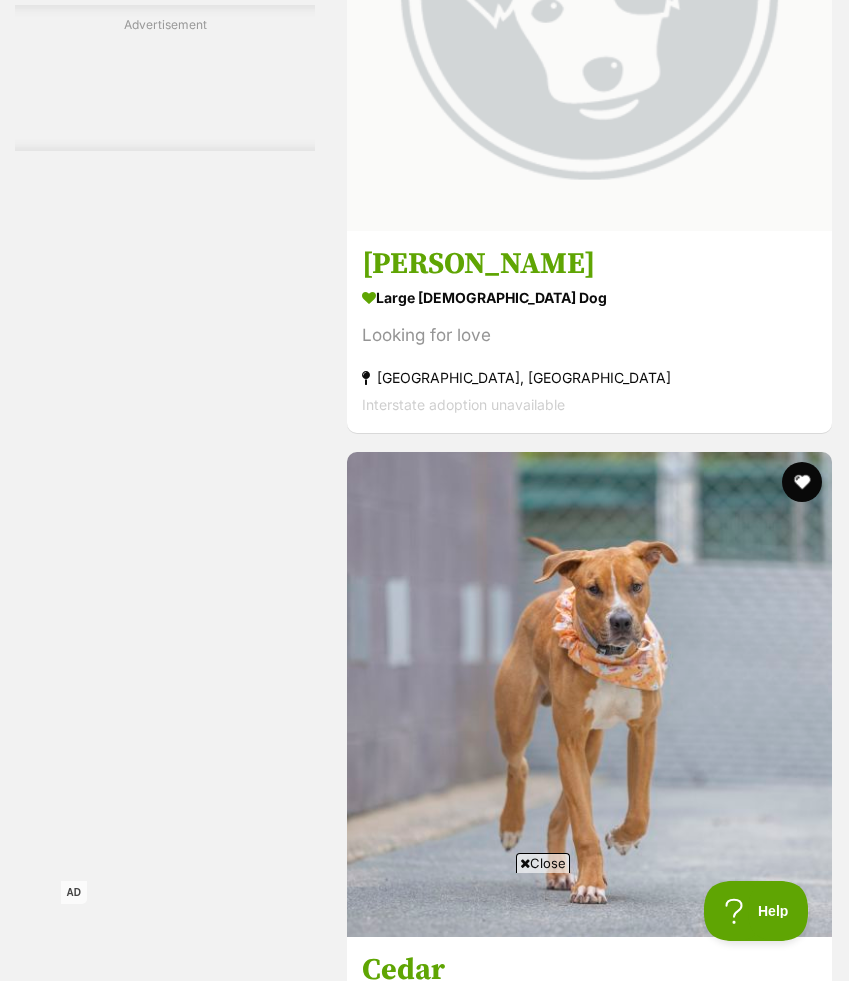 scroll, scrollTop: 15047, scrollLeft: 0, axis: vertical 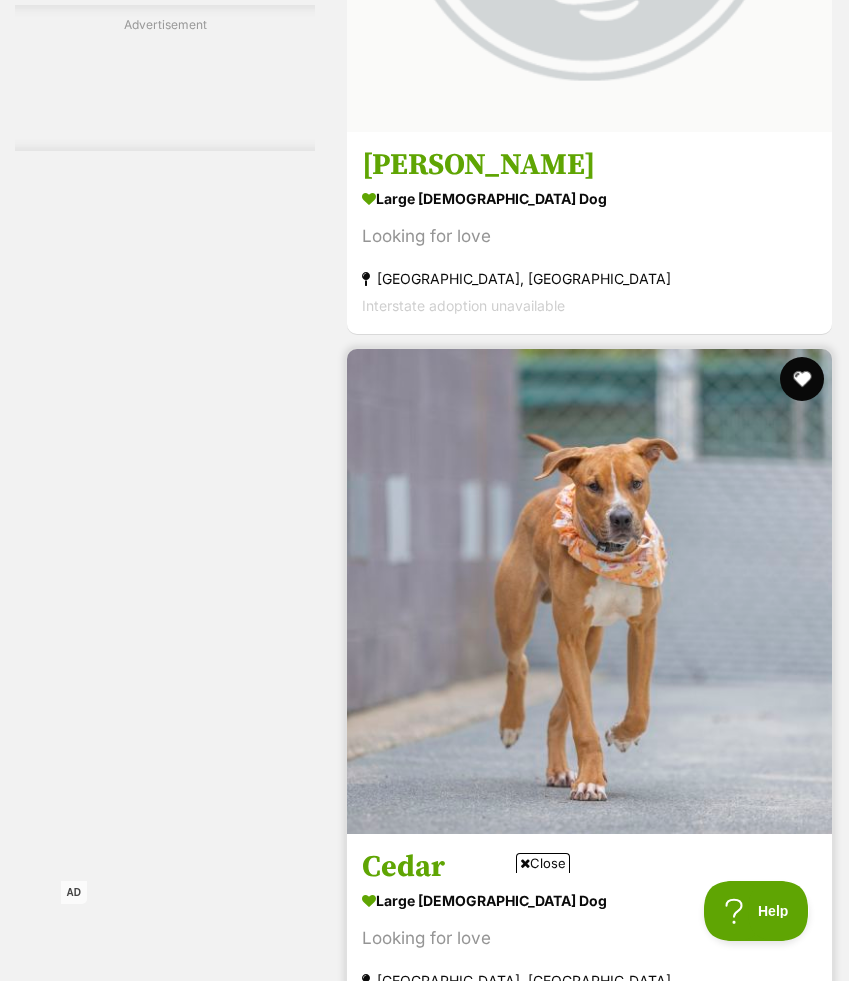 click at bounding box center [802, 379] 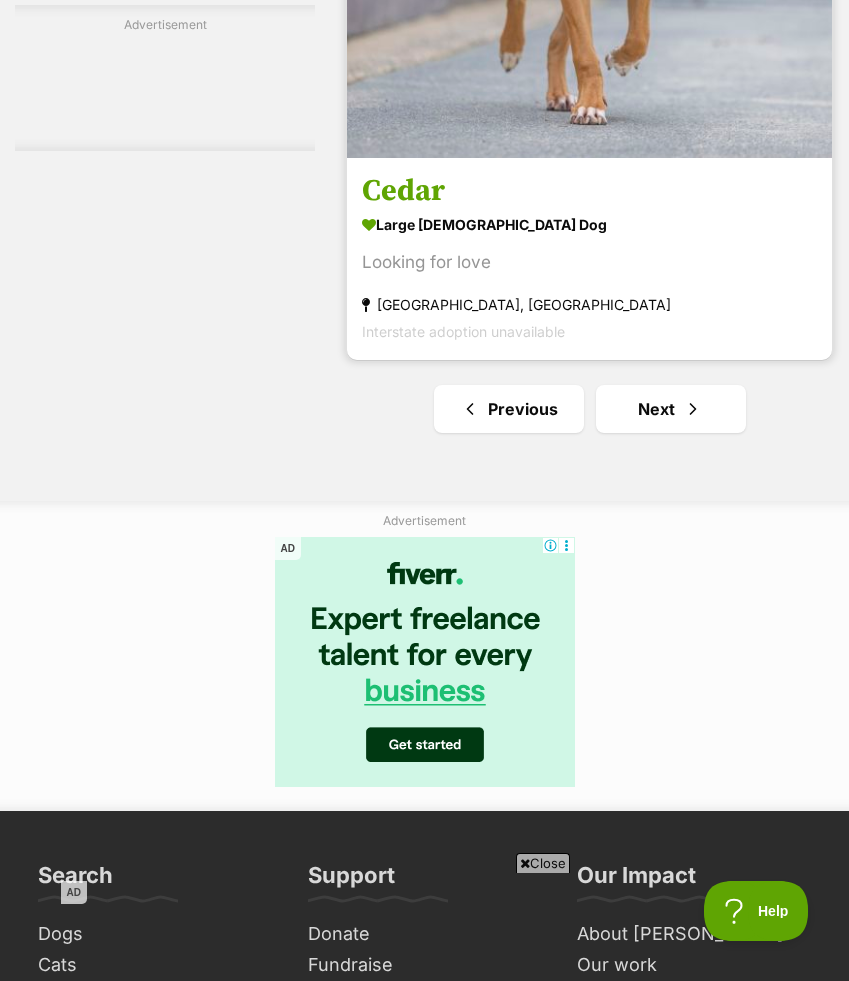 scroll, scrollTop: 15726, scrollLeft: 0, axis: vertical 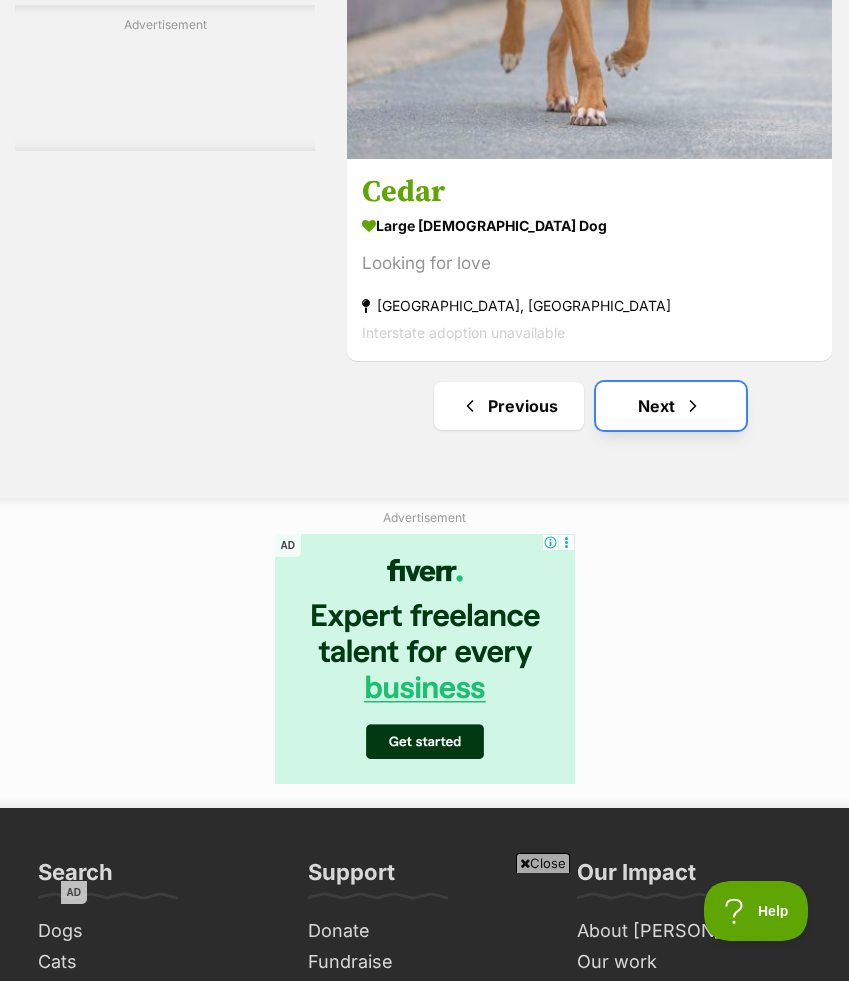 click at bounding box center (693, 406) 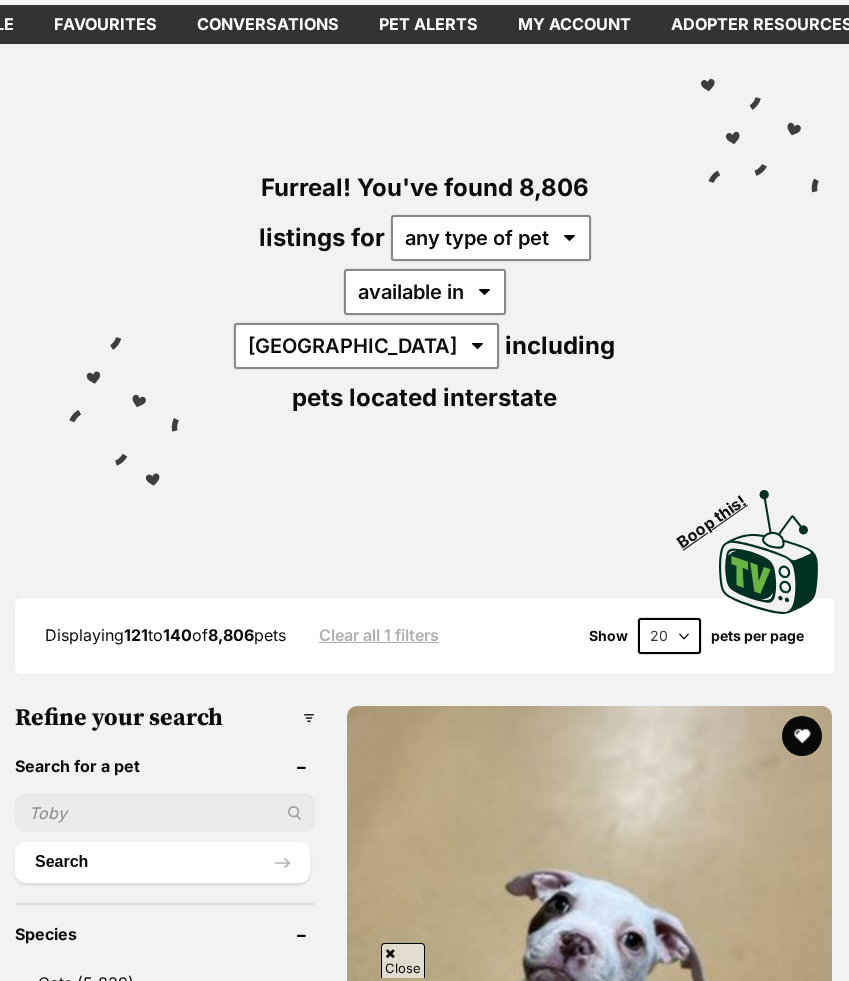 scroll, scrollTop: 0, scrollLeft: 0, axis: both 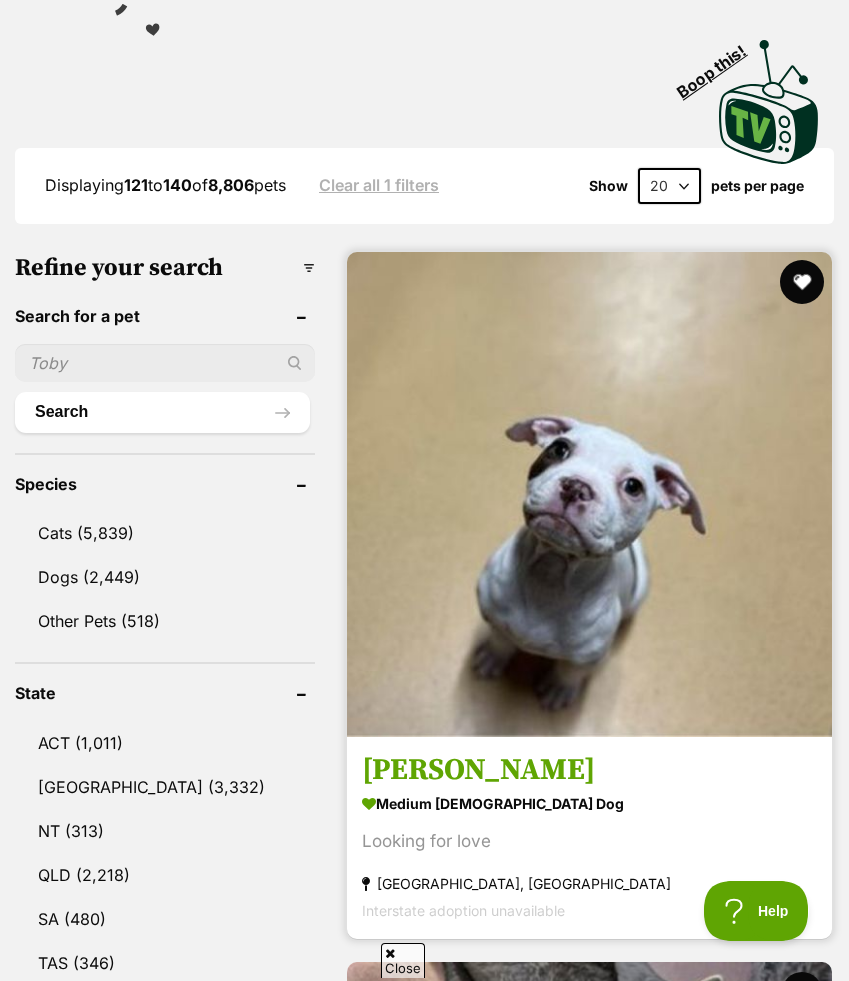 click at bounding box center [802, 282] 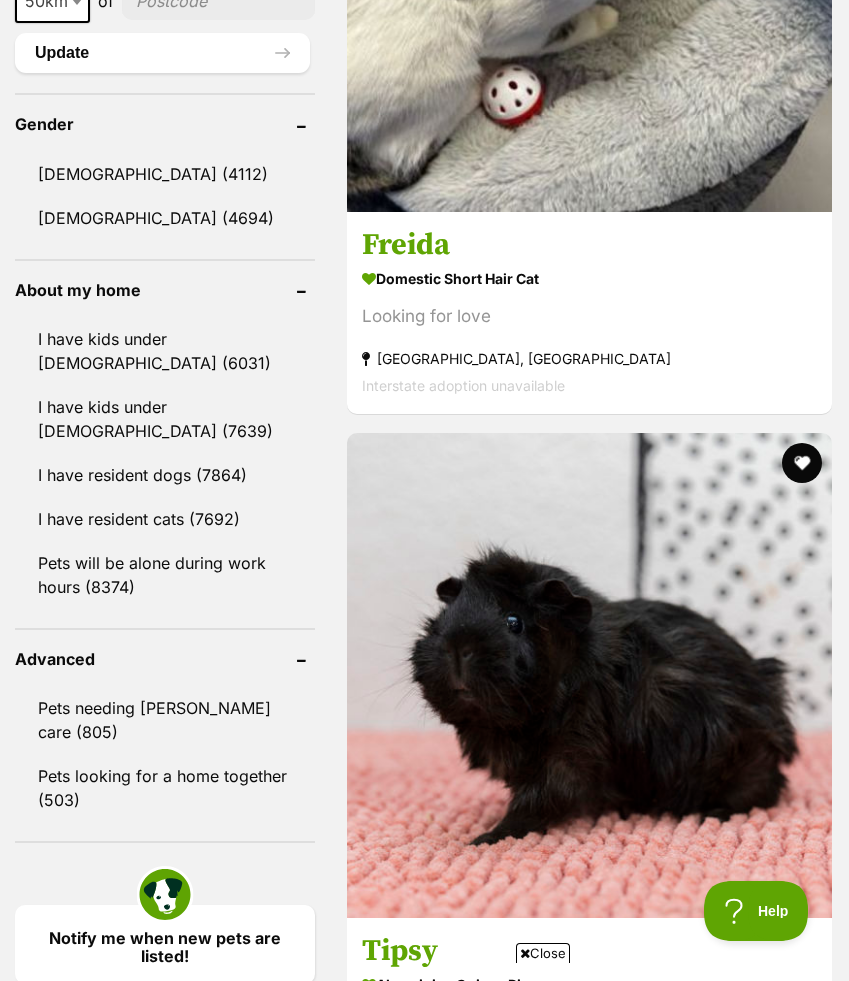 scroll, scrollTop: 1993, scrollLeft: 0, axis: vertical 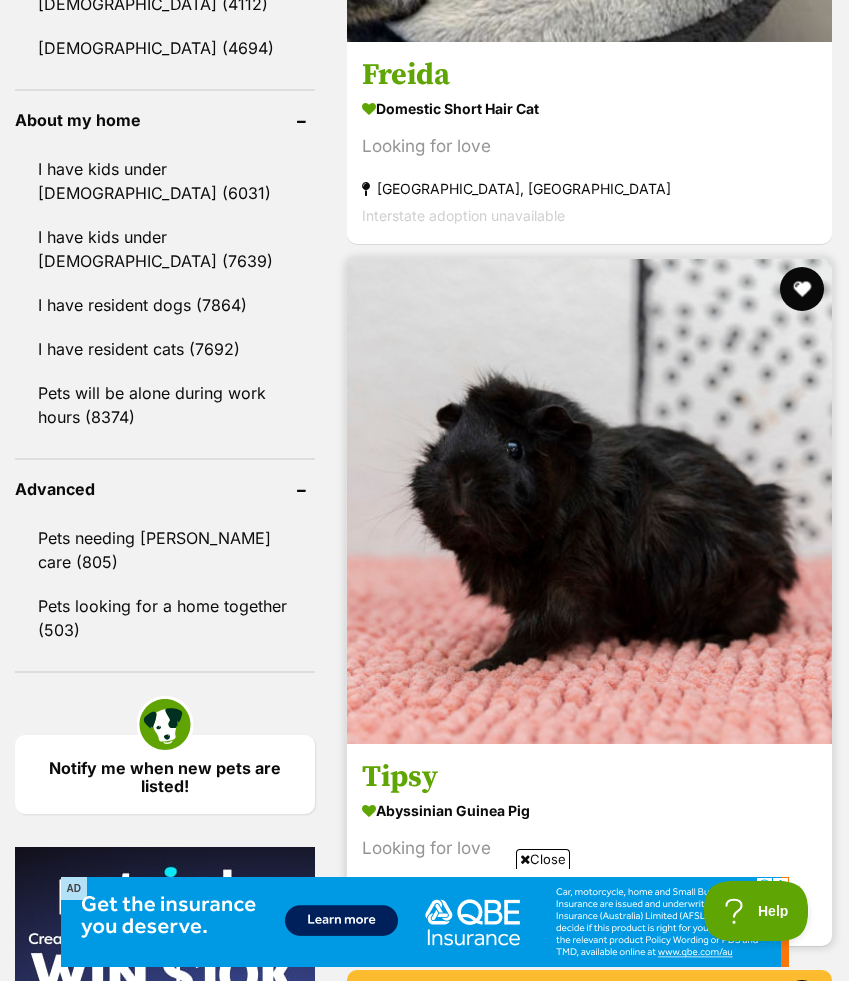 click at bounding box center (802, 289) 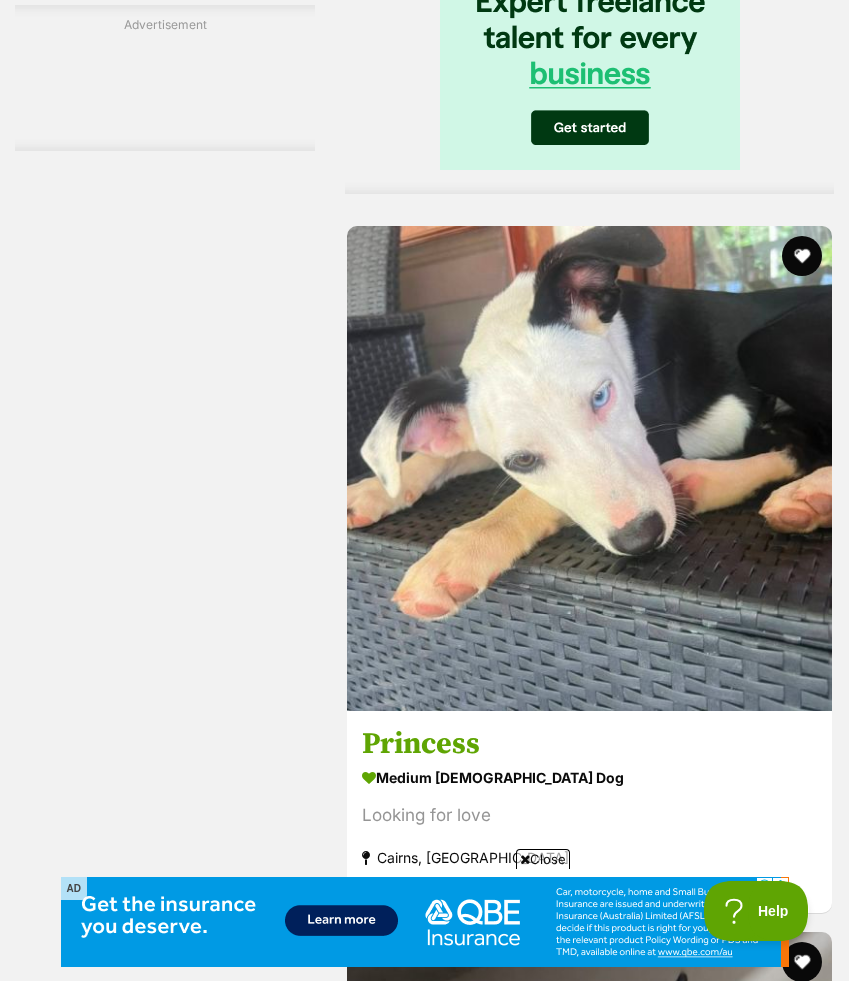 scroll, scrollTop: 5333, scrollLeft: 0, axis: vertical 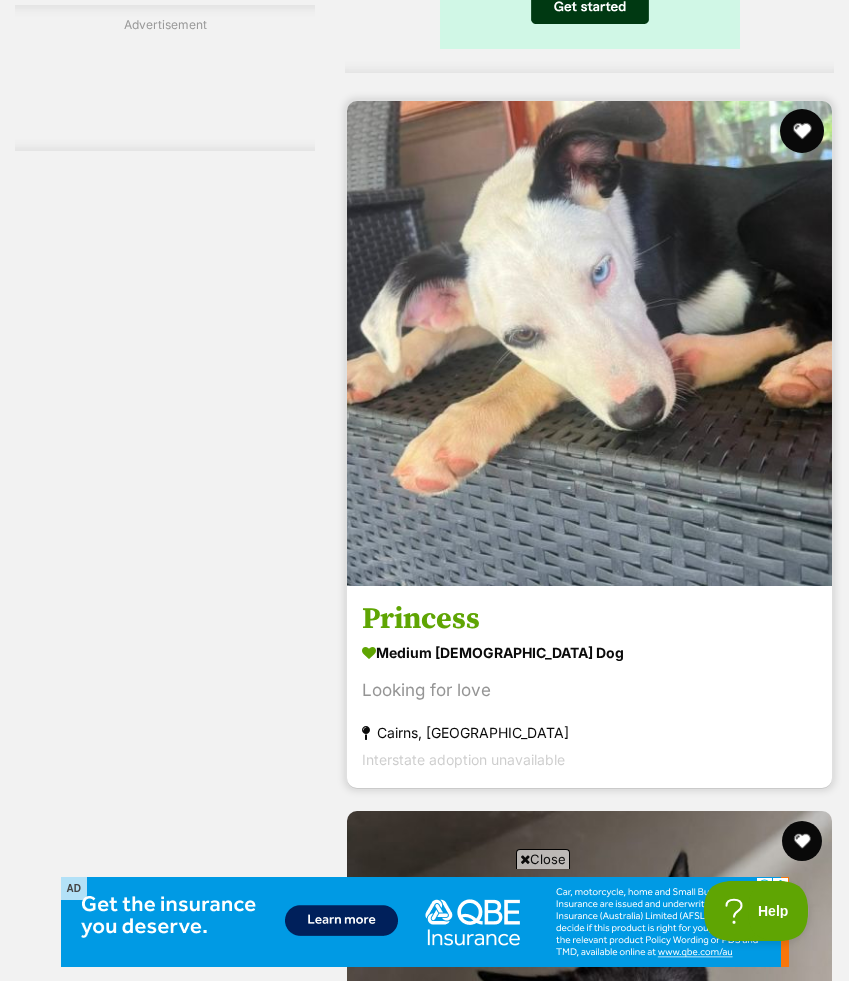 click at bounding box center [802, 131] 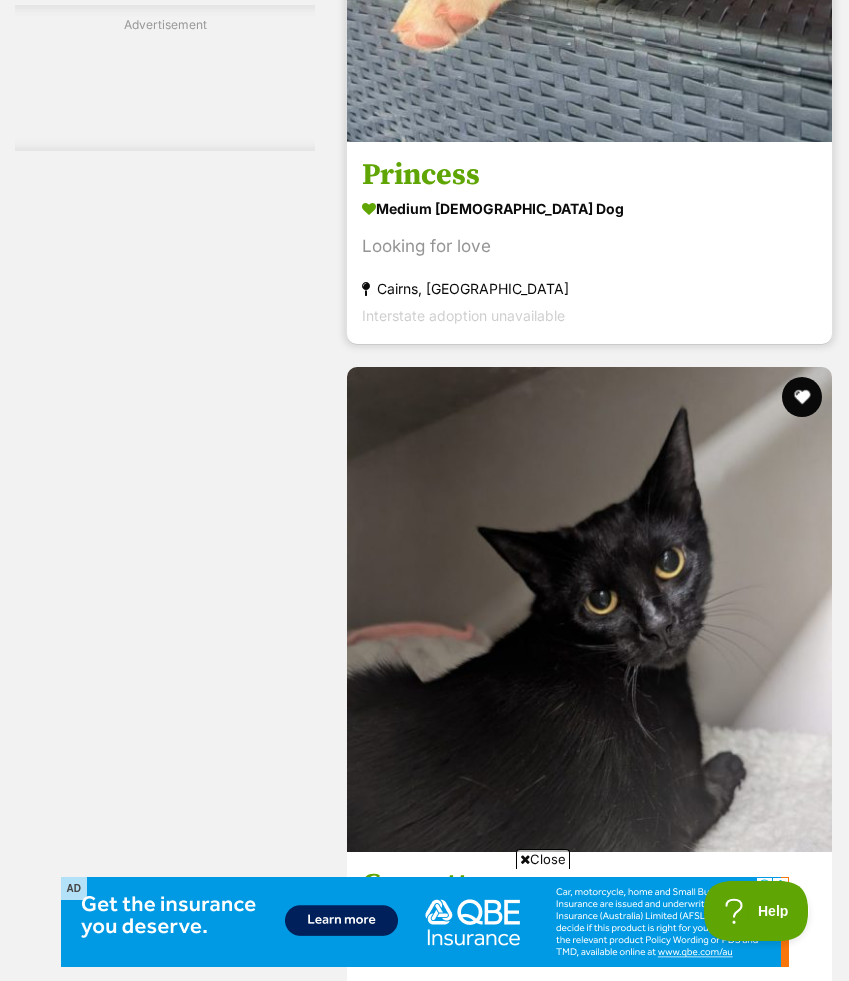 scroll, scrollTop: 5779, scrollLeft: 0, axis: vertical 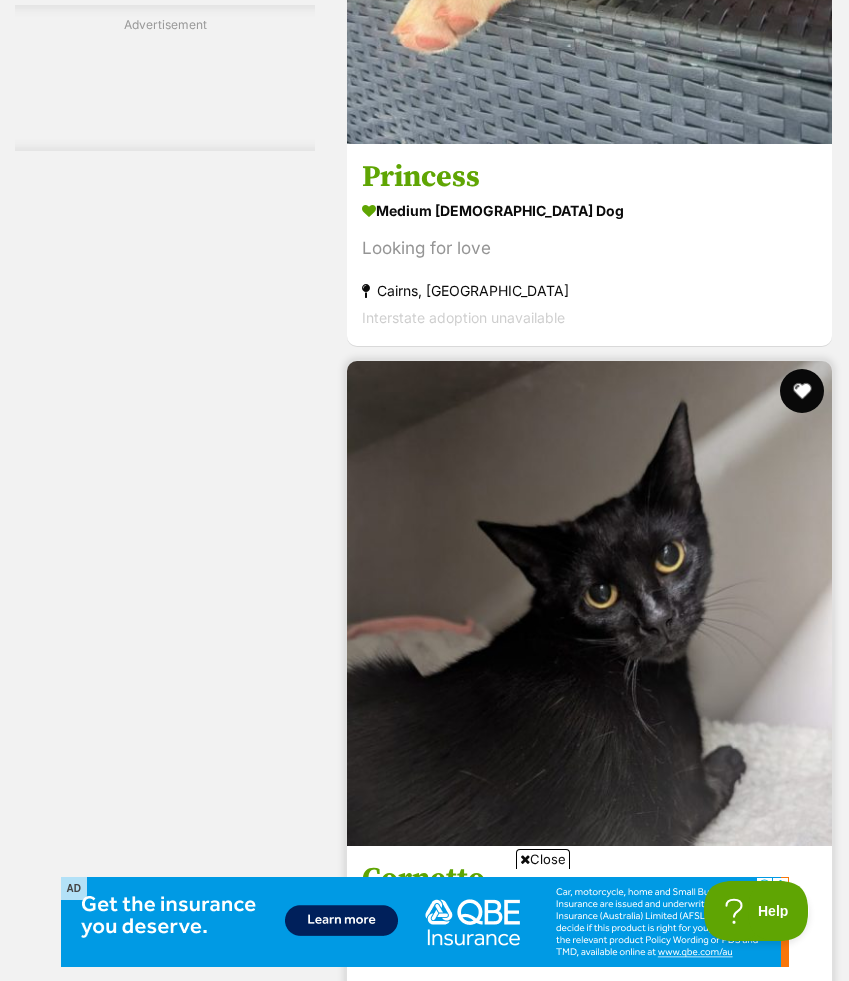 click at bounding box center [802, 391] 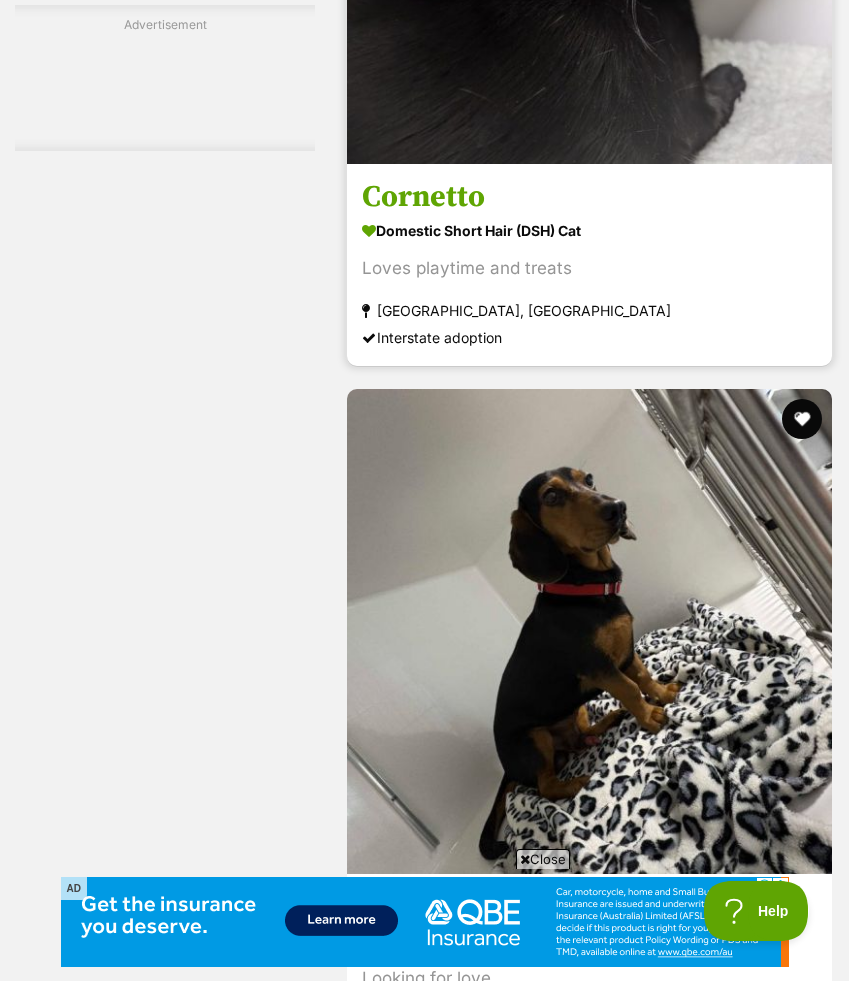 scroll, scrollTop: 6482, scrollLeft: 0, axis: vertical 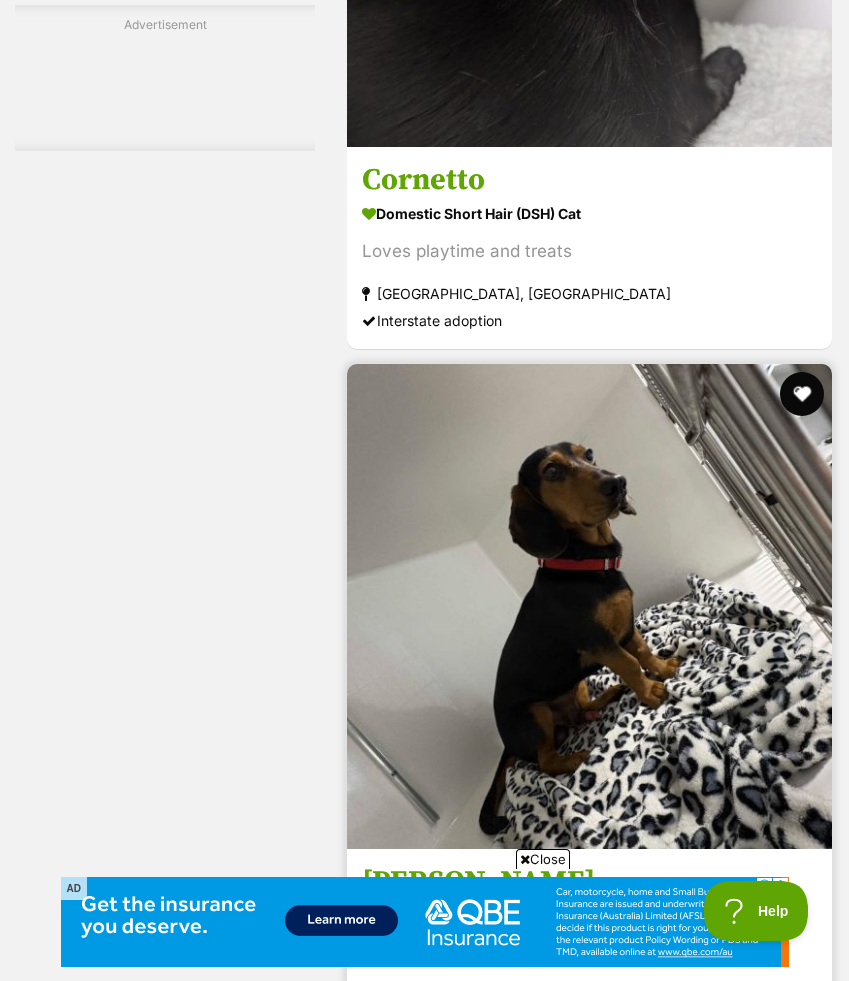 click at bounding box center [802, 394] 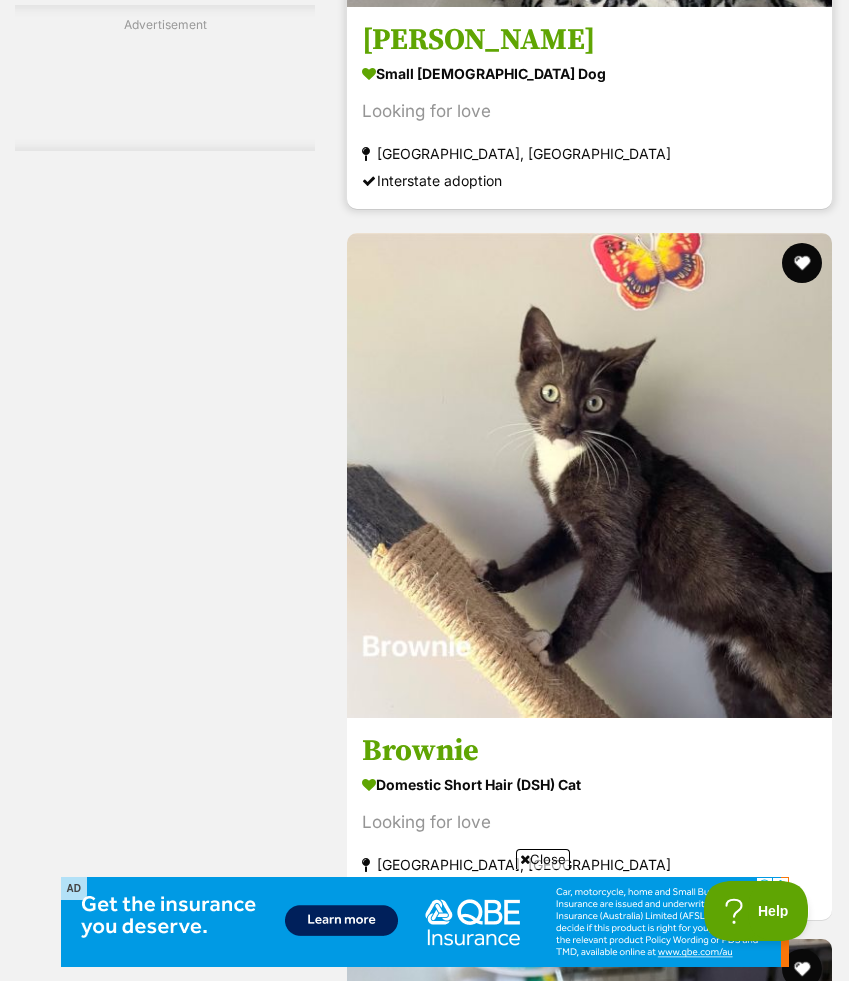 scroll, scrollTop: 7396, scrollLeft: 0, axis: vertical 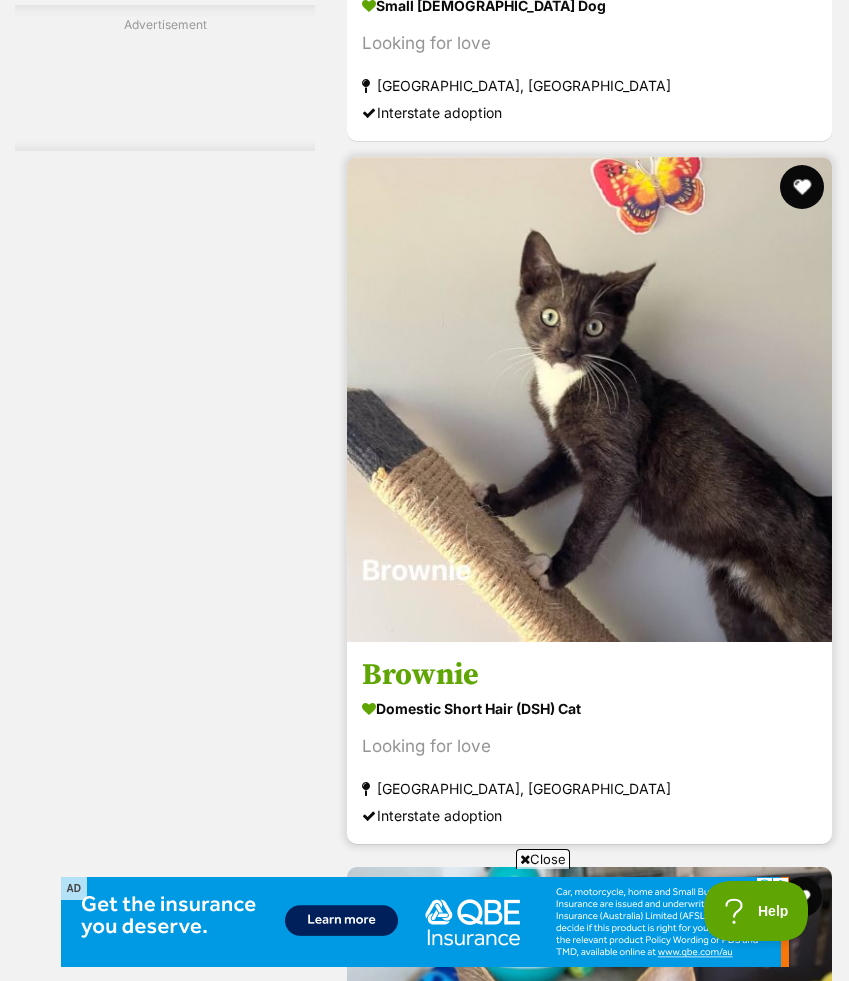click at bounding box center [802, 187] 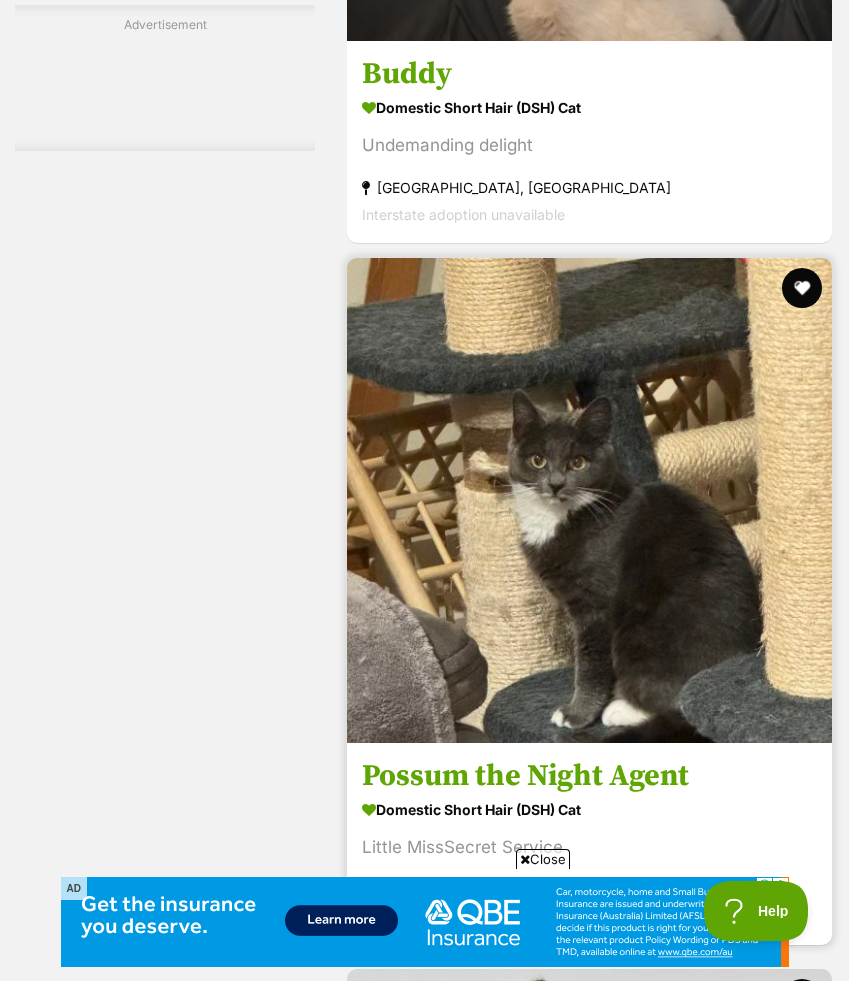 scroll, scrollTop: 11171, scrollLeft: 0, axis: vertical 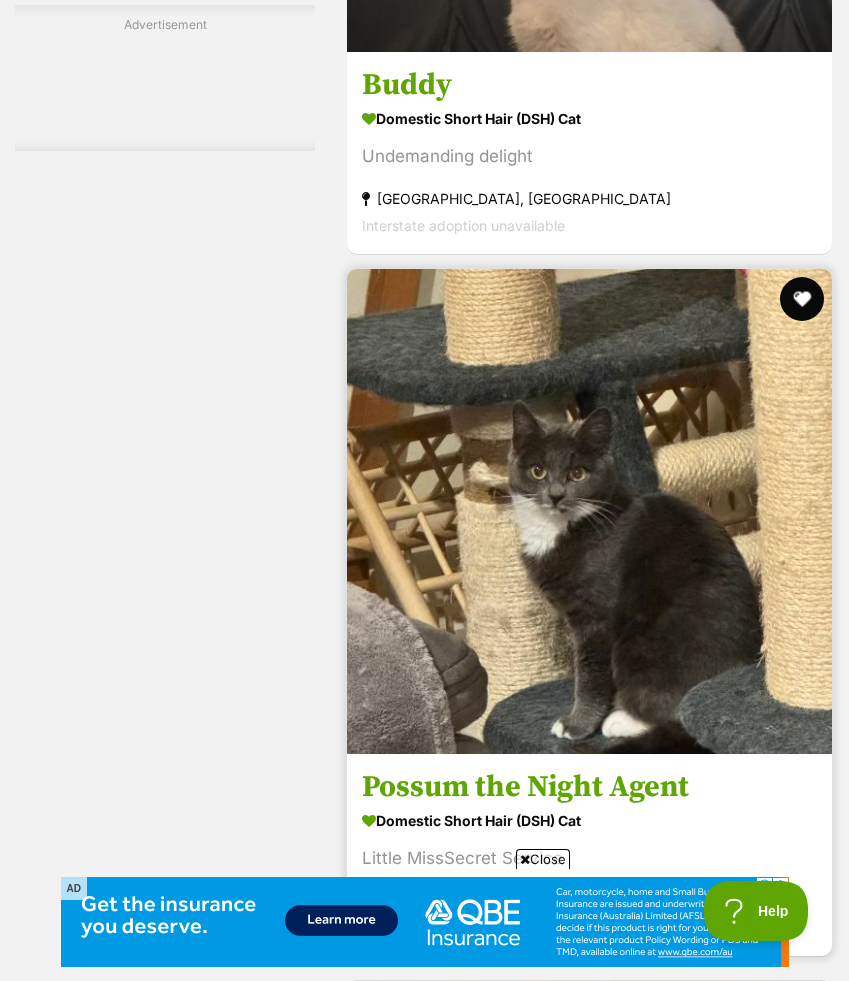 click at bounding box center [802, 299] 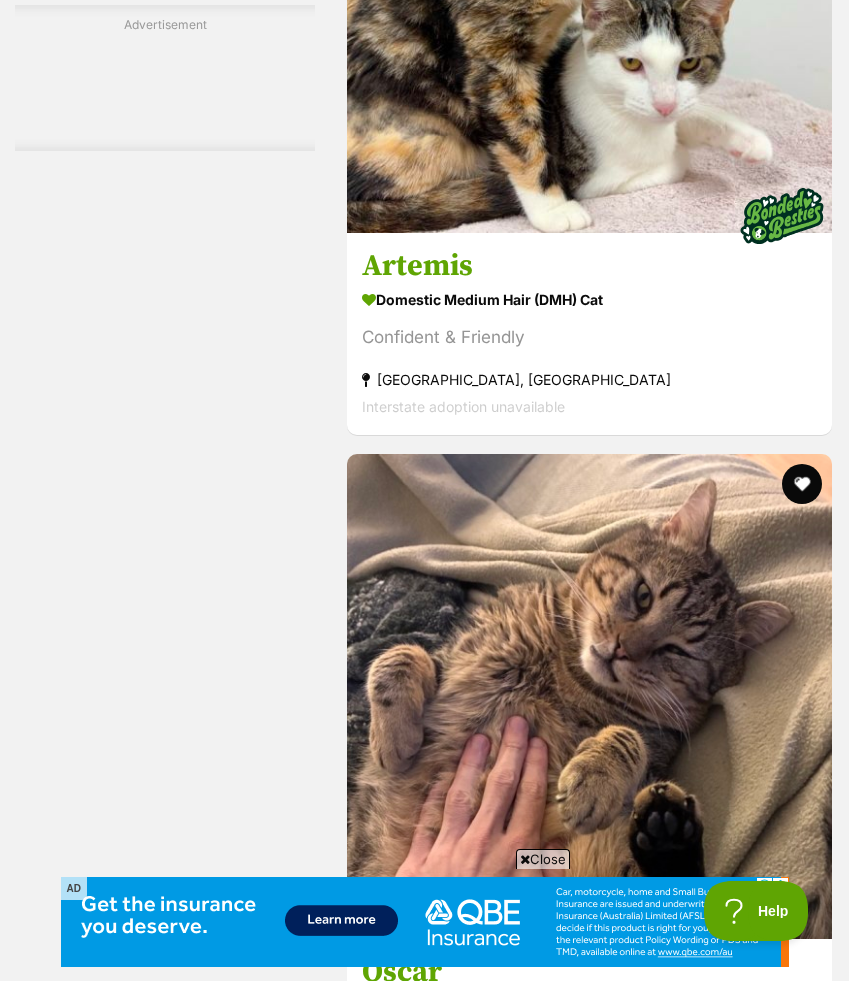 scroll, scrollTop: 0, scrollLeft: 0, axis: both 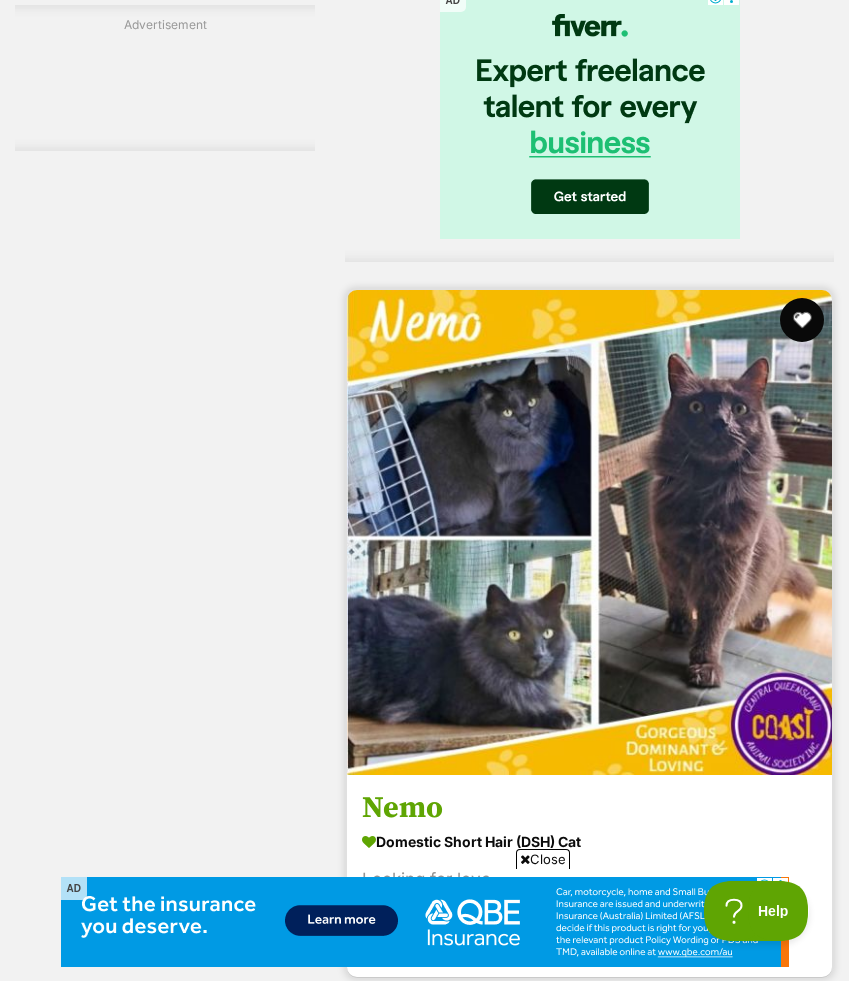 click at bounding box center (802, 320) 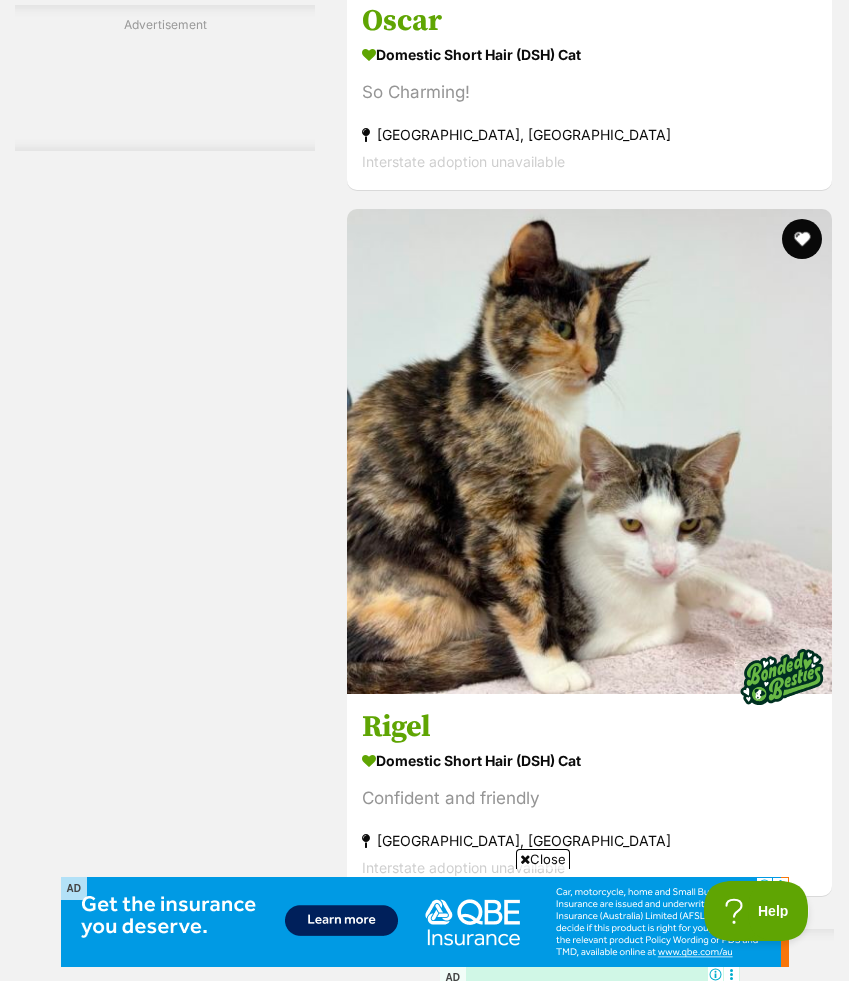 scroll, scrollTop: 13336, scrollLeft: 0, axis: vertical 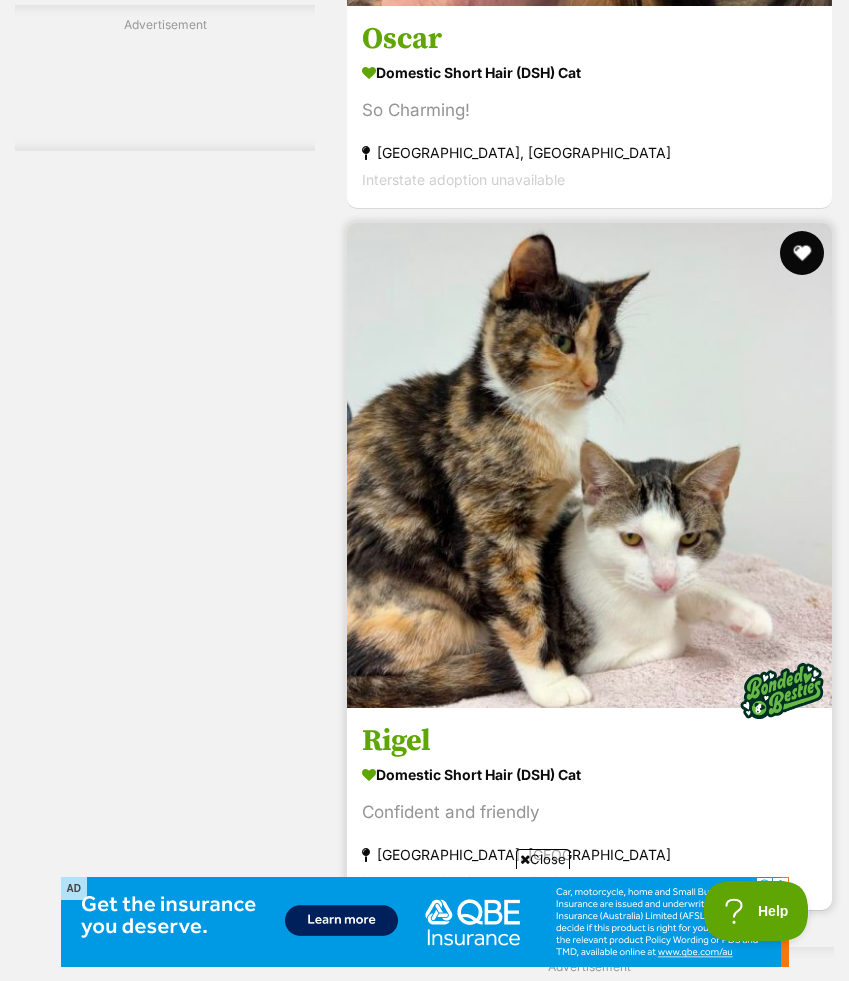 click at bounding box center (802, 253) 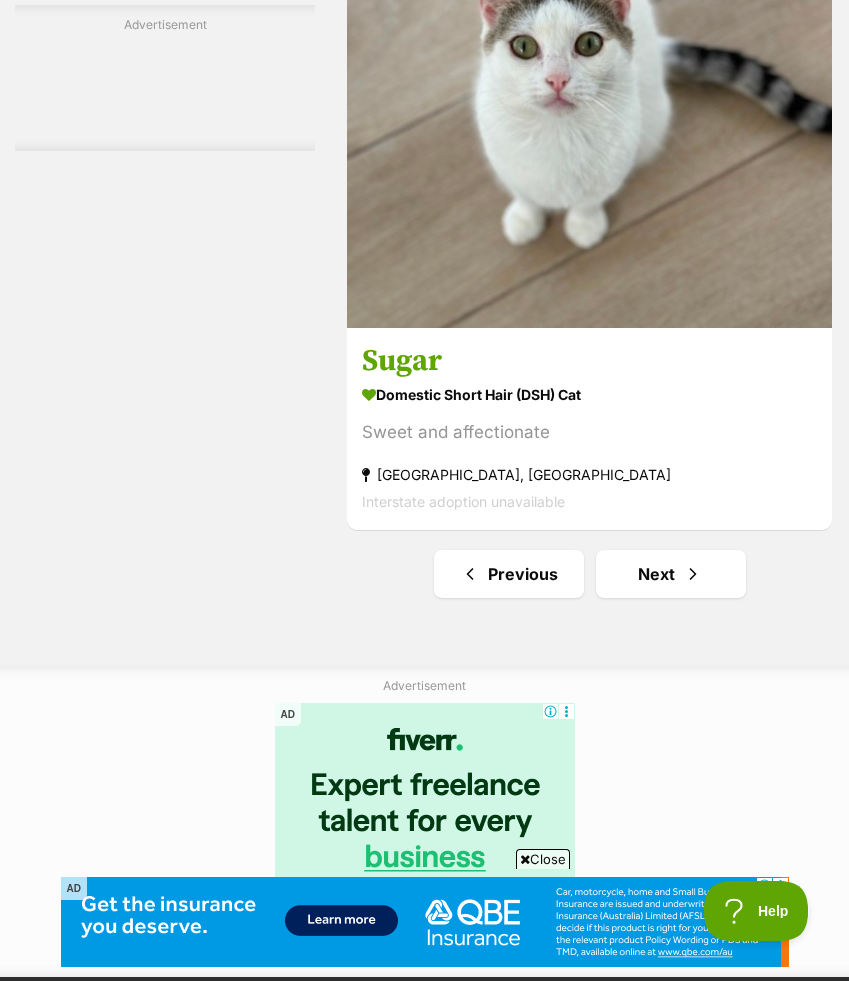 scroll, scrollTop: 15621, scrollLeft: 0, axis: vertical 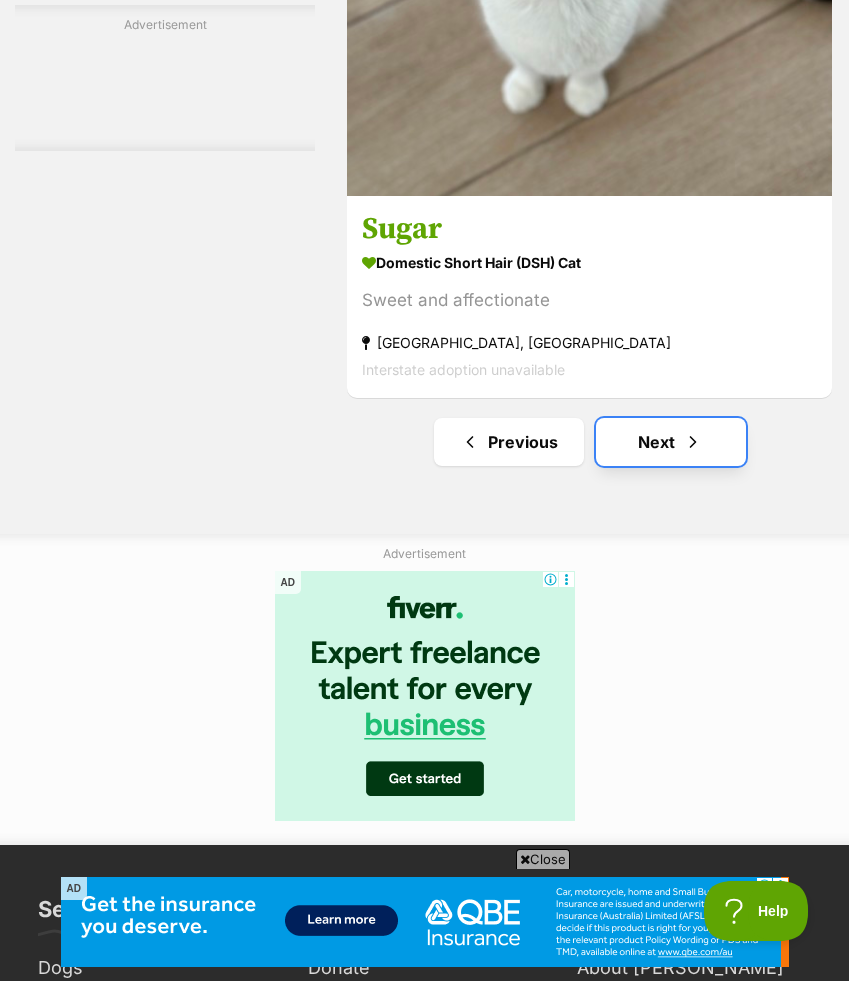 click on "Next" at bounding box center [671, 442] 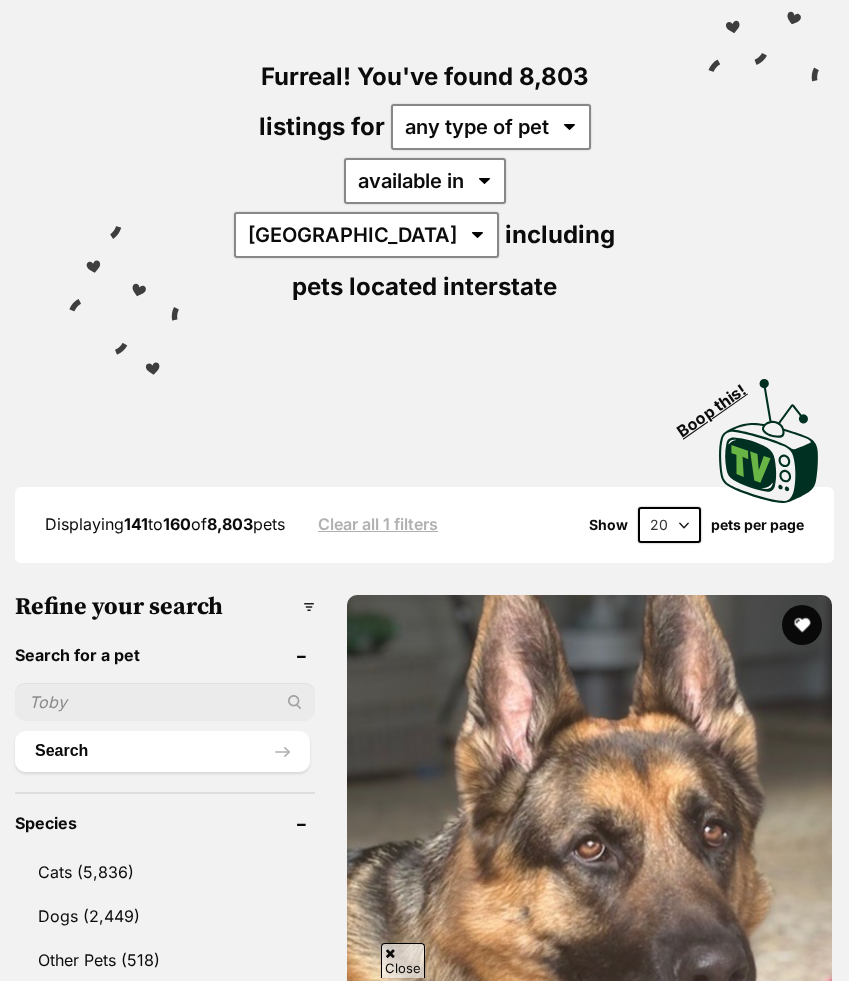 scroll, scrollTop: 0, scrollLeft: 0, axis: both 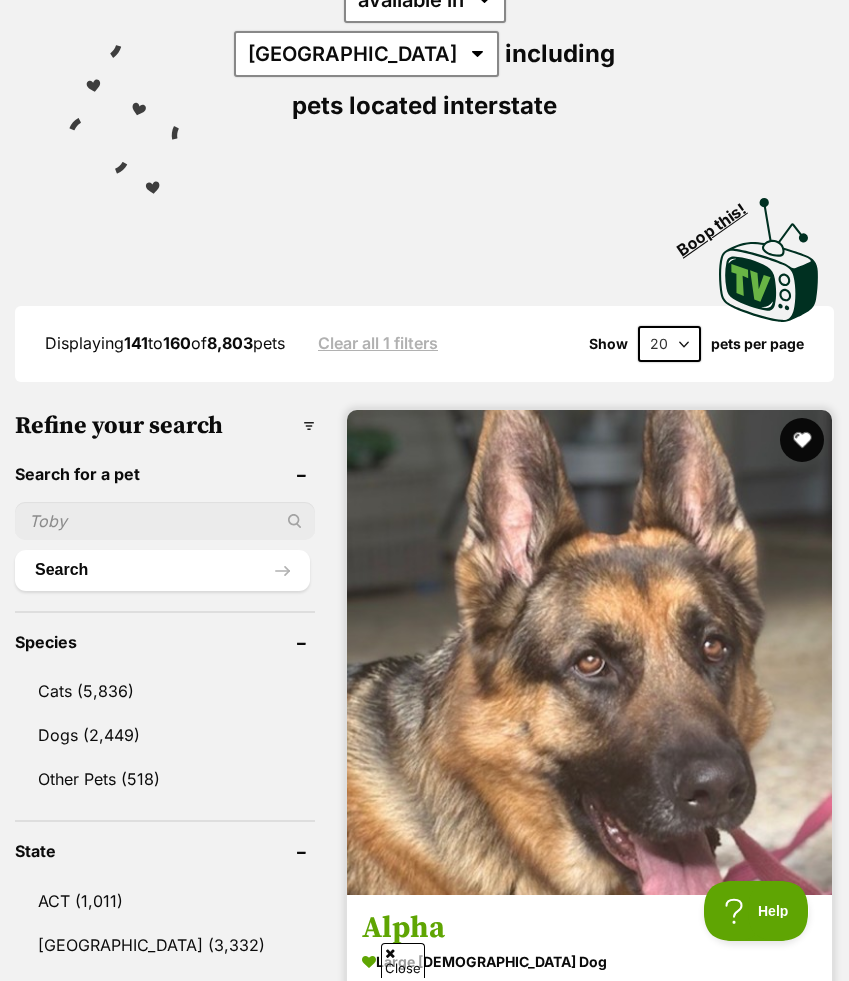 click at bounding box center [802, 440] 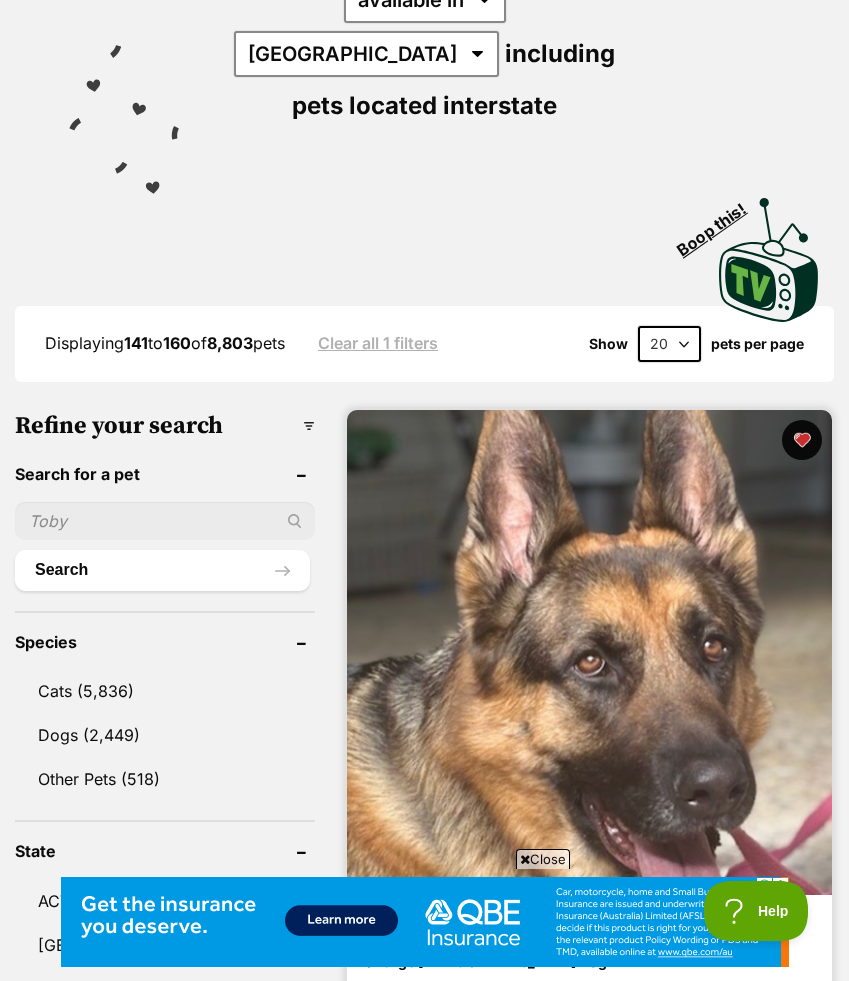 scroll, scrollTop: 0, scrollLeft: 0, axis: both 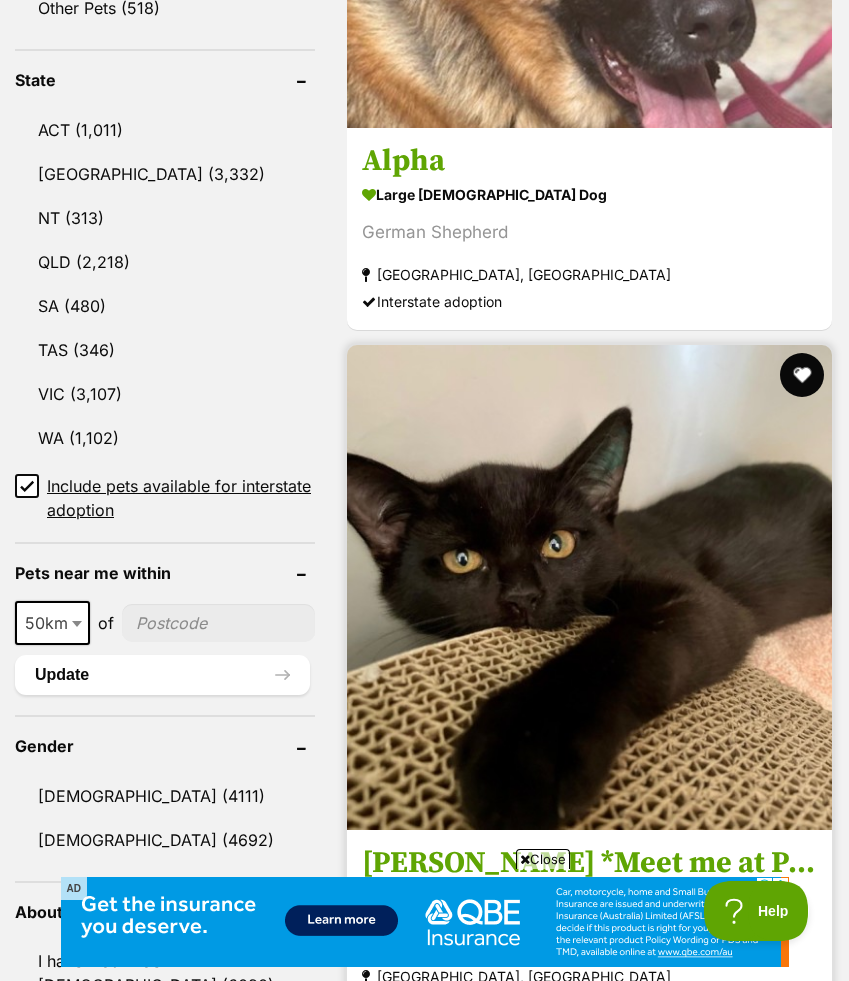 click at bounding box center (802, 375) 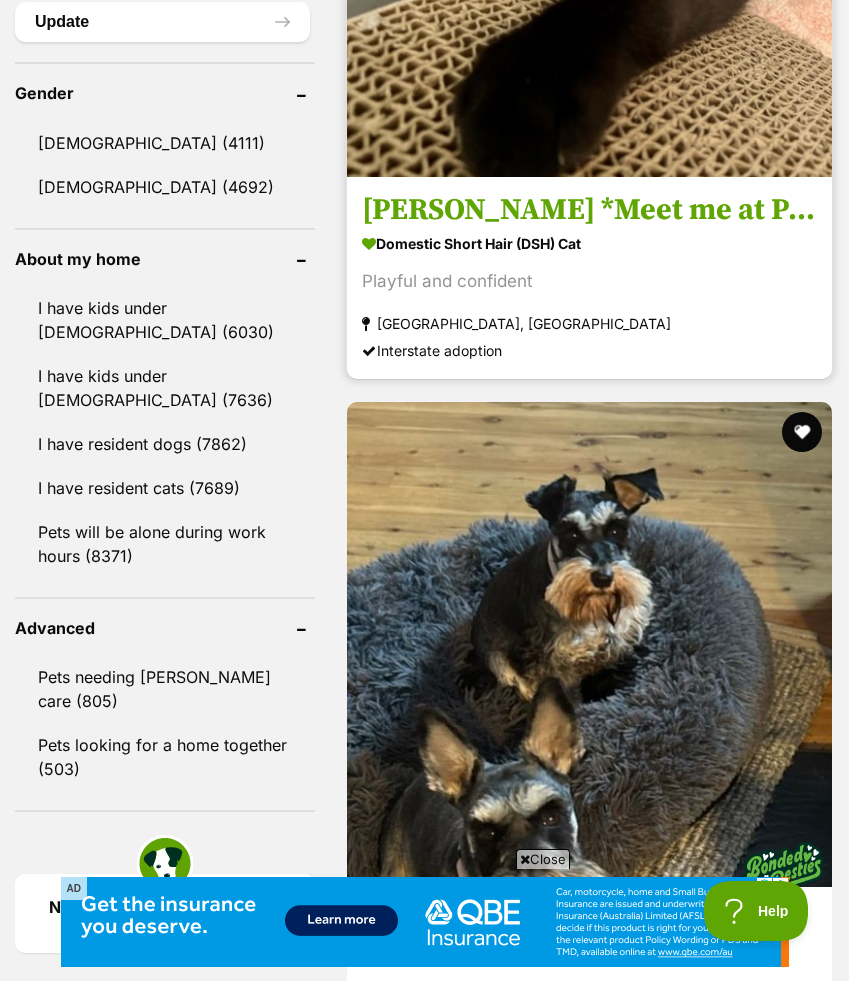 scroll, scrollTop: 1868, scrollLeft: 0, axis: vertical 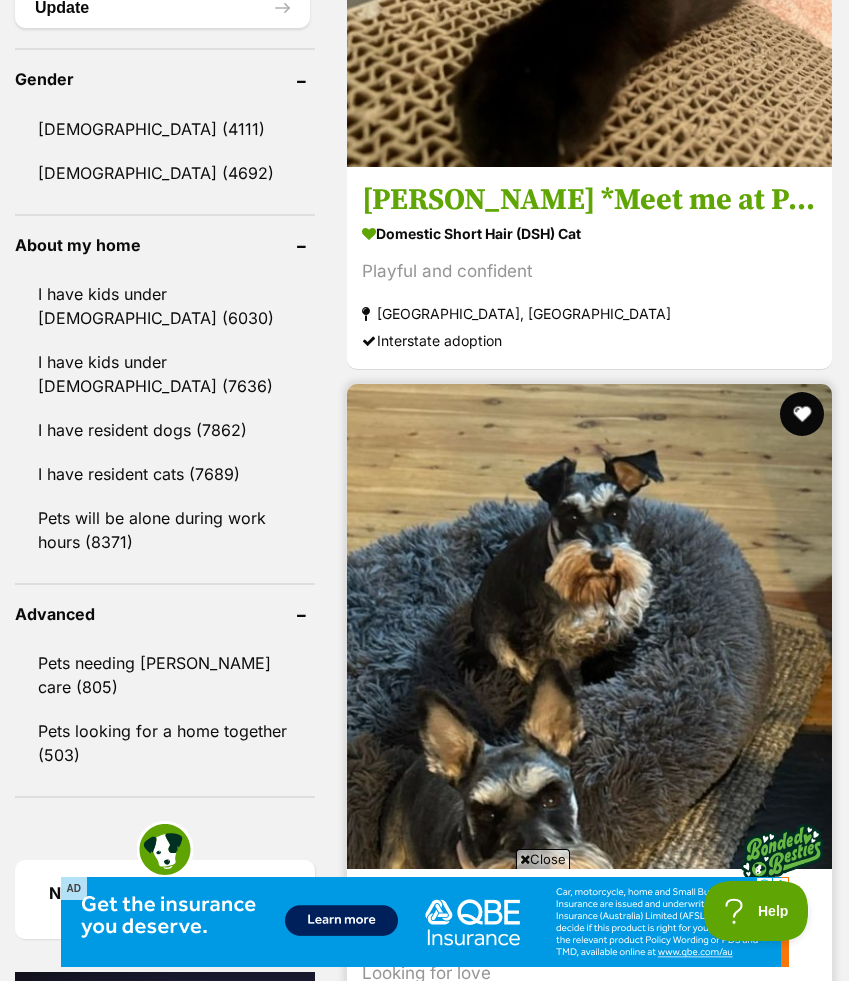 click at bounding box center (802, 414) 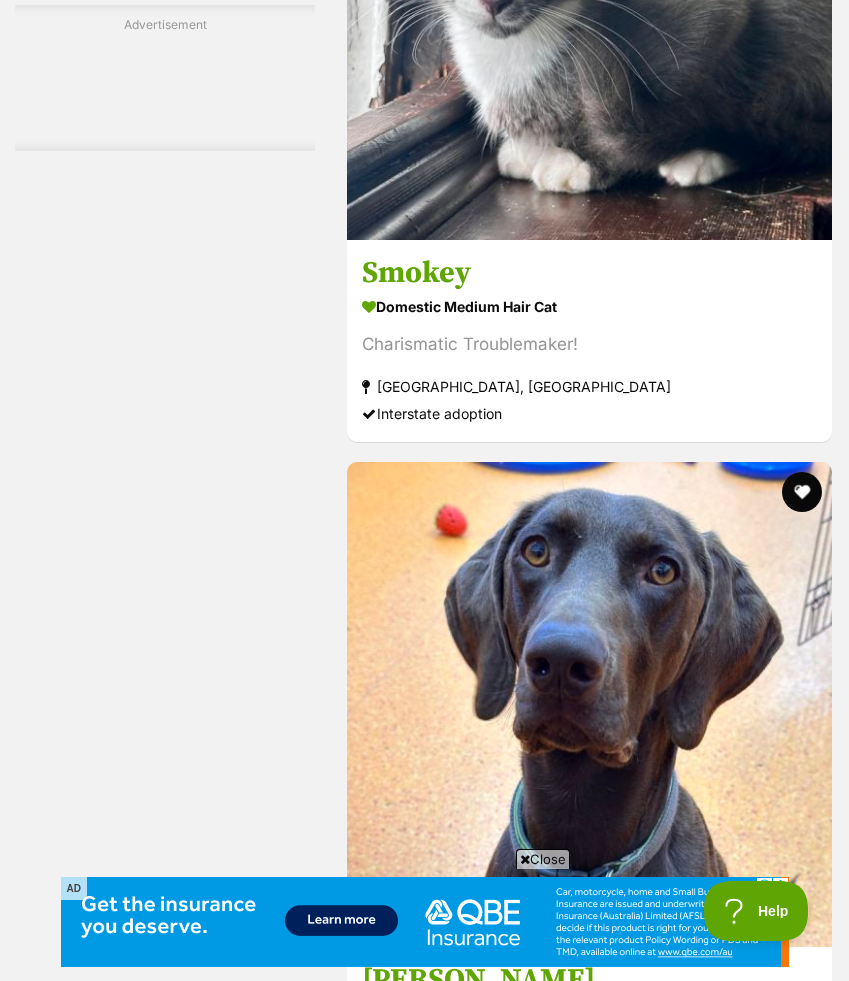 scroll, scrollTop: 7093, scrollLeft: 0, axis: vertical 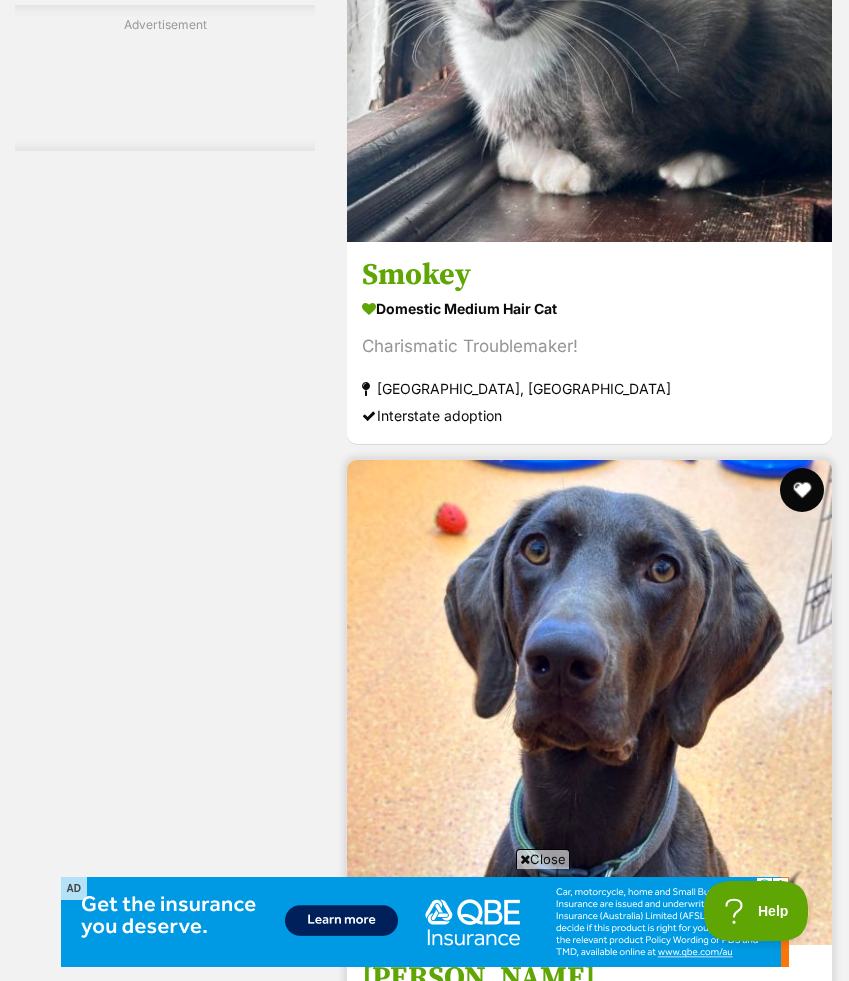 click at bounding box center (802, 490) 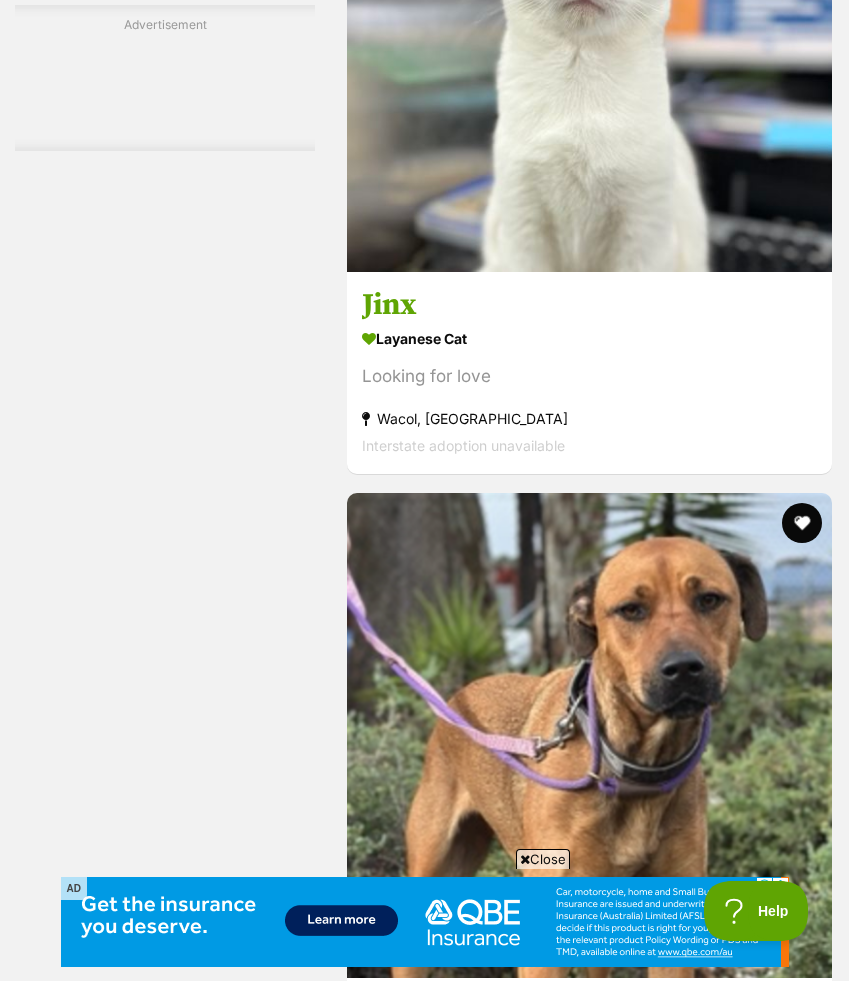 scroll, scrollTop: 8541, scrollLeft: 0, axis: vertical 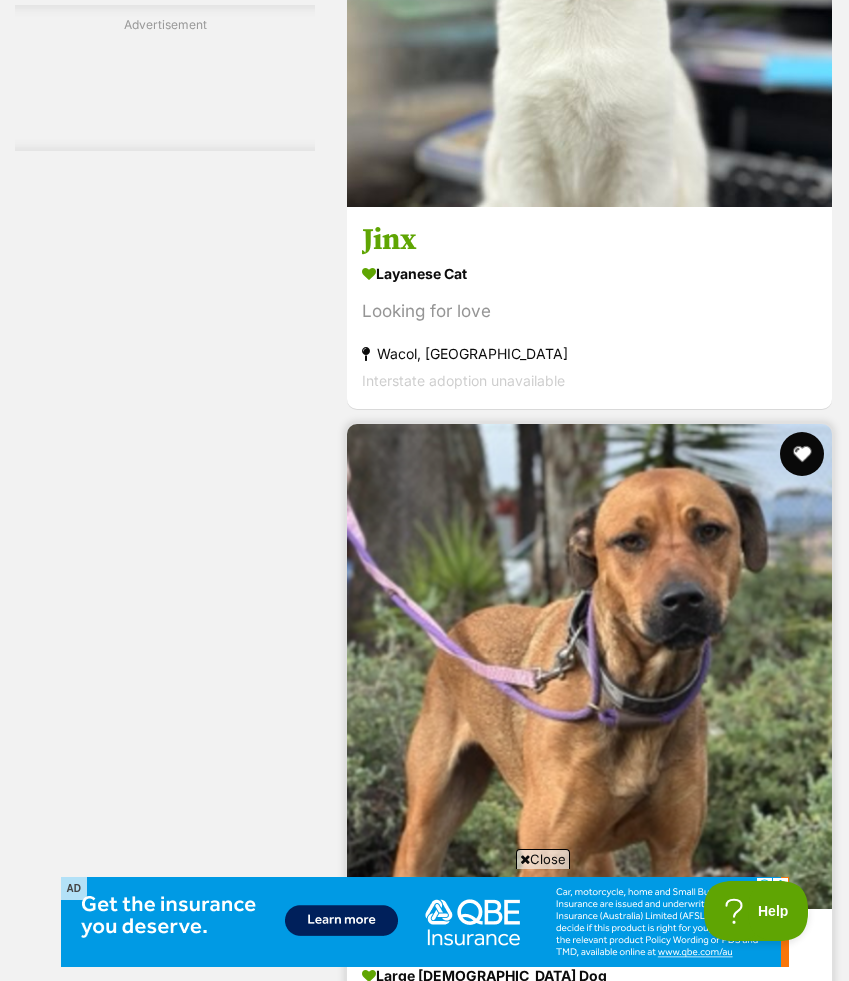 click at bounding box center (802, 454) 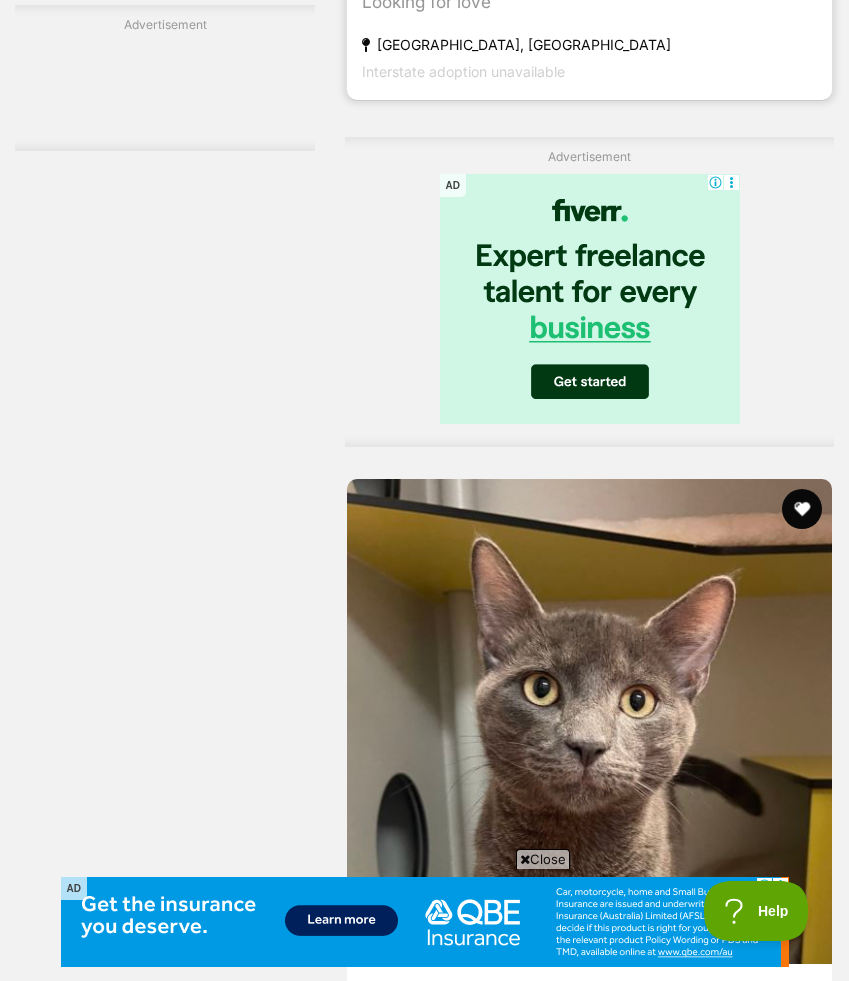 scroll, scrollTop: 9621, scrollLeft: 0, axis: vertical 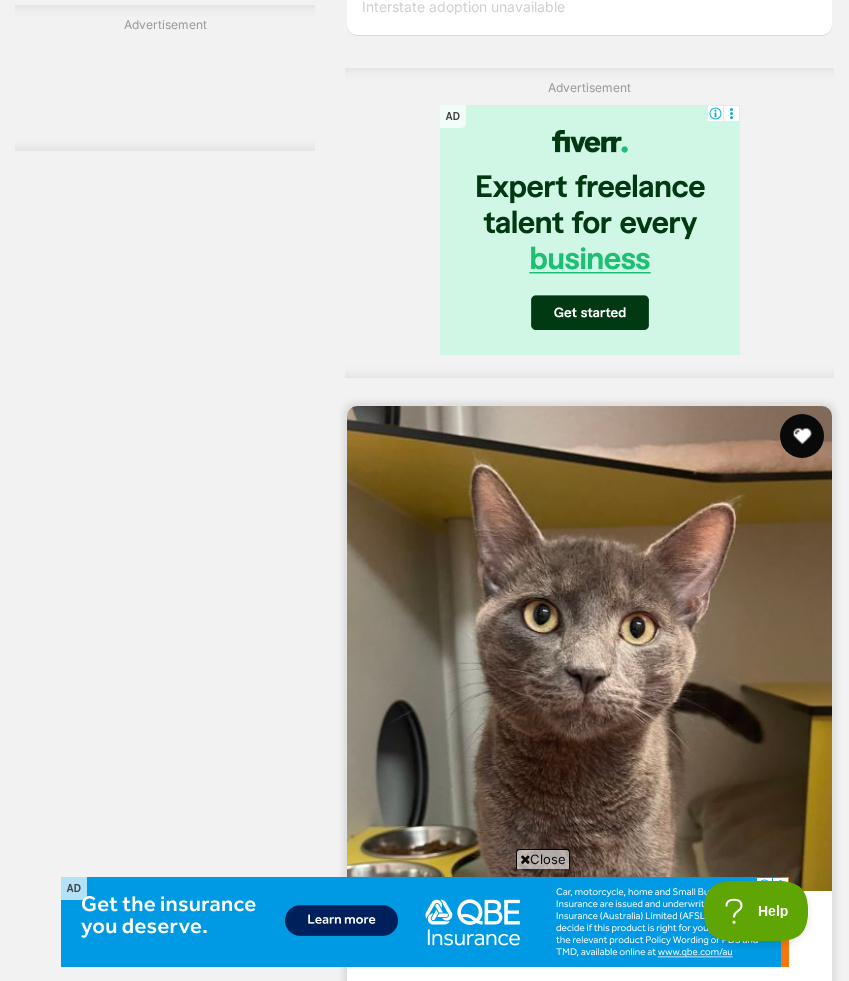 click at bounding box center (802, 436) 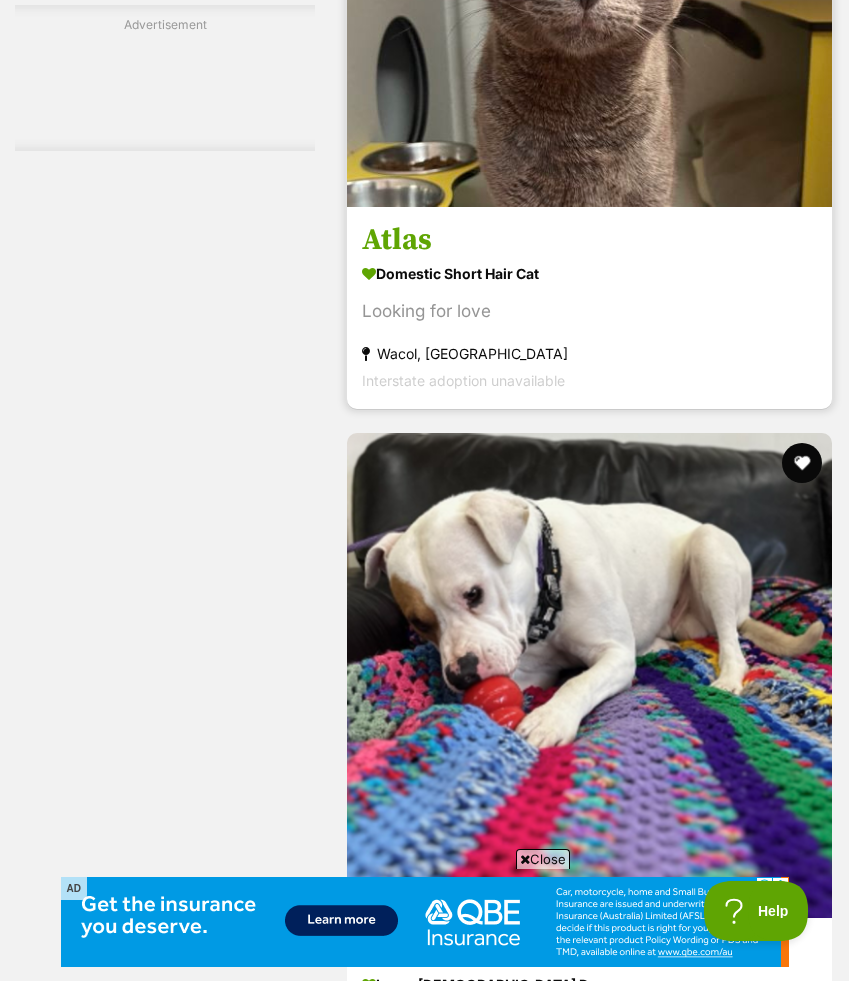 scroll, scrollTop: 10365, scrollLeft: 0, axis: vertical 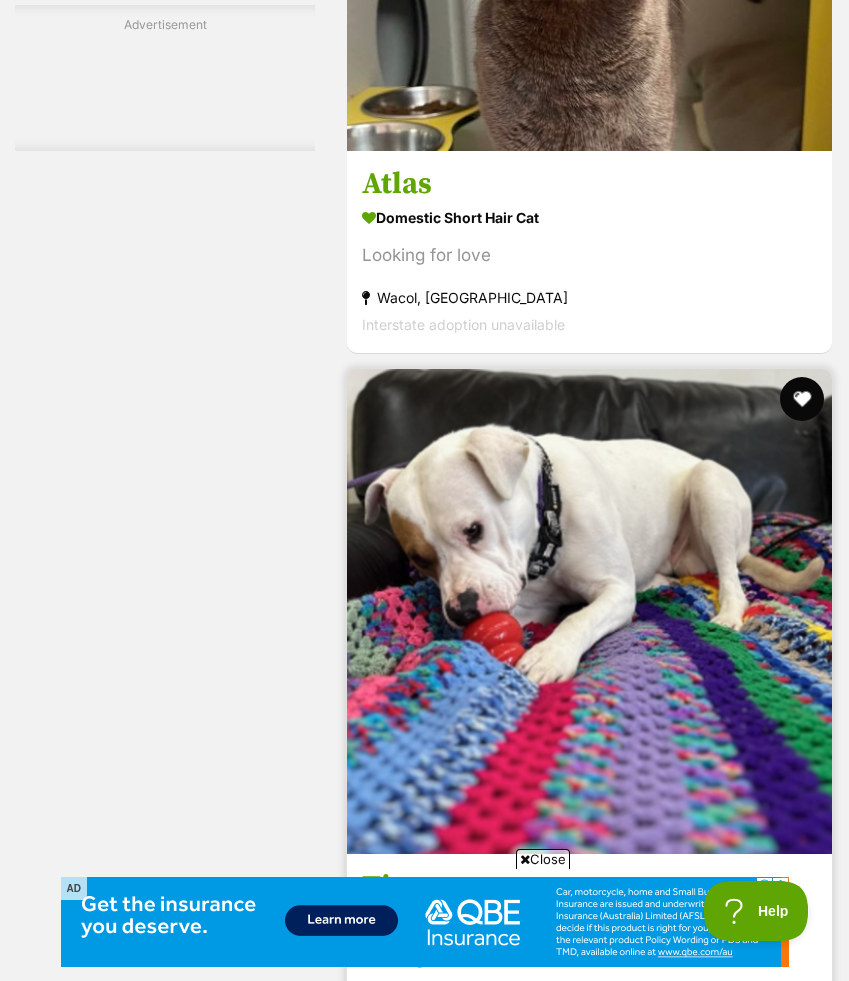 click at bounding box center [802, 399] 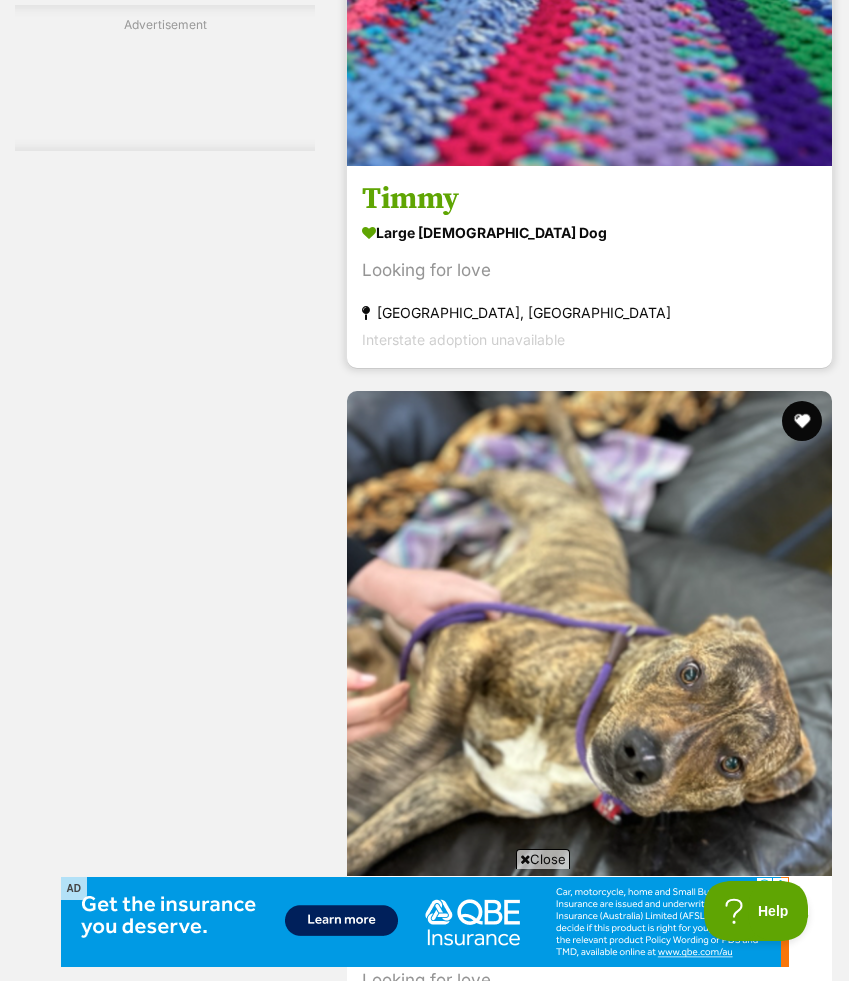scroll, scrollTop: 11060, scrollLeft: 0, axis: vertical 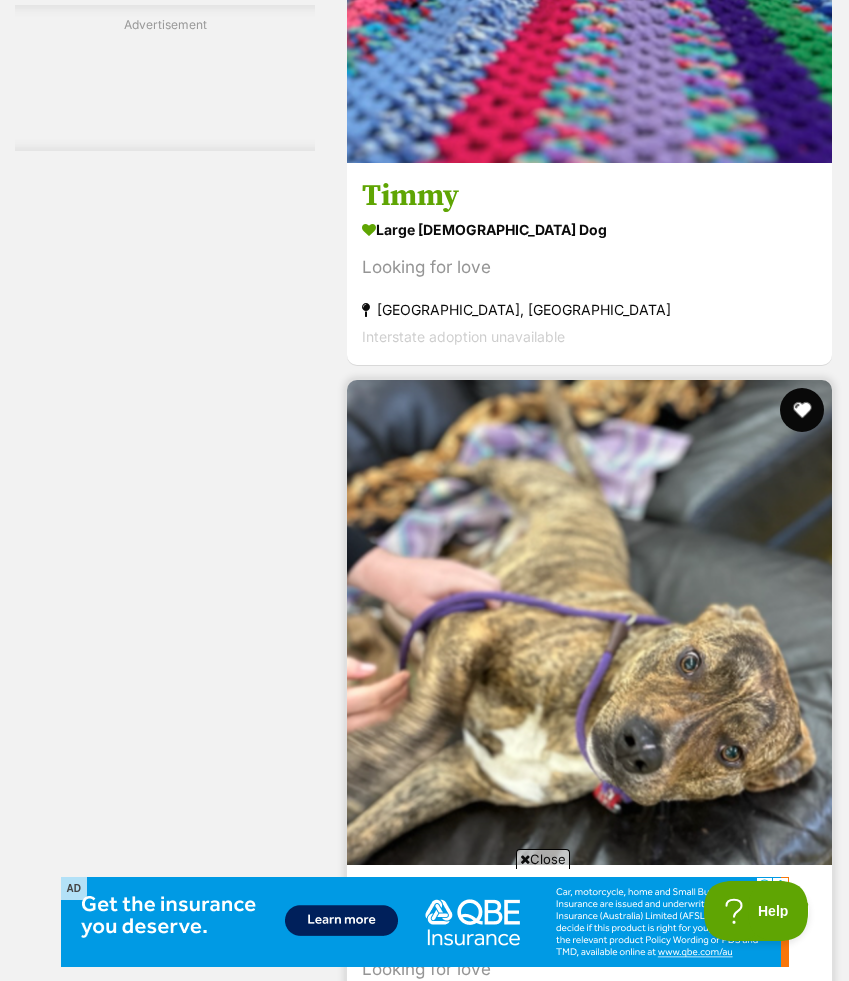 click at bounding box center (802, 410) 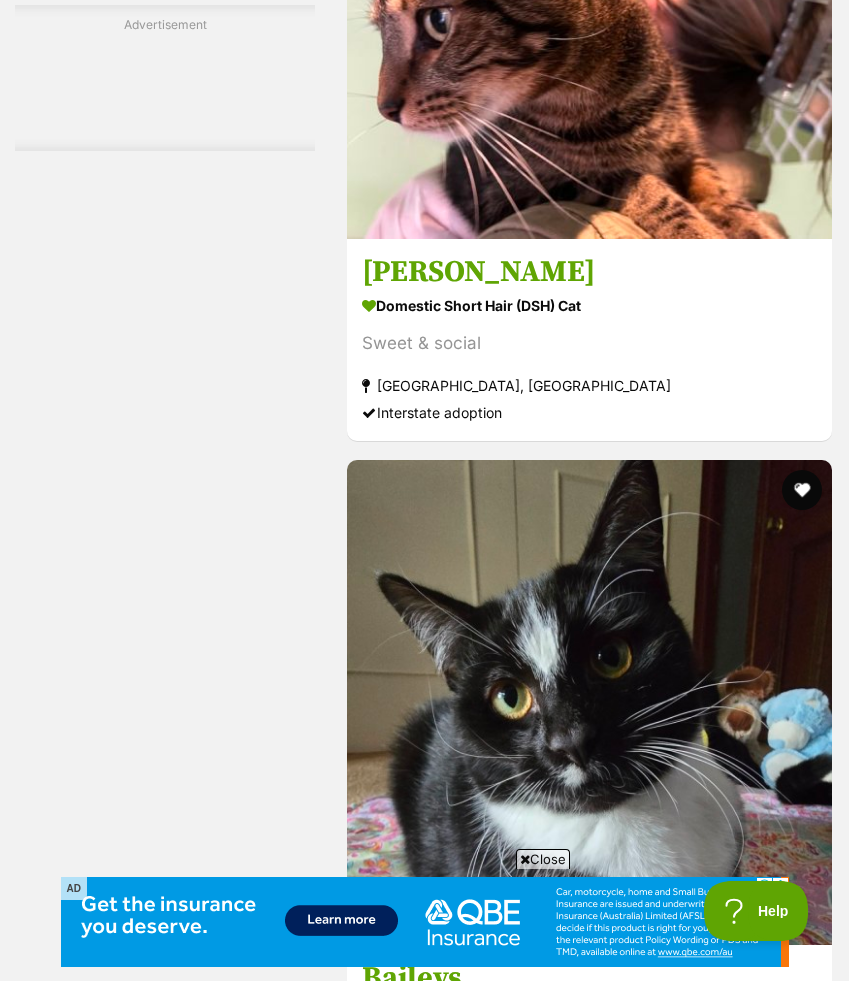 scroll, scrollTop: 14759, scrollLeft: 0, axis: vertical 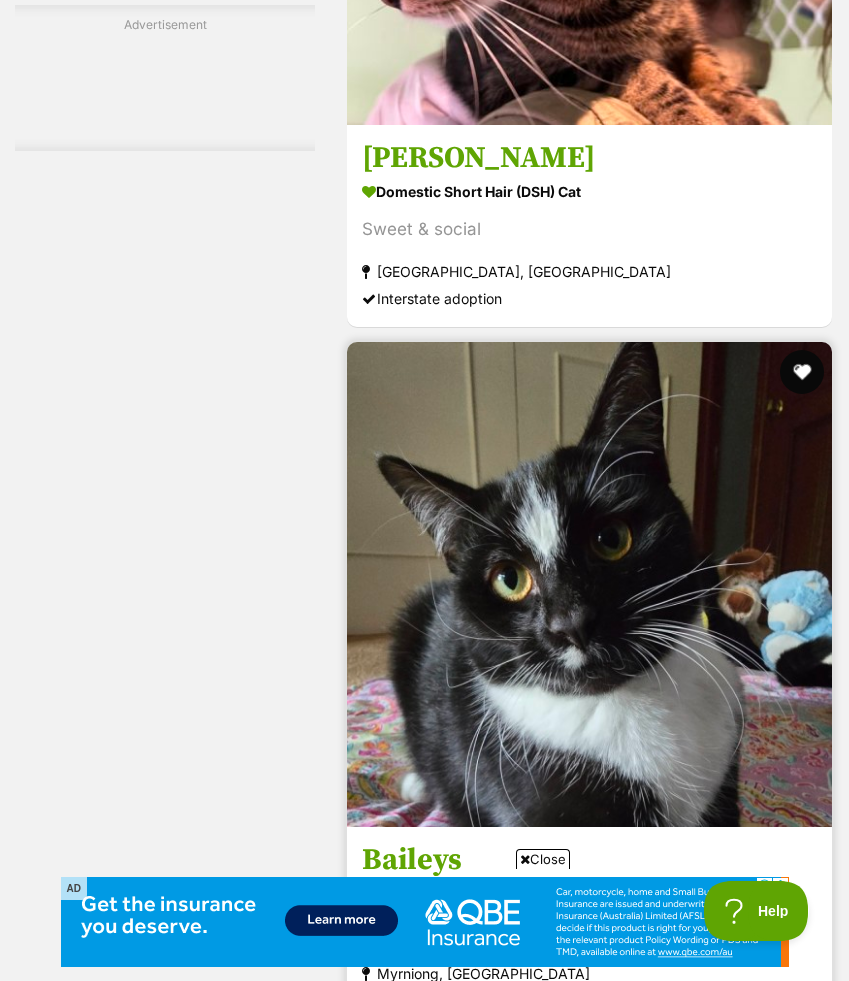 click at bounding box center (802, 372) 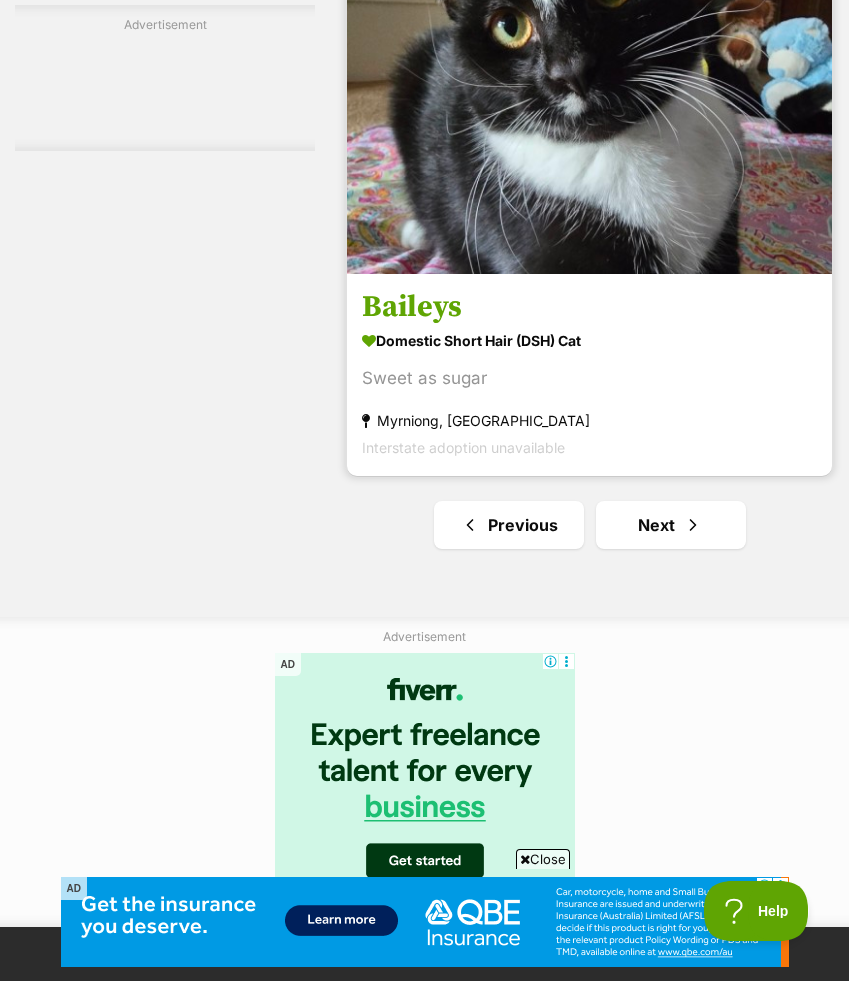 scroll, scrollTop: 15556, scrollLeft: 0, axis: vertical 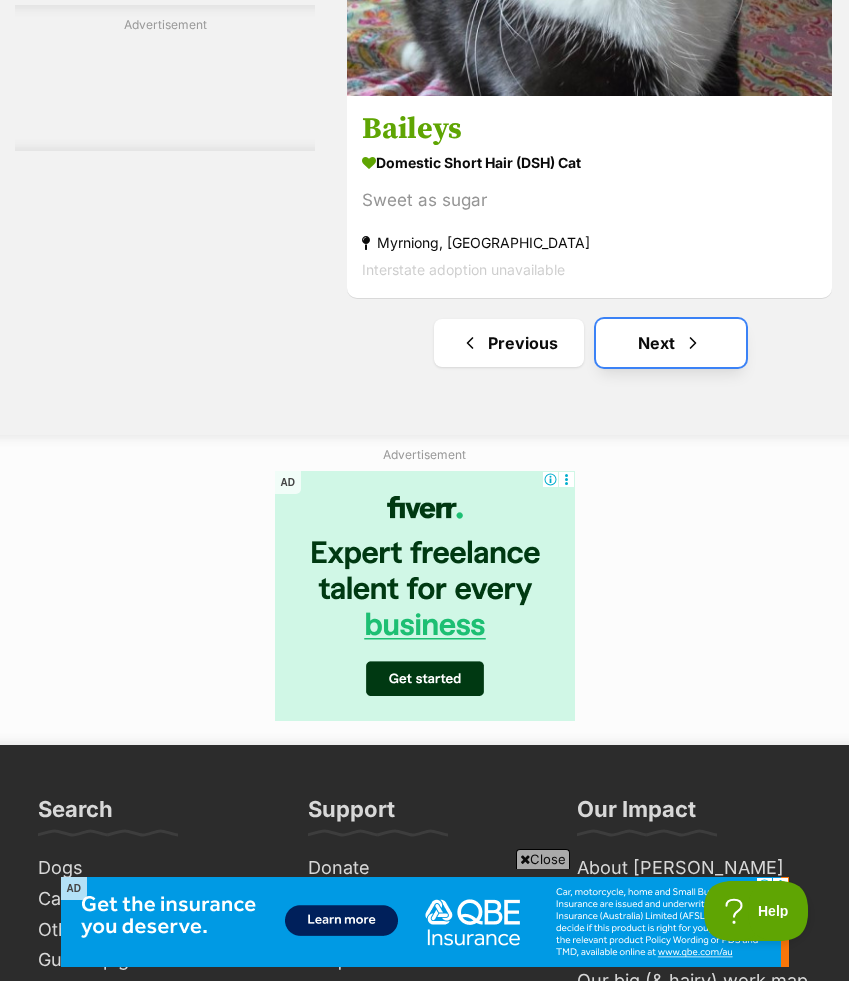 click on "Next" at bounding box center [671, 343] 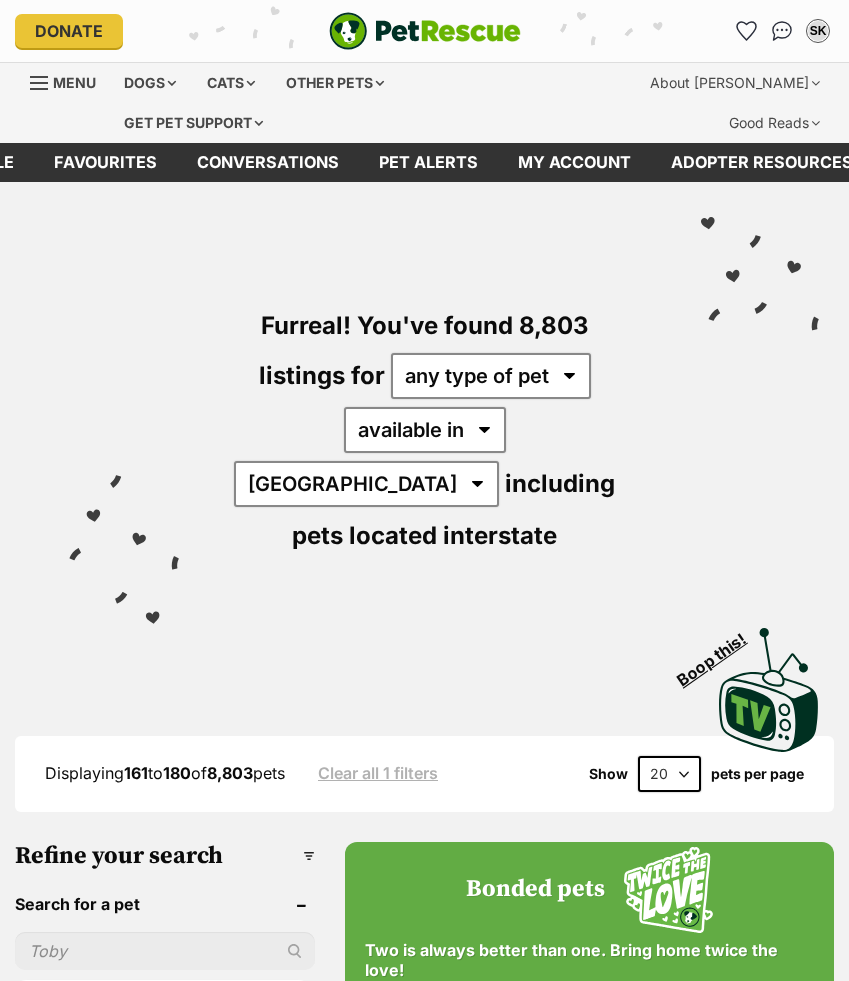 scroll, scrollTop: 0, scrollLeft: 0, axis: both 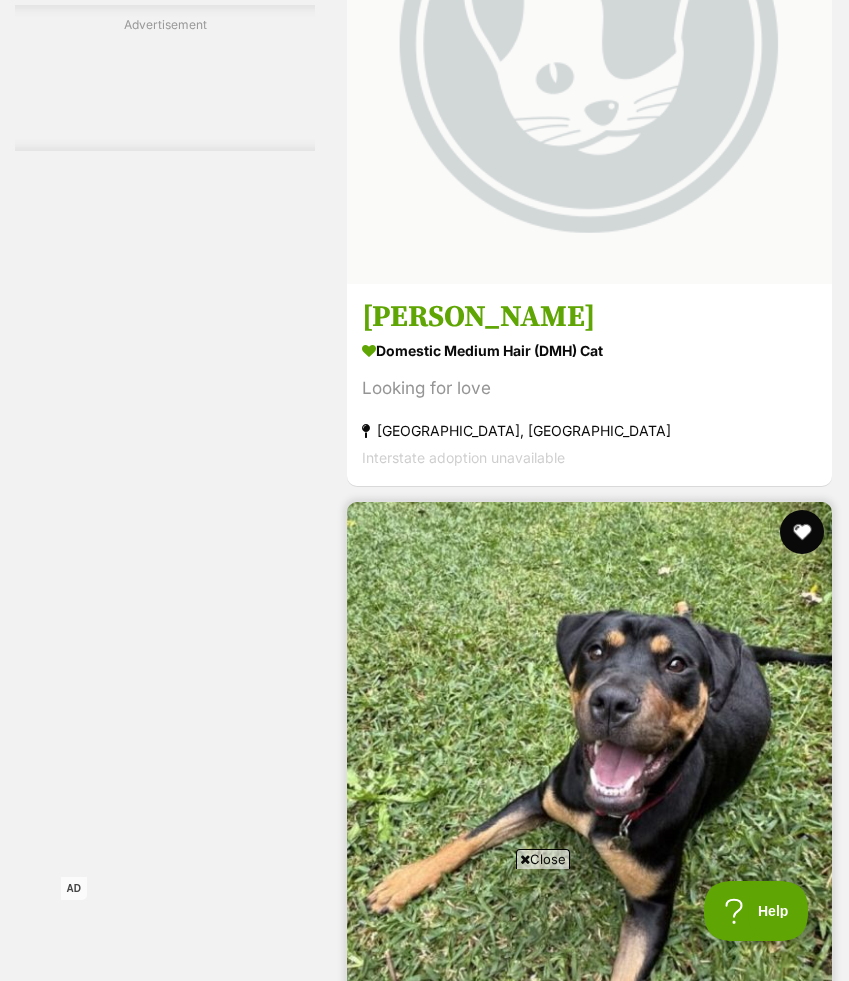 click at bounding box center (802, 532) 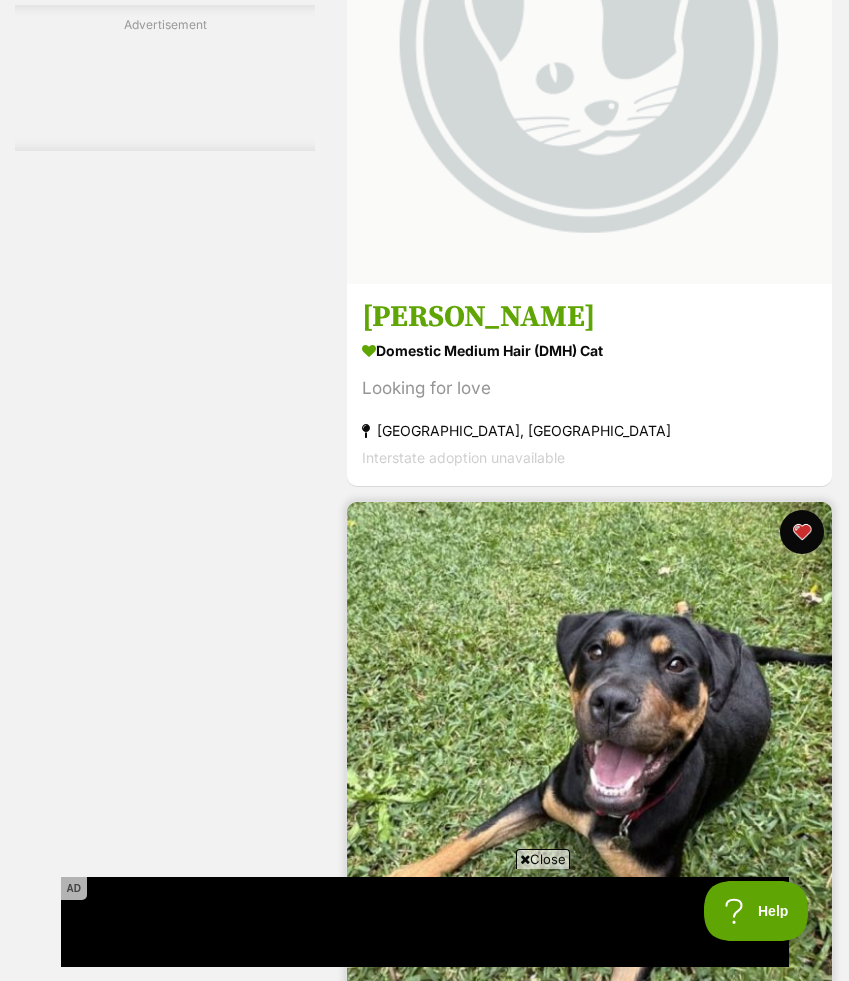 scroll, scrollTop: 0, scrollLeft: 0, axis: both 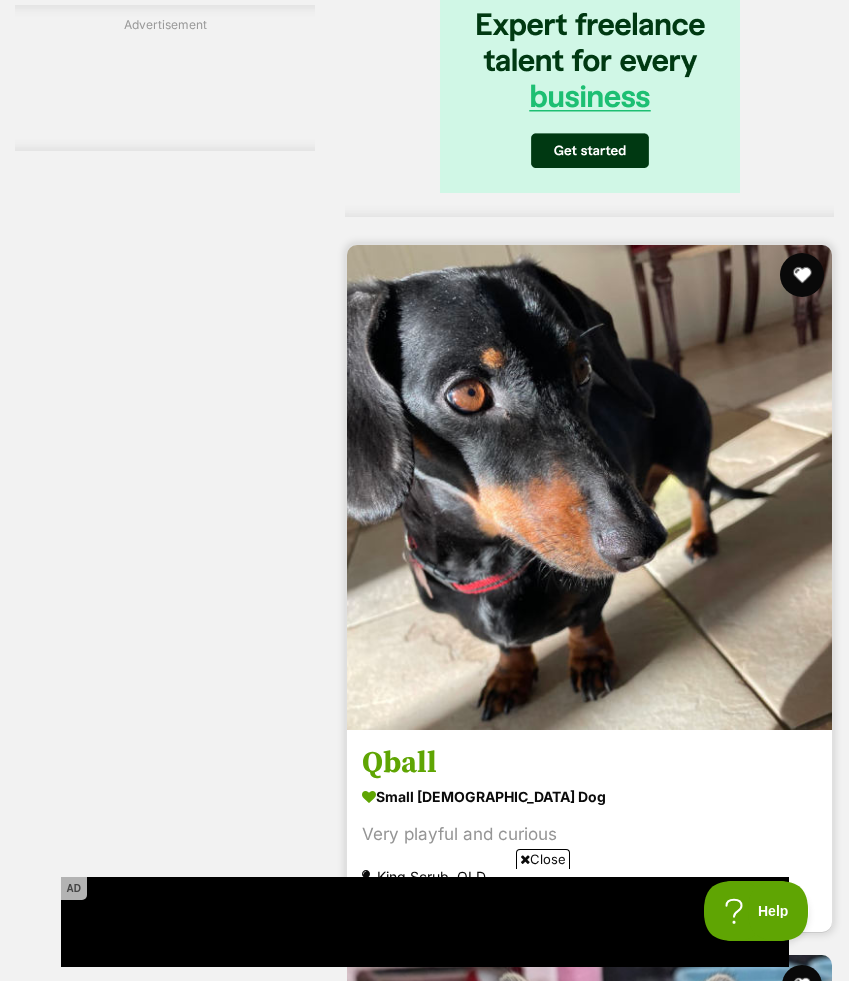 click at bounding box center (802, 275) 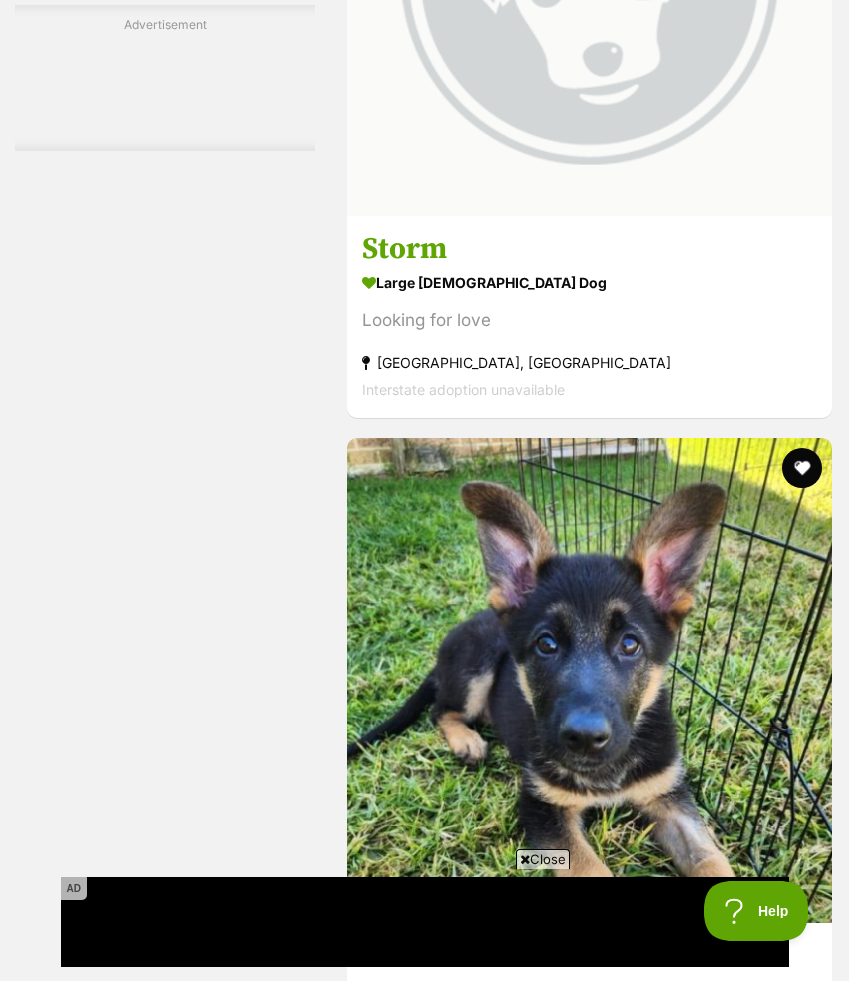 scroll, scrollTop: 7397, scrollLeft: 0, axis: vertical 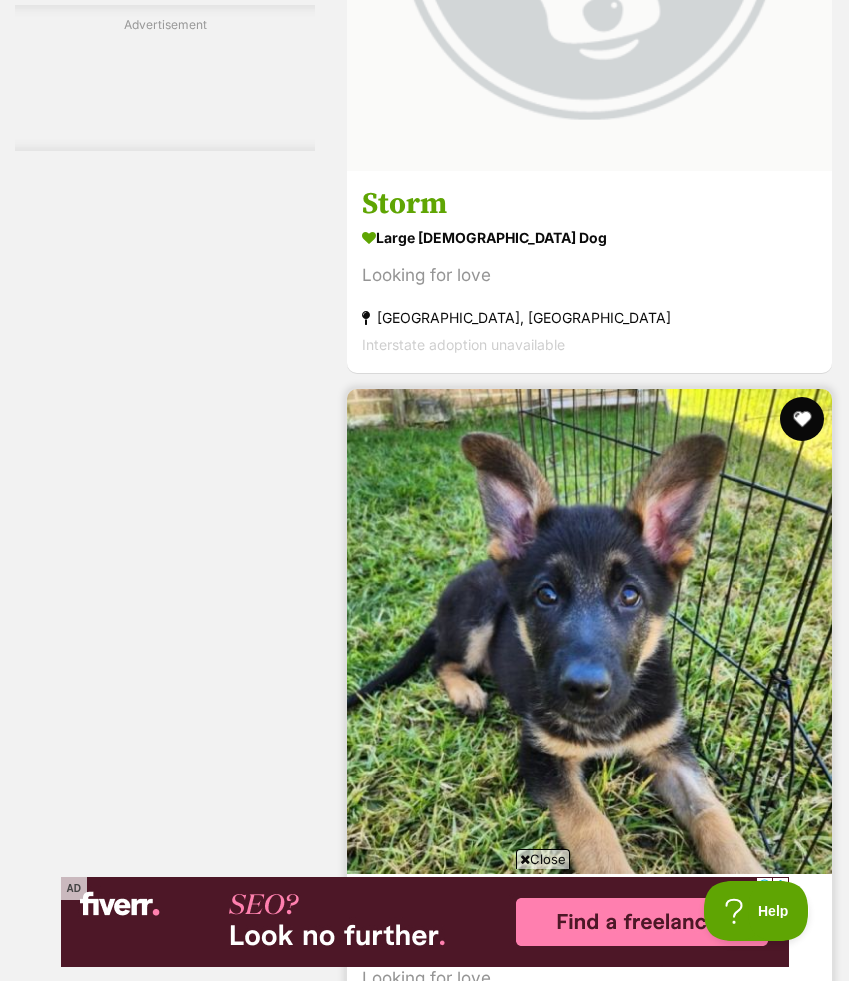 click at bounding box center (802, 419) 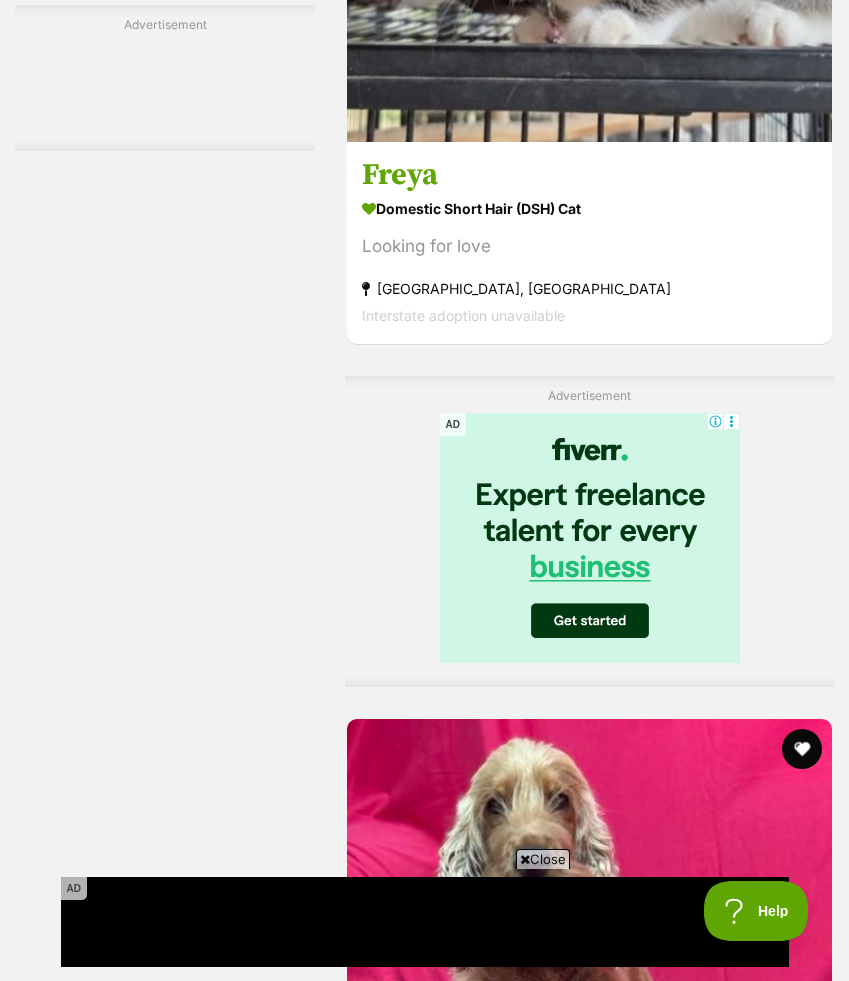 scroll, scrollTop: 9907, scrollLeft: 0, axis: vertical 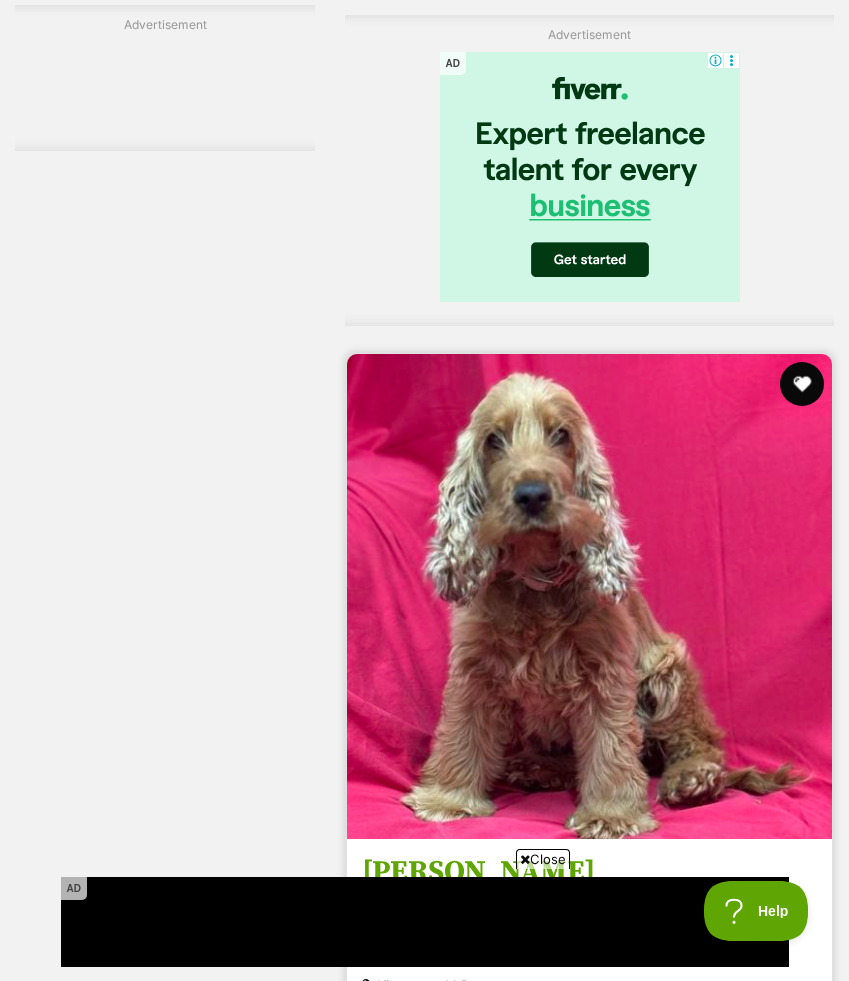 click at bounding box center (802, 384) 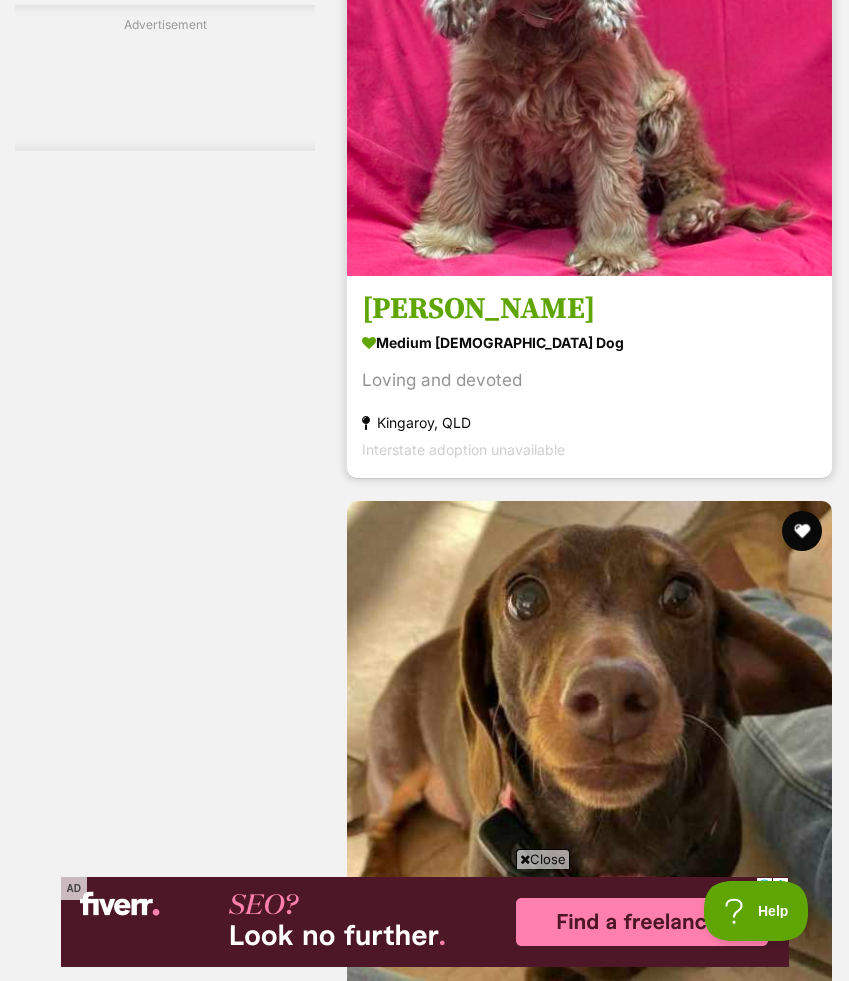 scroll, scrollTop: 10492, scrollLeft: 0, axis: vertical 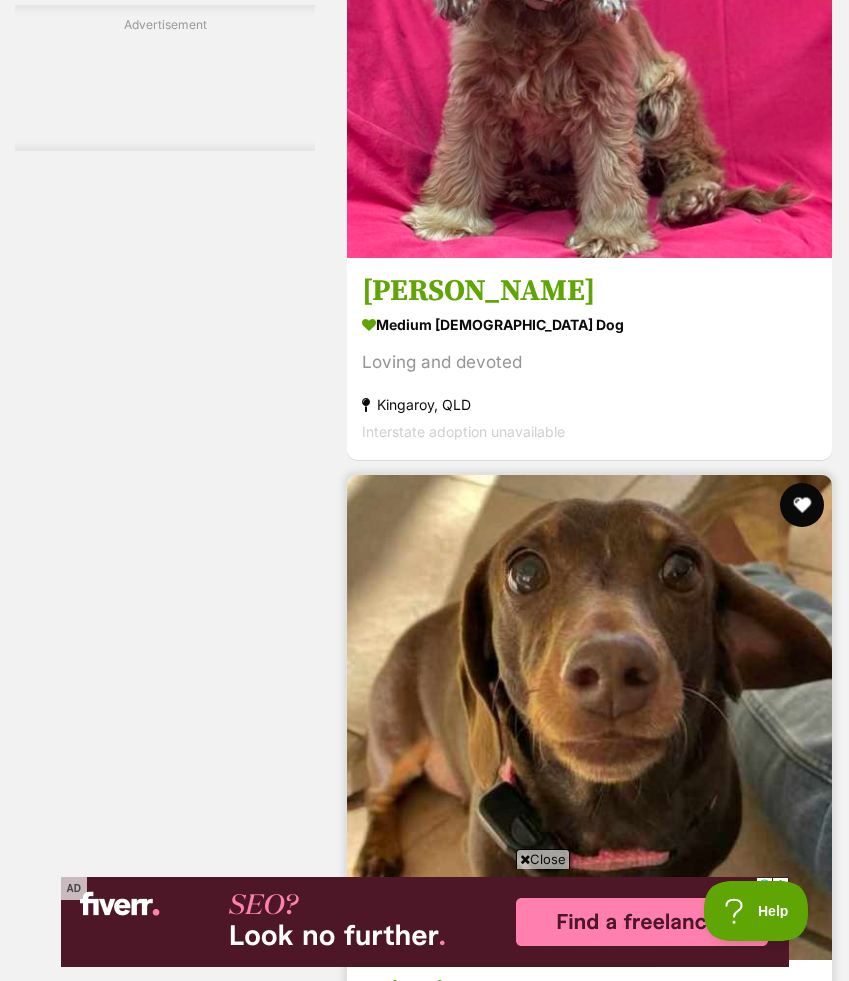 click at bounding box center (802, 505) 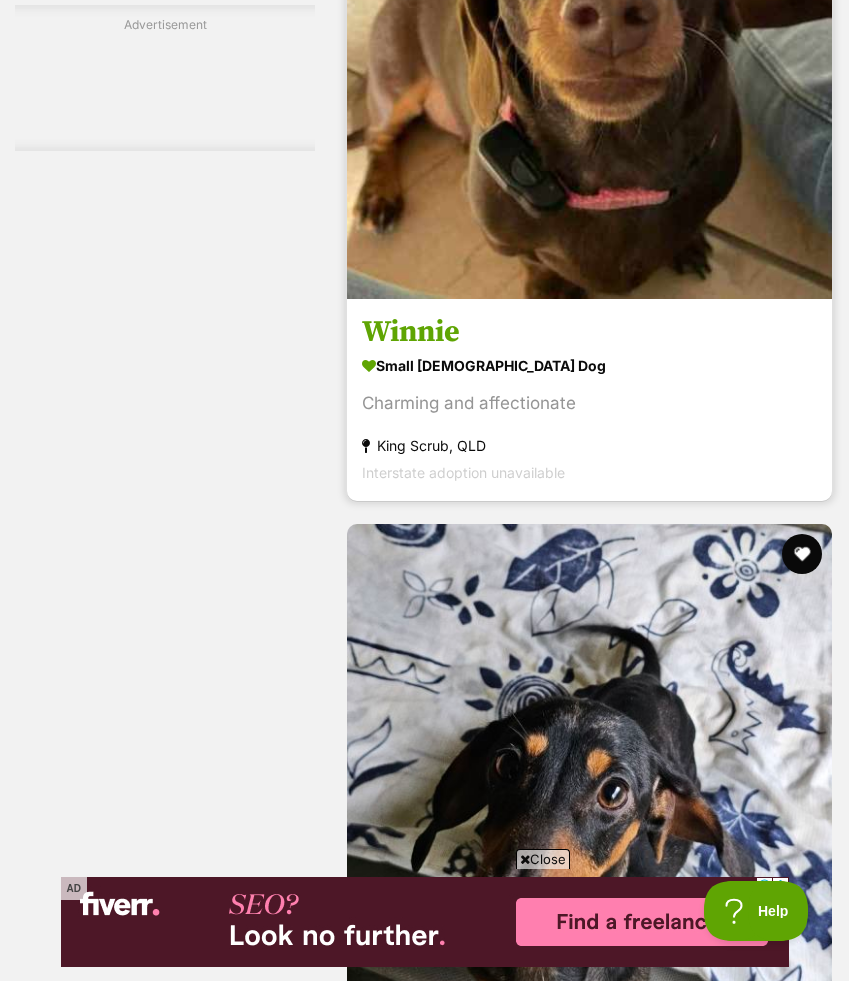 scroll, scrollTop: 11156, scrollLeft: 0, axis: vertical 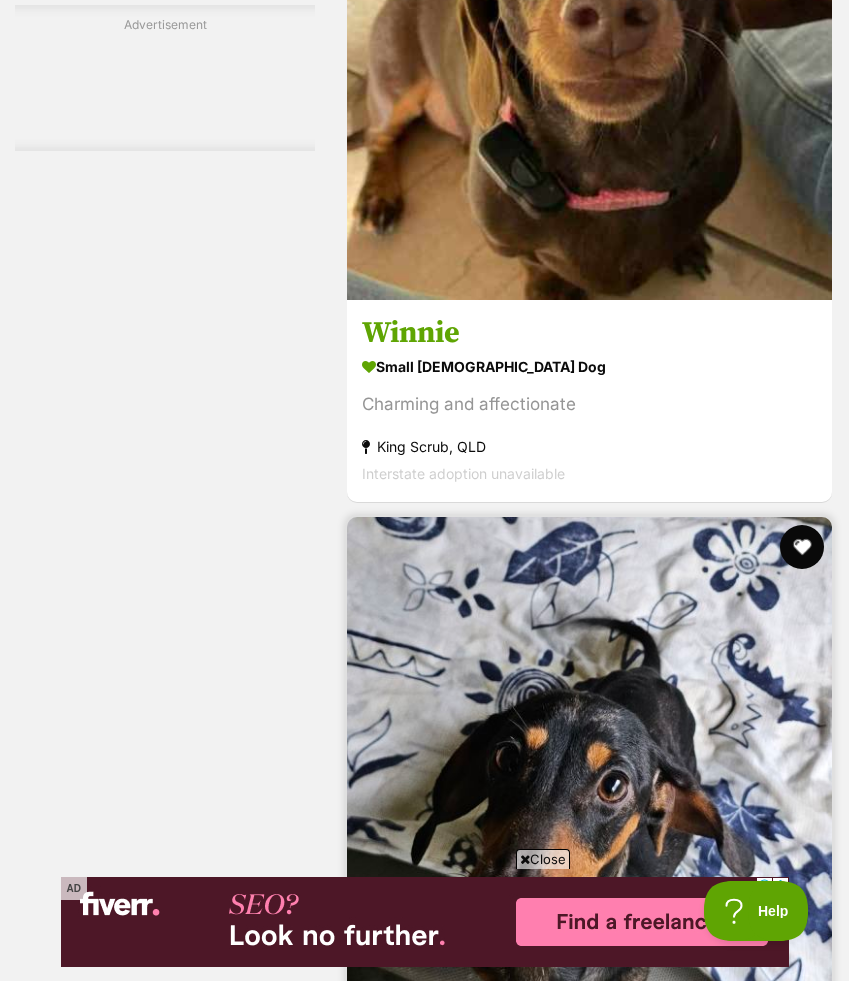 click at bounding box center (802, 547) 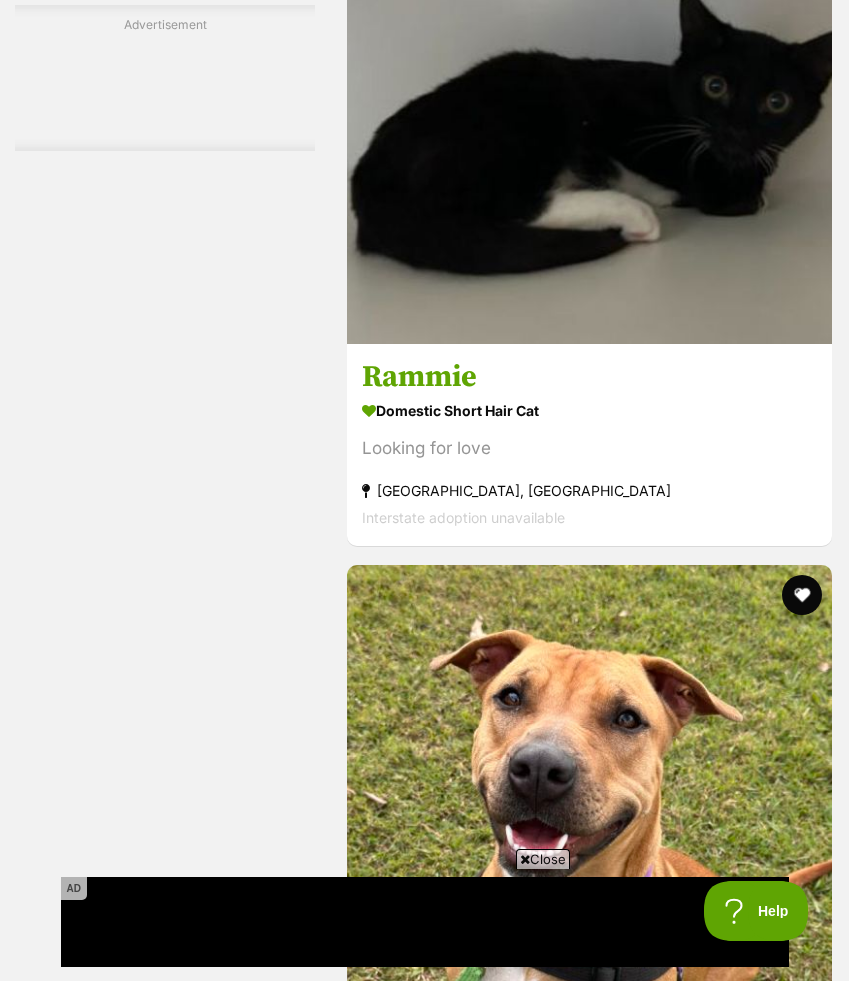 scroll, scrollTop: 14920, scrollLeft: 0, axis: vertical 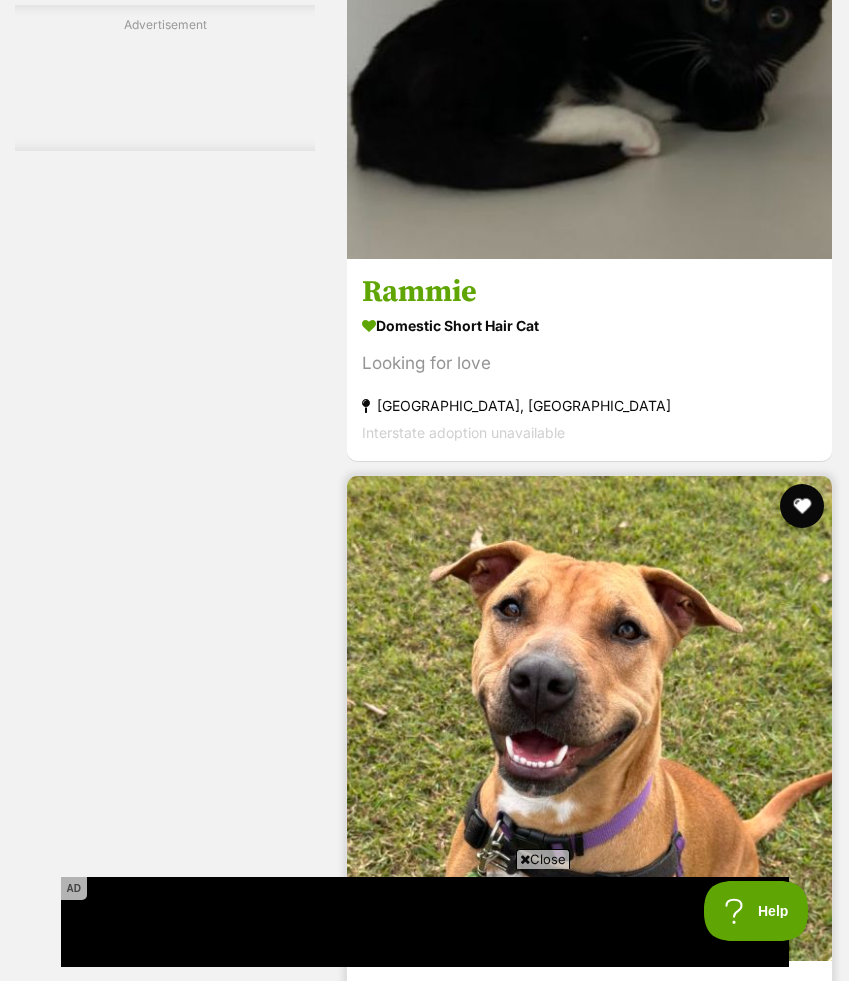 click at bounding box center (802, 506) 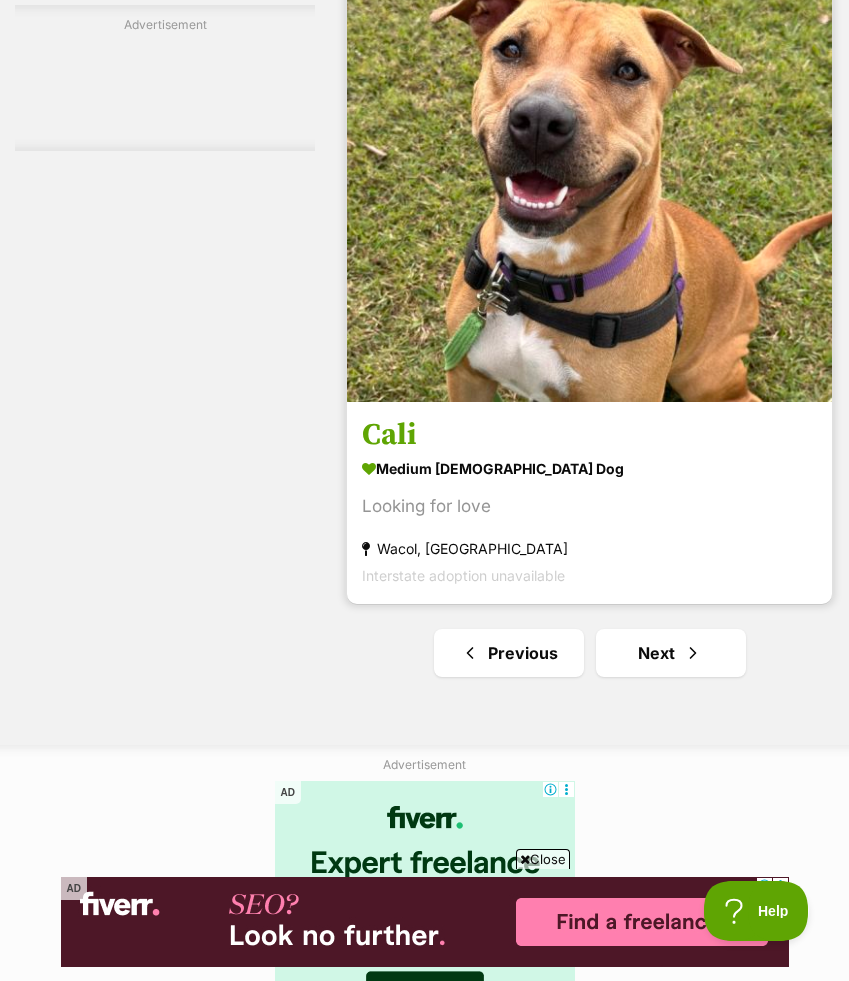 scroll, scrollTop: 15660, scrollLeft: 0, axis: vertical 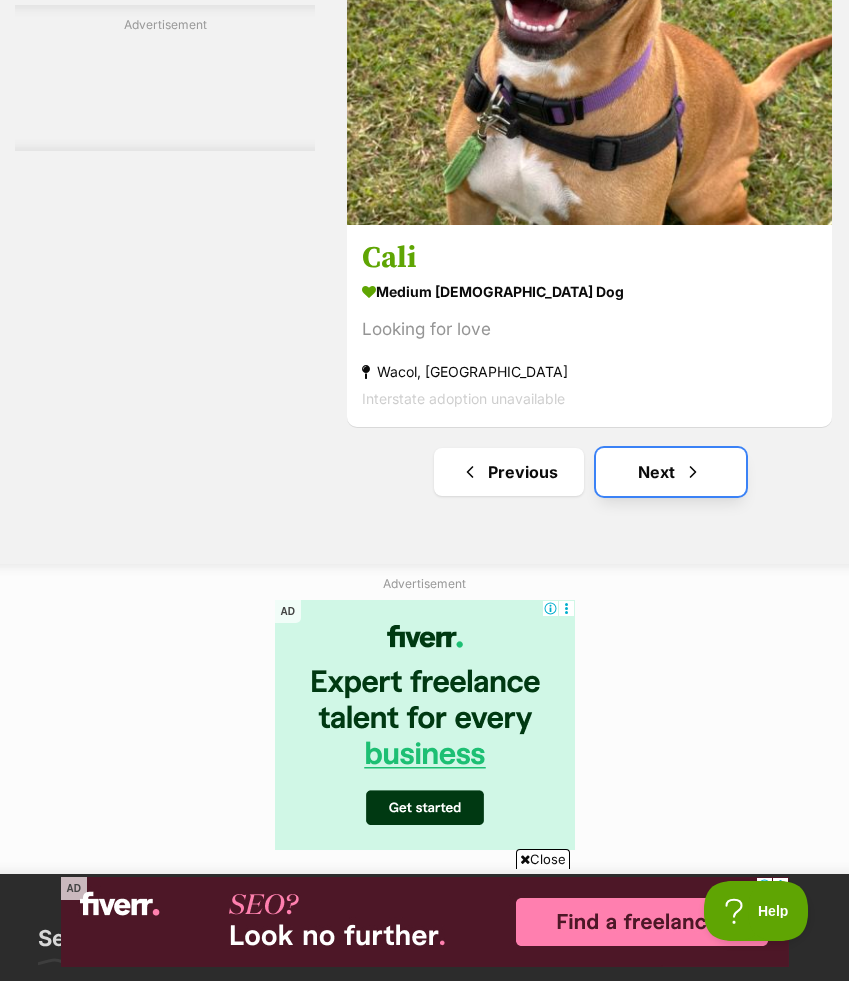 click on "Next" at bounding box center [671, 472] 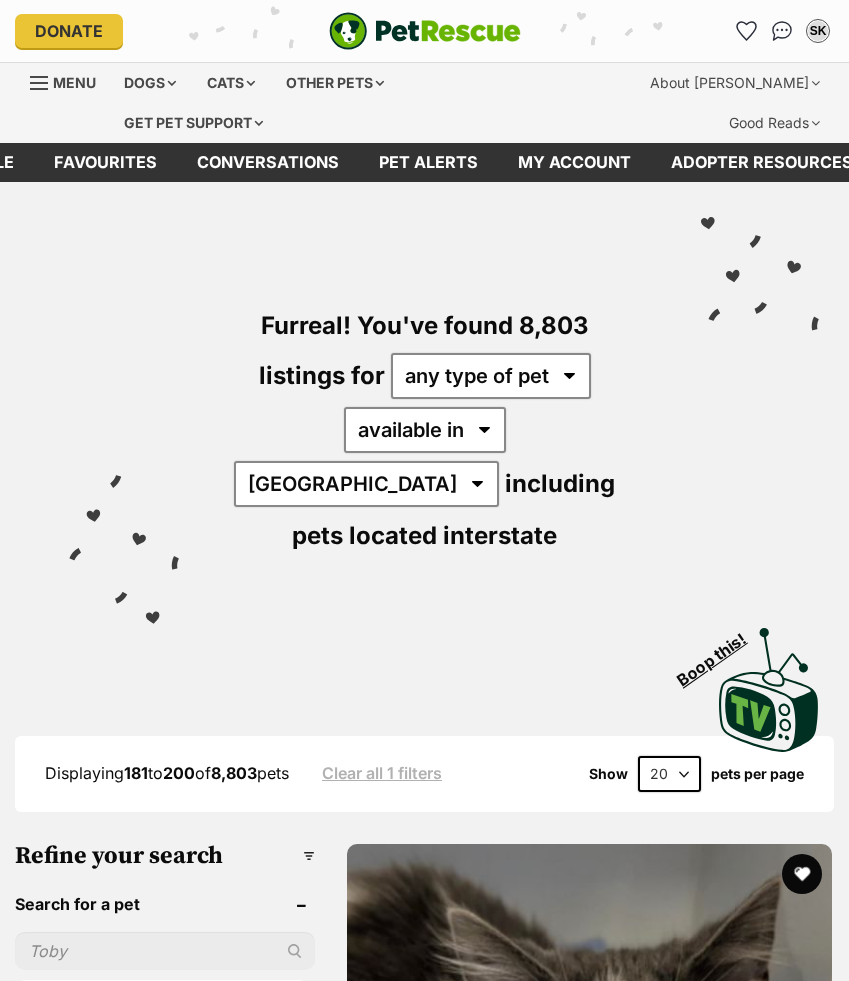 scroll, scrollTop: 0, scrollLeft: 0, axis: both 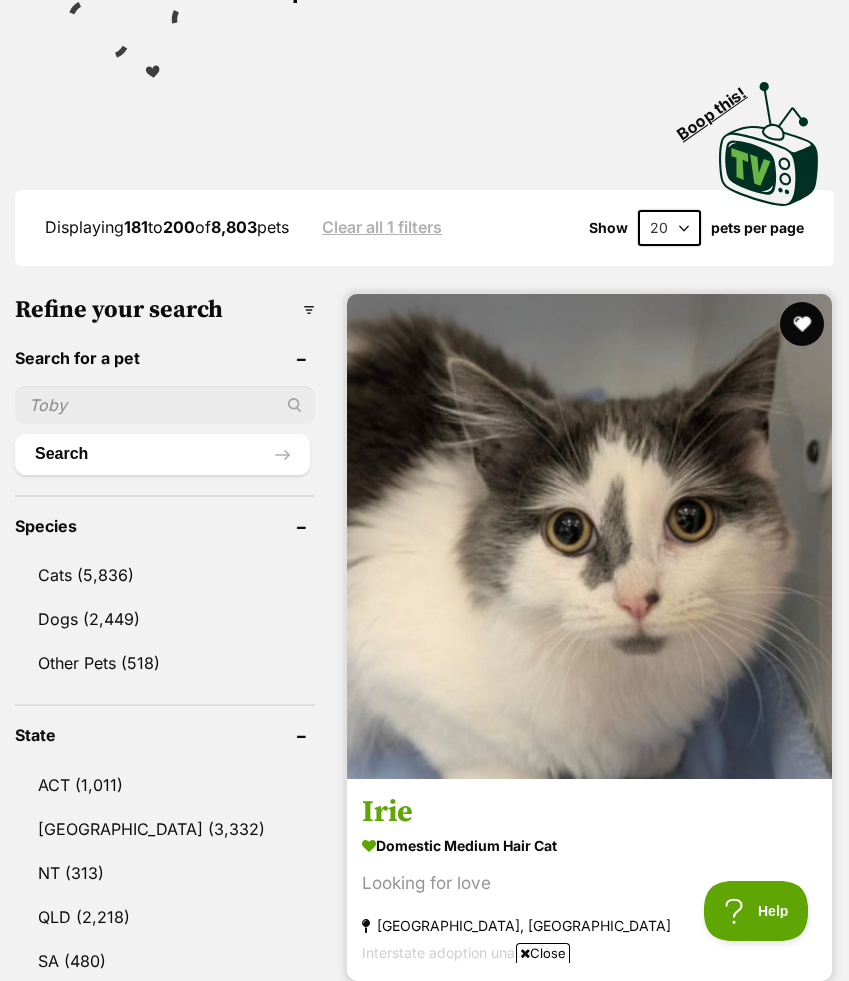 click at bounding box center (802, 324) 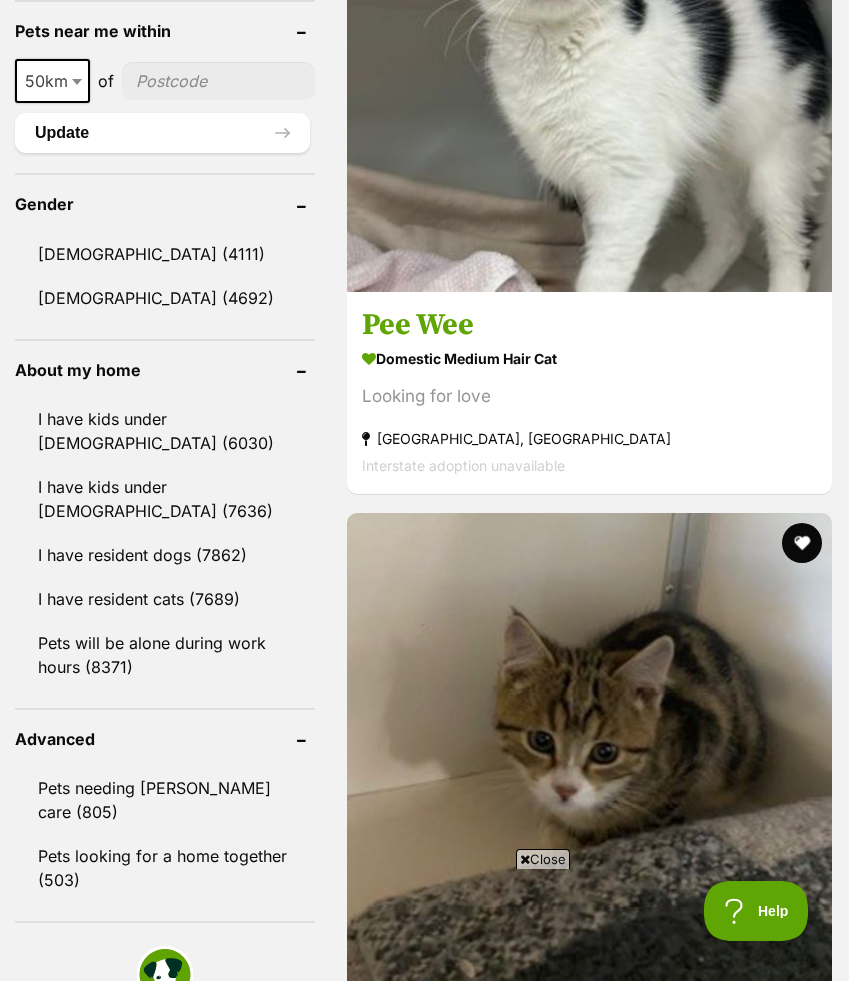scroll, scrollTop: 2135, scrollLeft: 0, axis: vertical 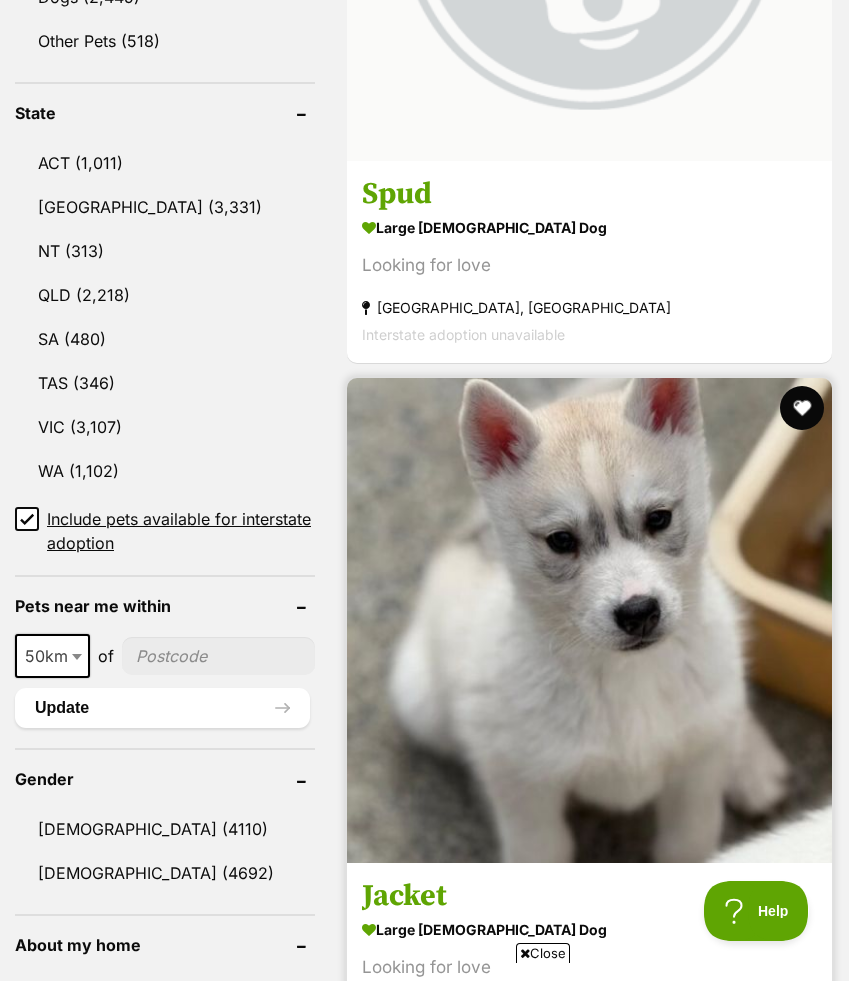 click at bounding box center [802, 408] 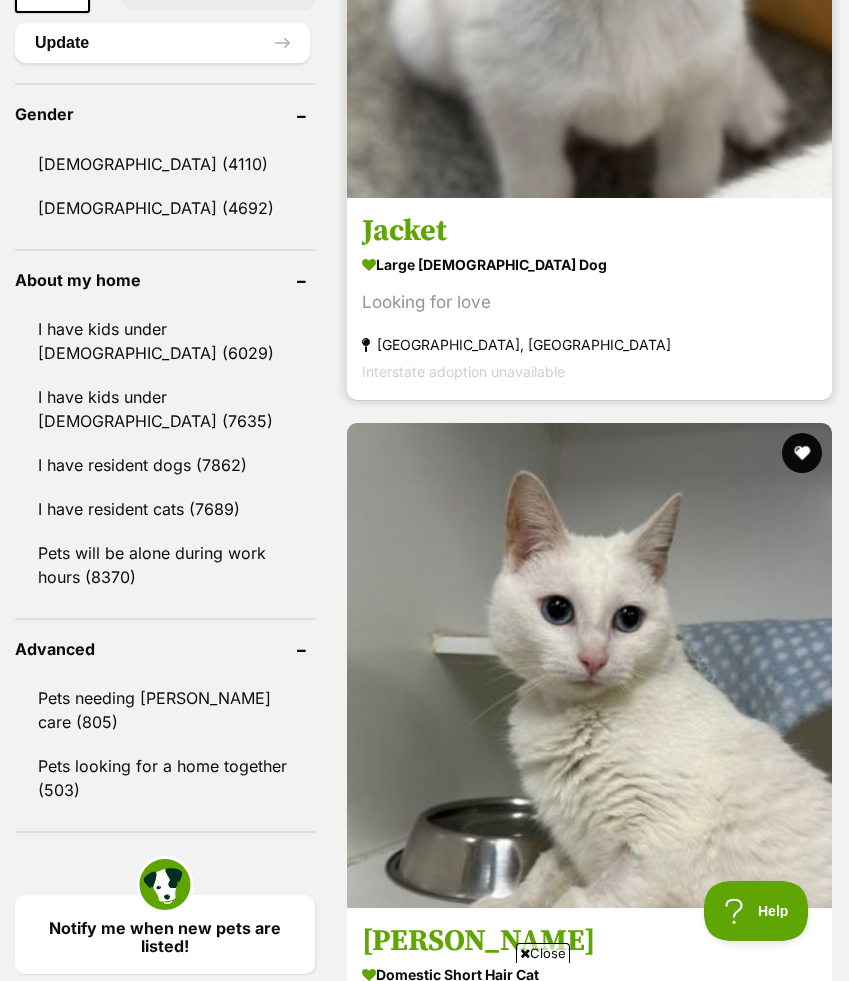 scroll, scrollTop: 1901, scrollLeft: 0, axis: vertical 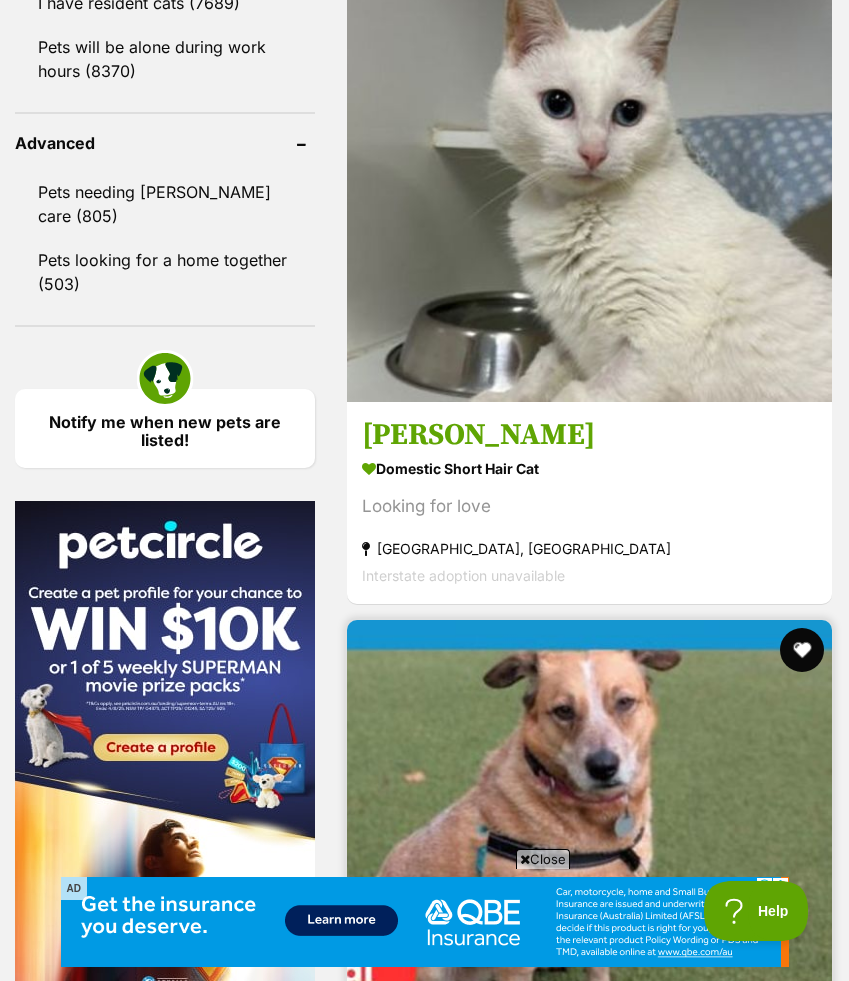 click at bounding box center (802, 650) 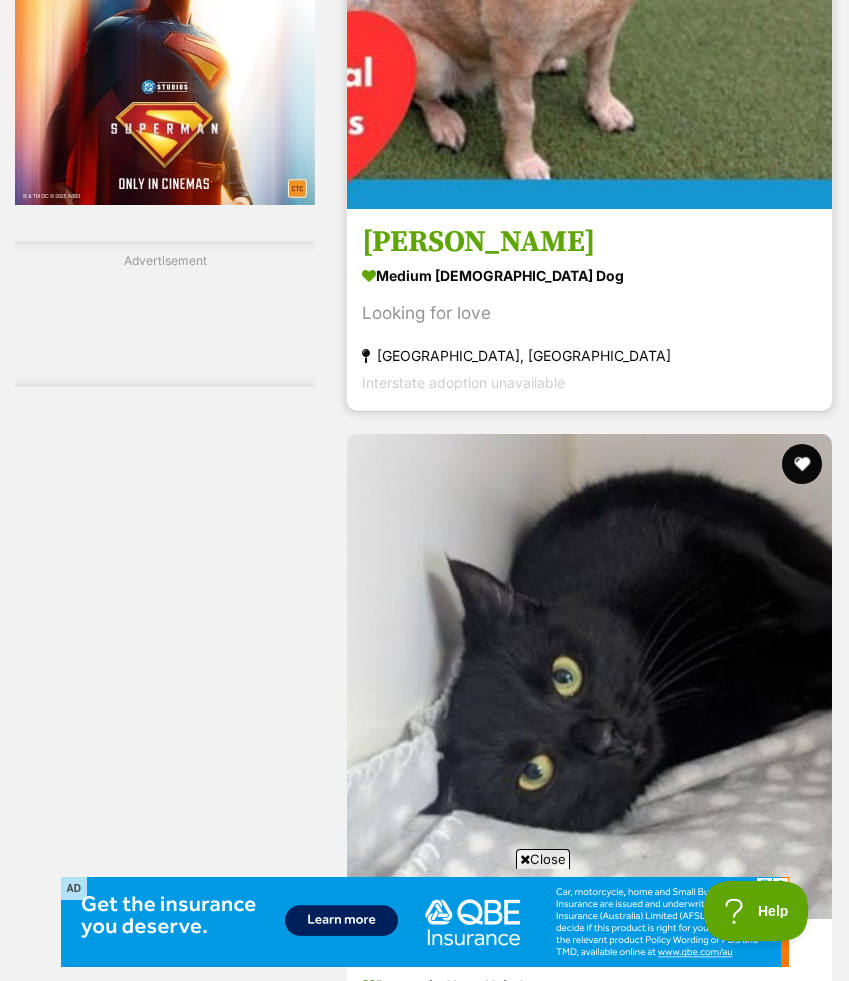 scroll, scrollTop: 3236, scrollLeft: 0, axis: vertical 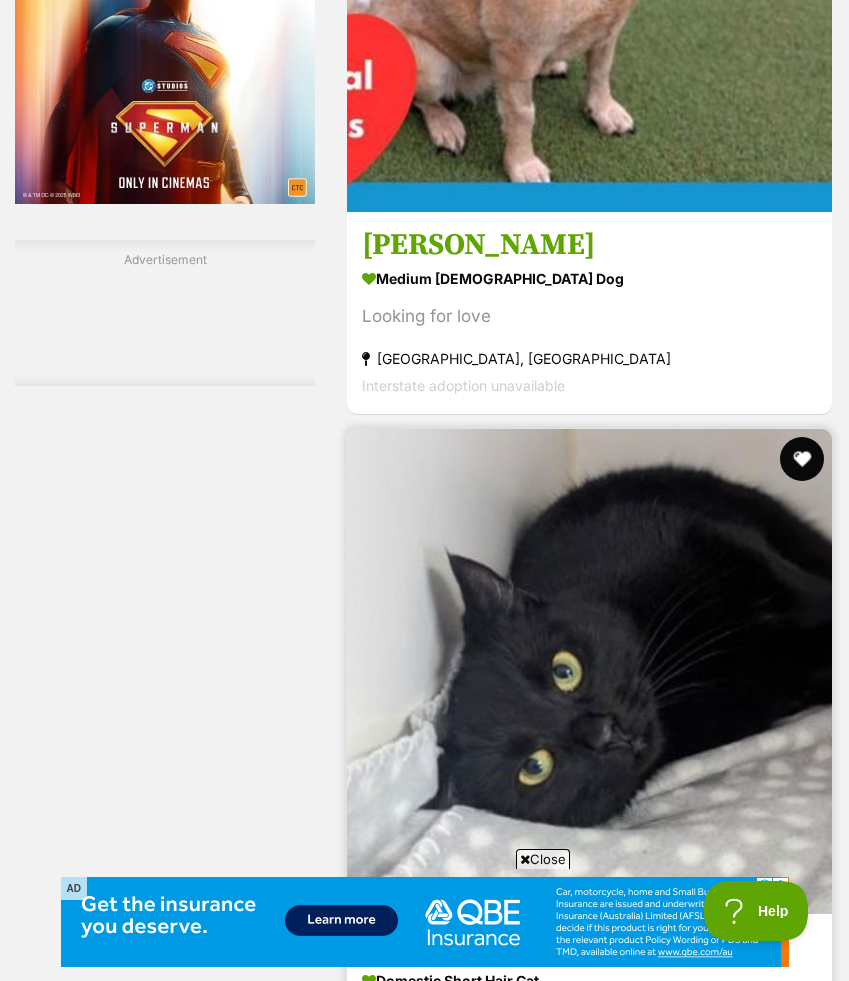 click at bounding box center [802, 459] 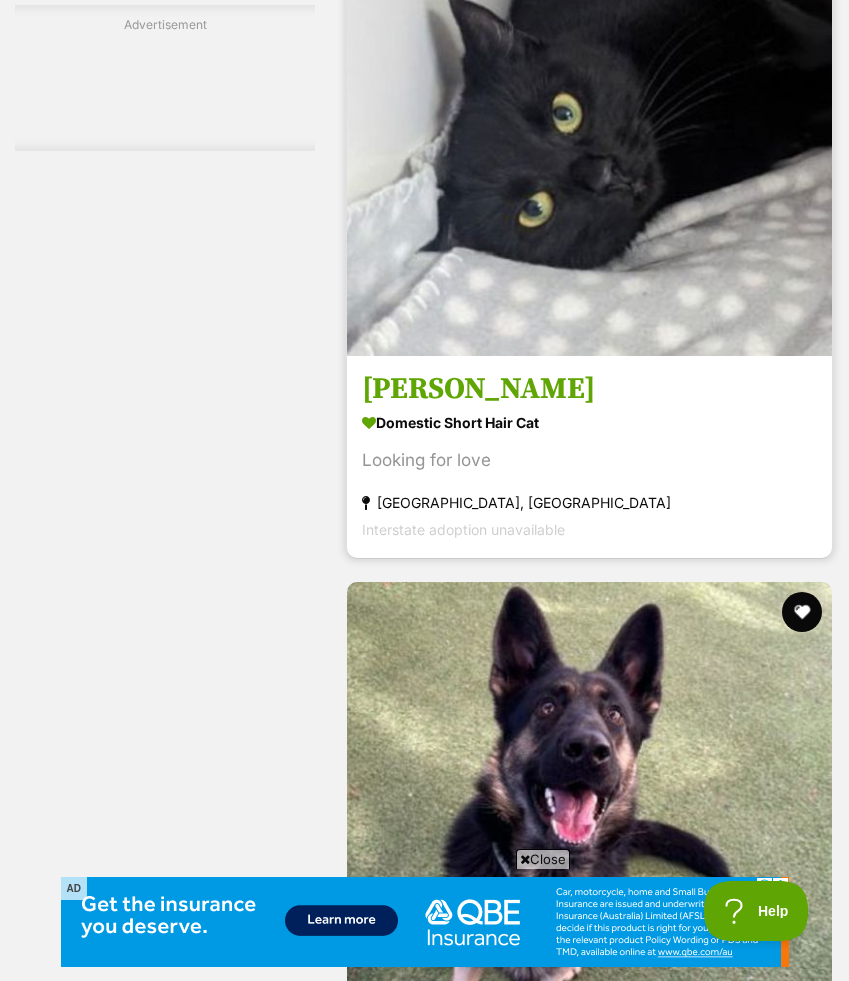 scroll, scrollTop: 3808, scrollLeft: 0, axis: vertical 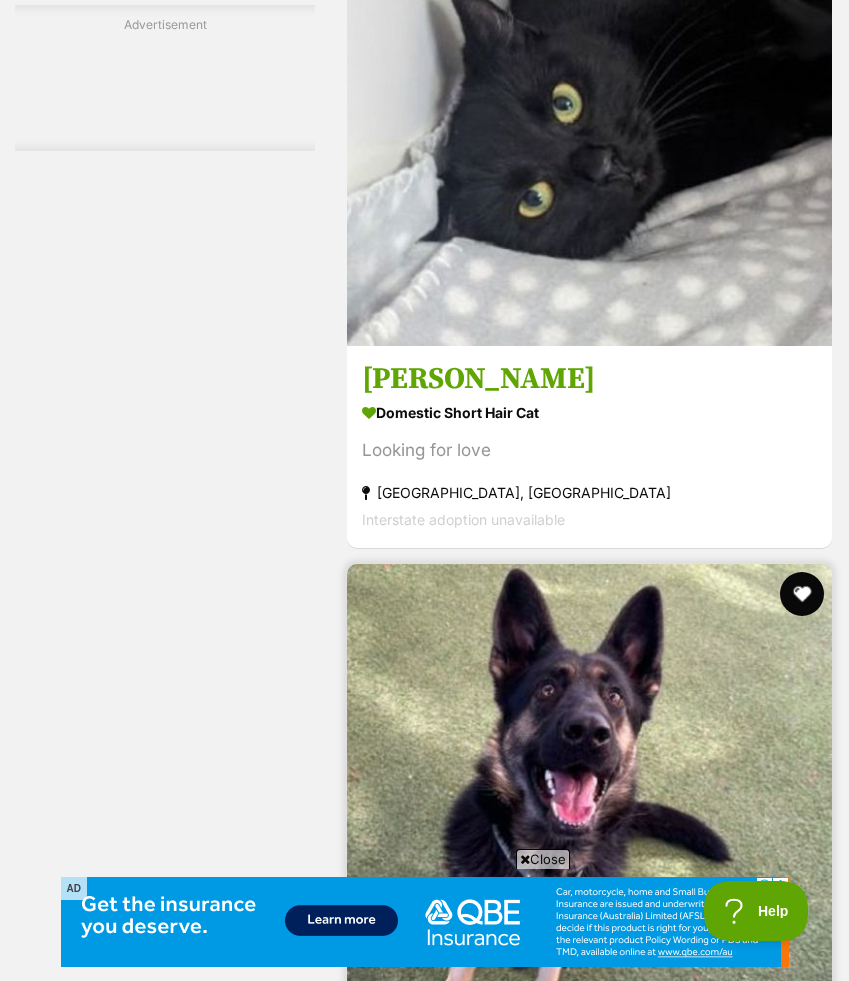 click at bounding box center (802, 594) 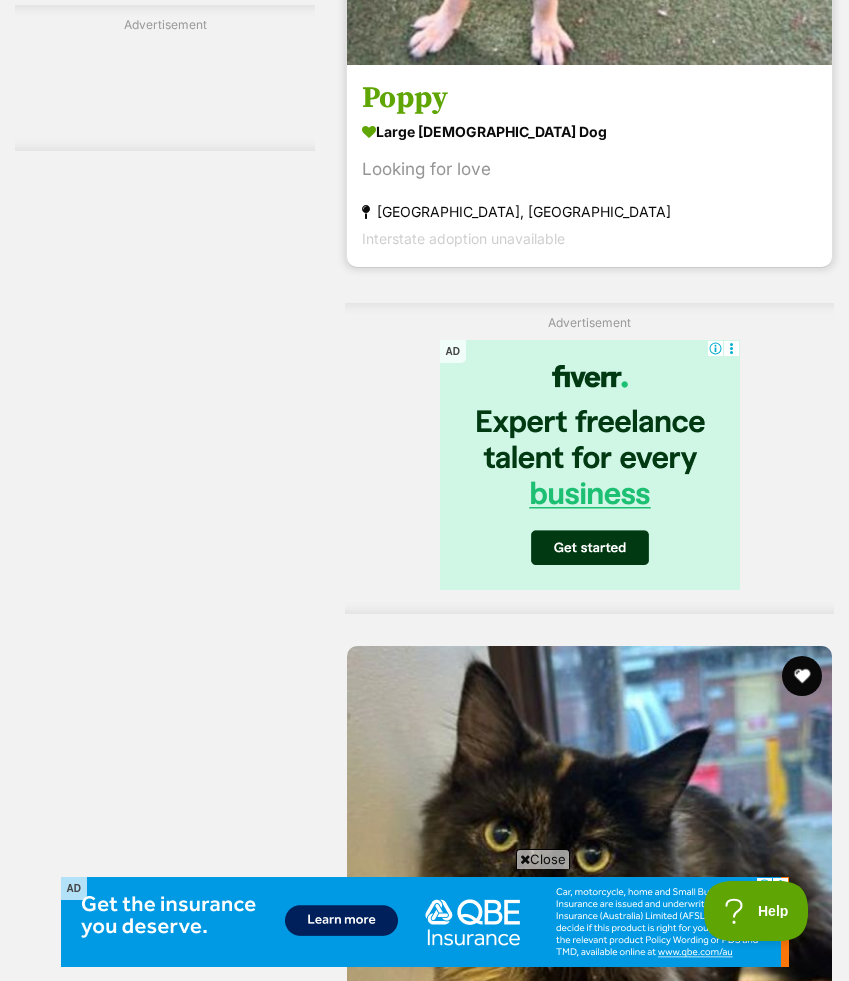 scroll, scrollTop: 4975, scrollLeft: 0, axis: vertical 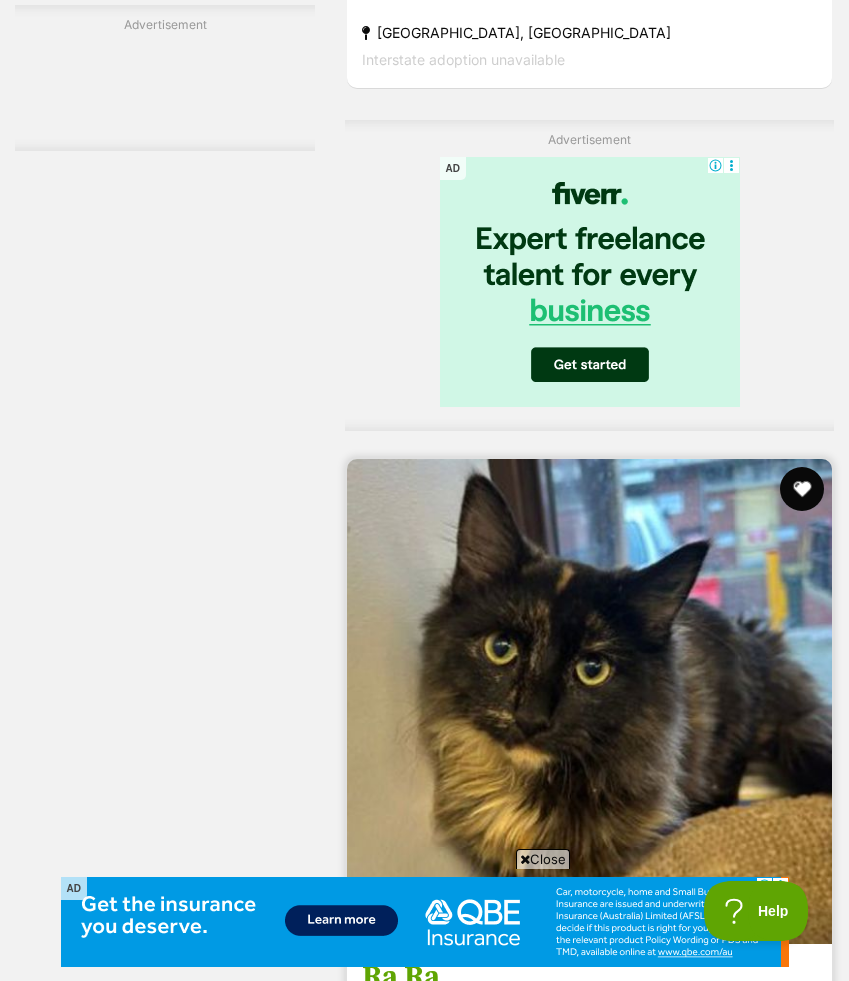 click at bounding box center [802, 489] 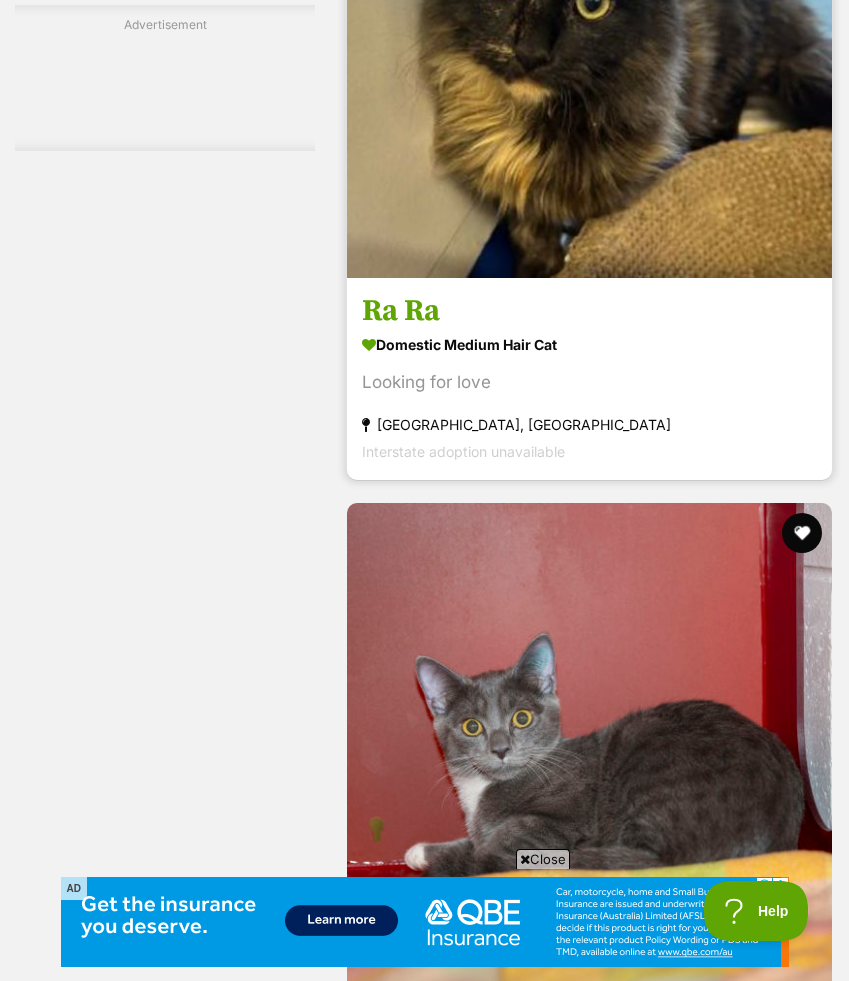 scroll, scrollTop: 5669, scrollLeft: 0, axis: vertical 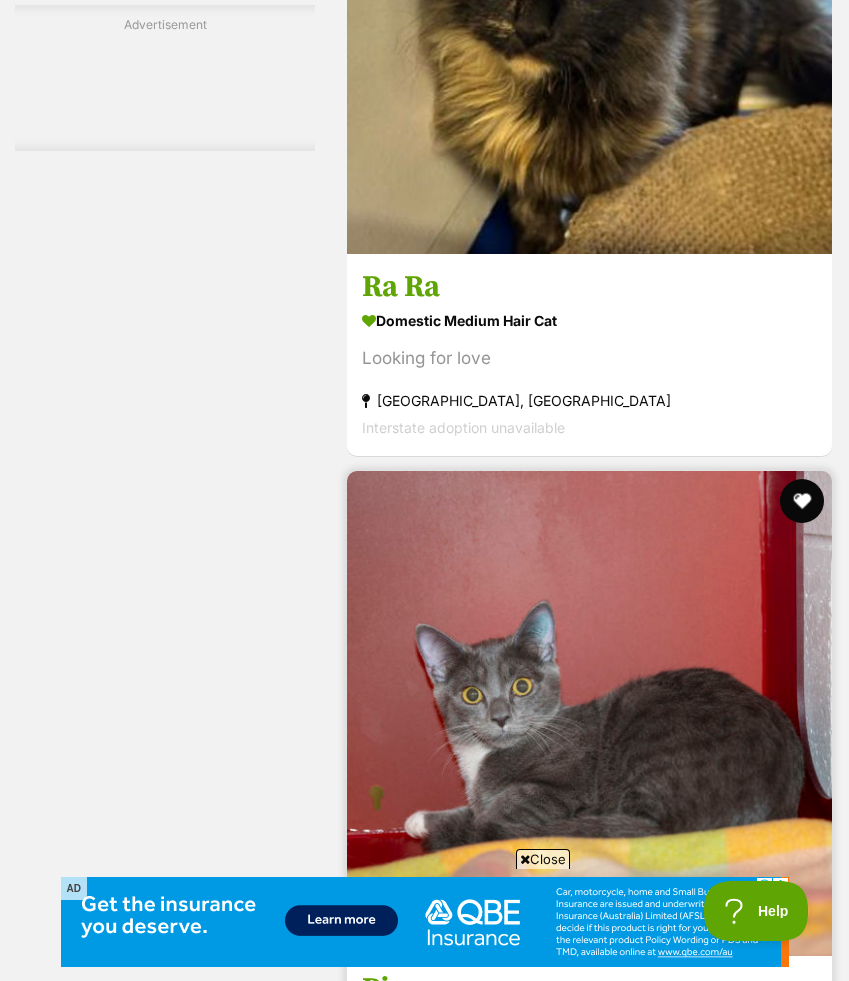 click at bounding box center [802, 501] 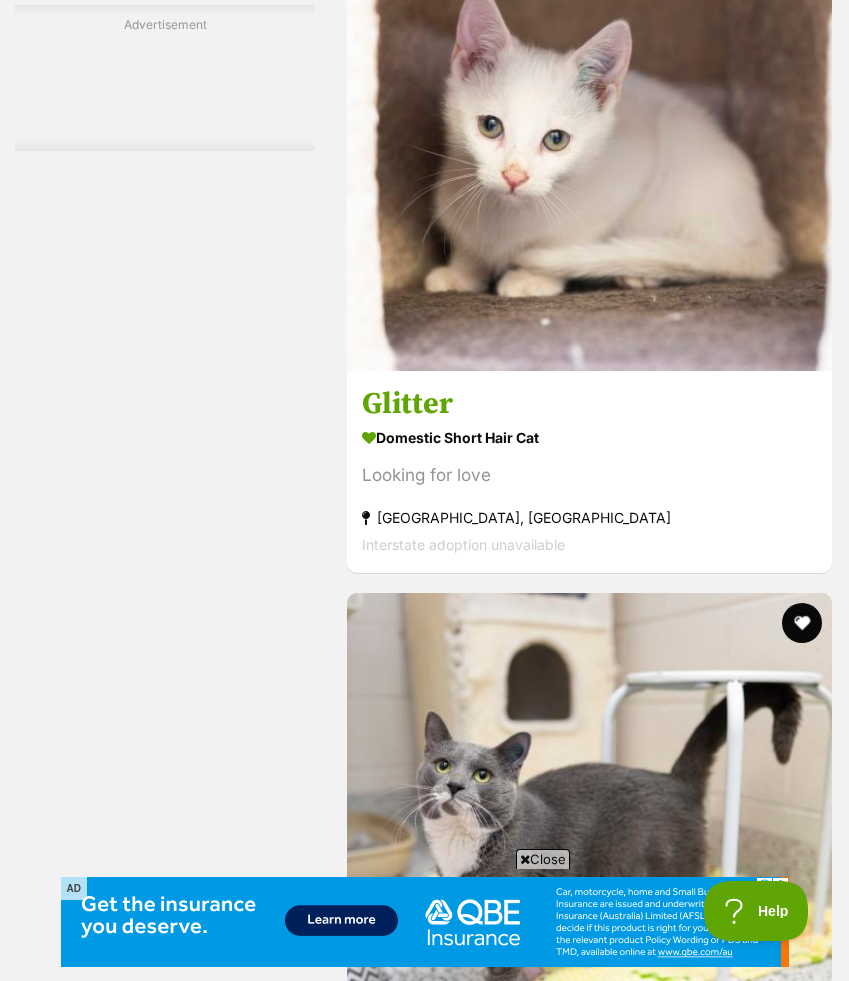 scroll, scrollTop: 7141, scrollLeft: 0, axis: vertical 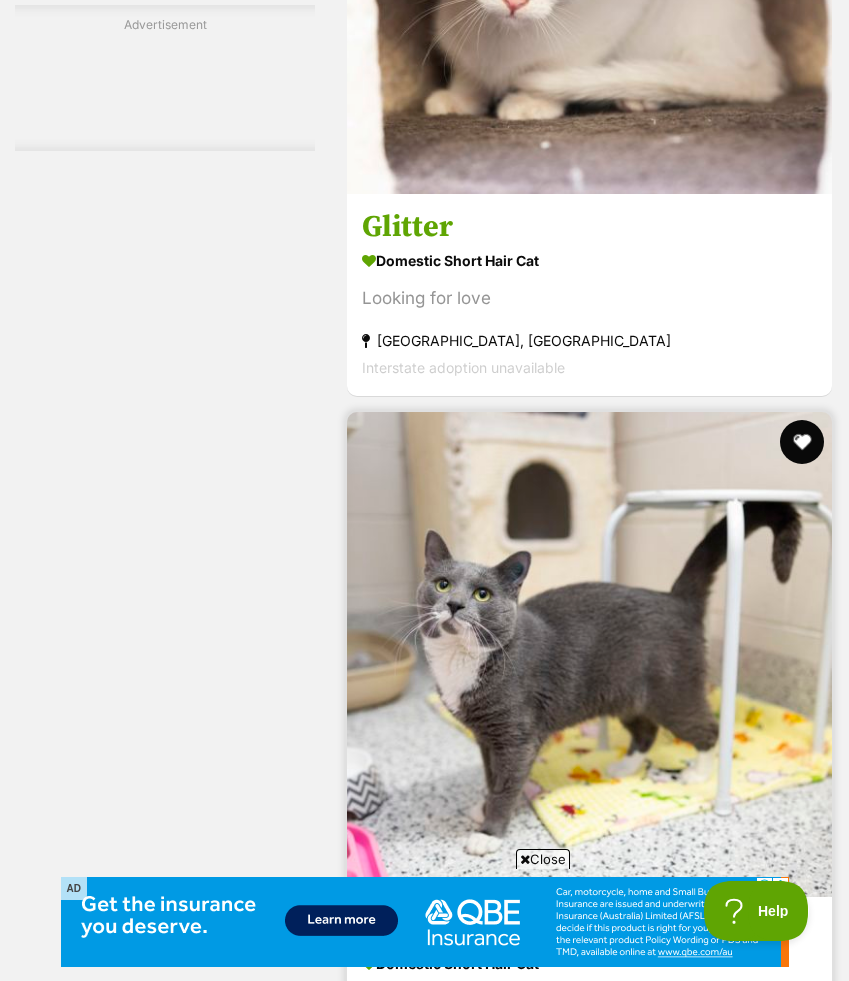 click at bounding box center [802, 442] 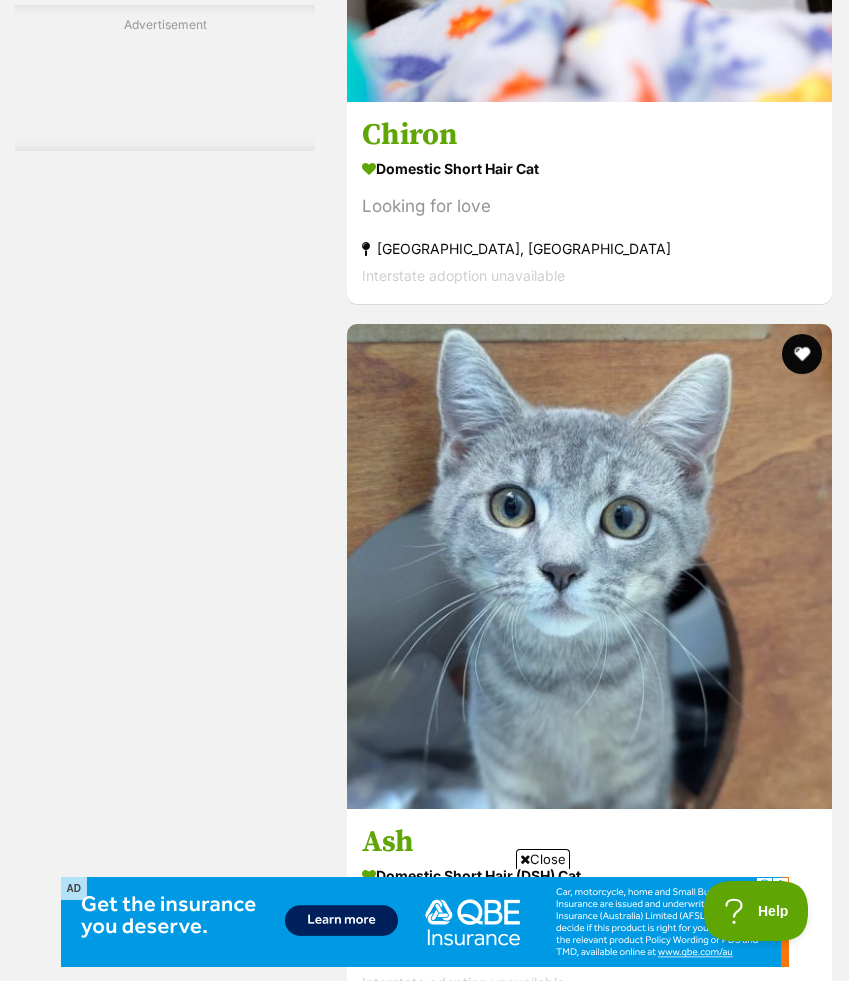 scroll, scrollTop: 10469, scrollLeft: 0, axis: vertical 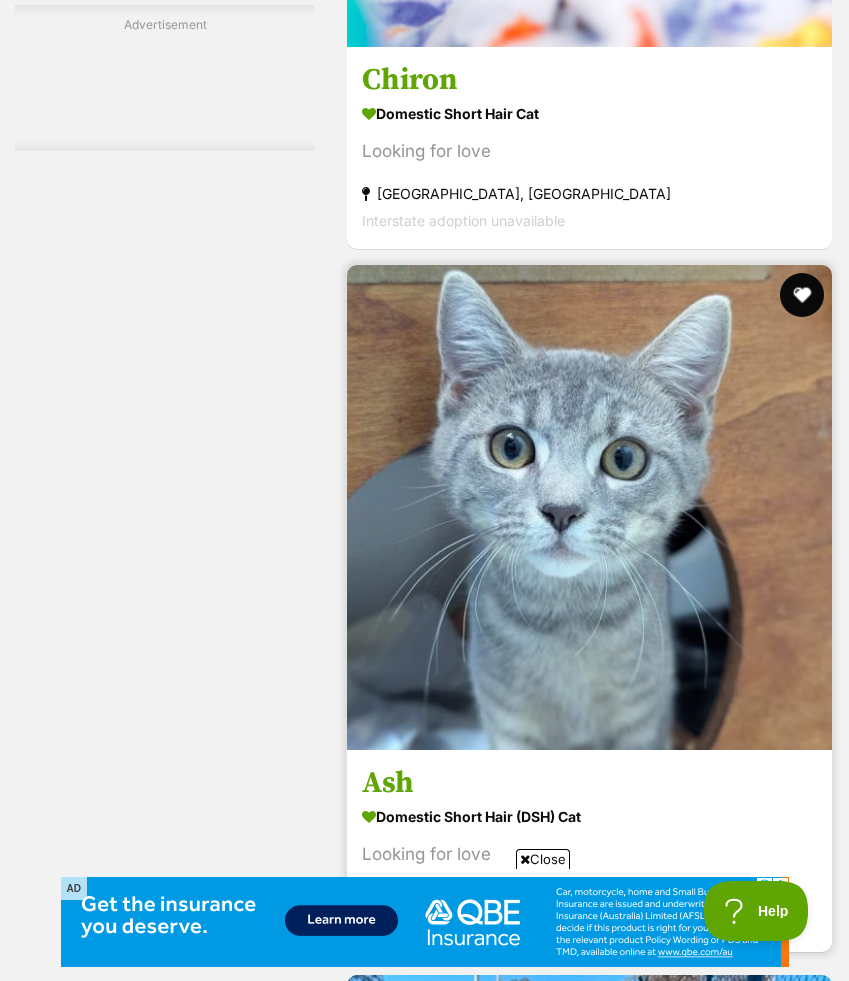 click at bounding box center [802, 295] 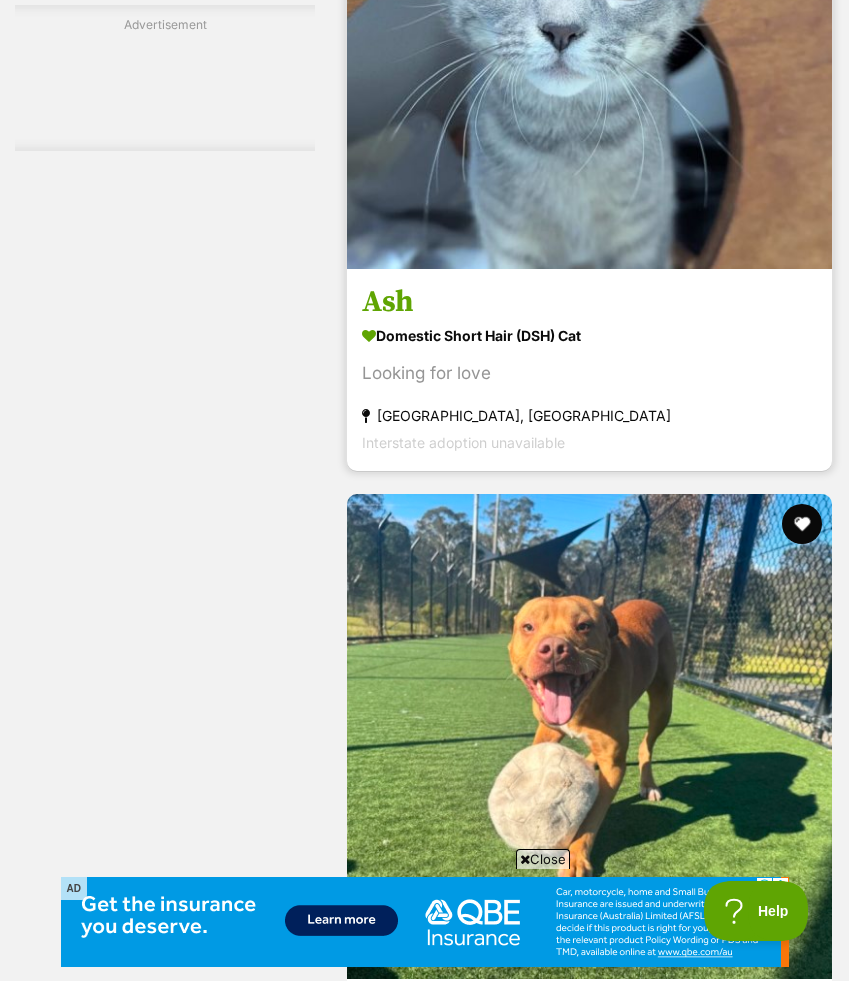 scroll, scrollTop: 10962, scrollLeft: 0, axis: vertical 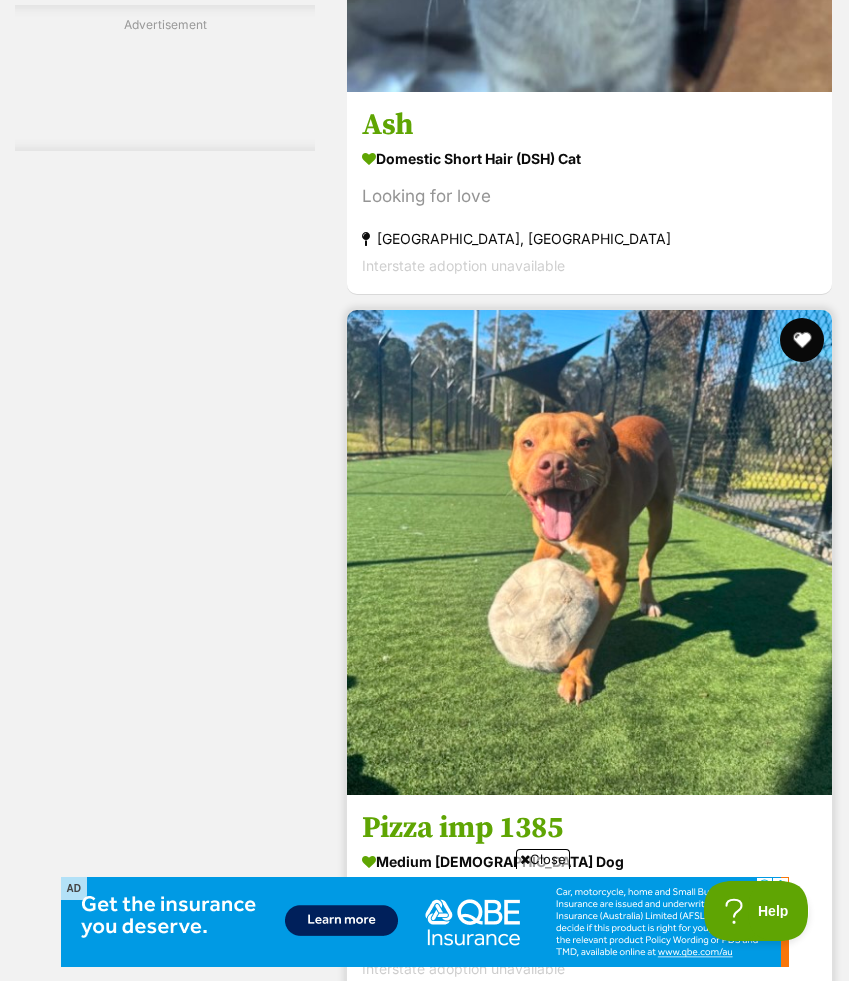 click at bounding box center [802, 340] 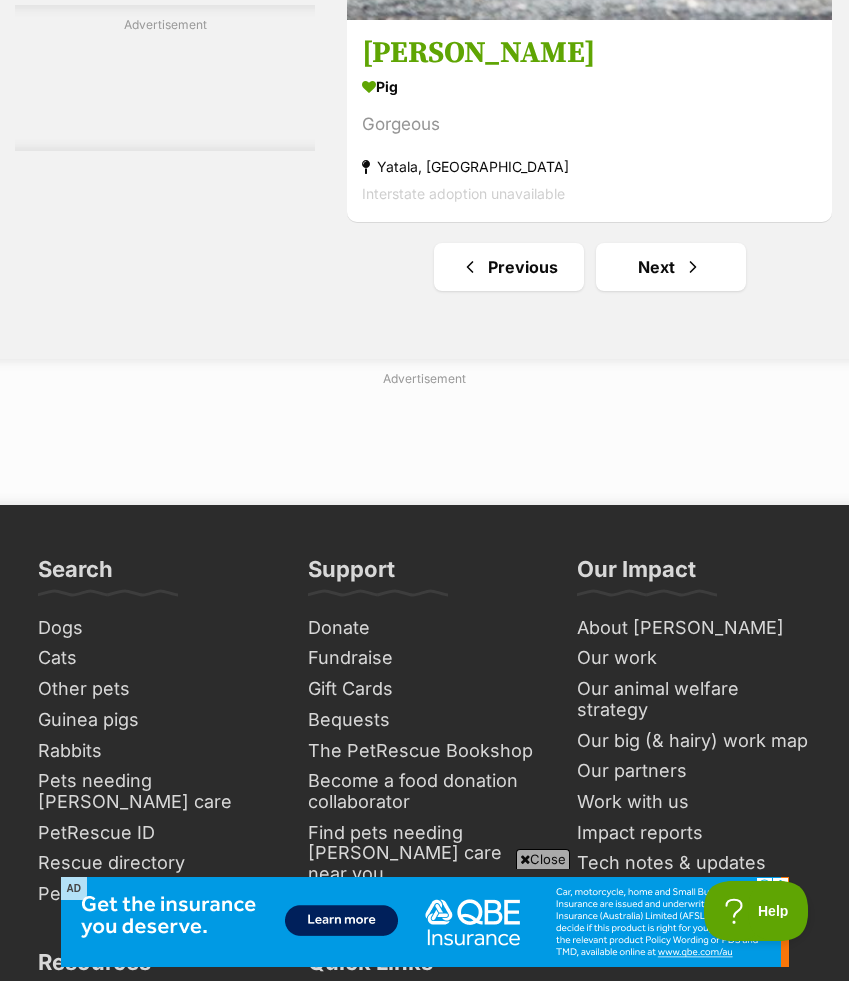 scroll, scrollTop: 15621, scrollLeft: 0, axis: vertical 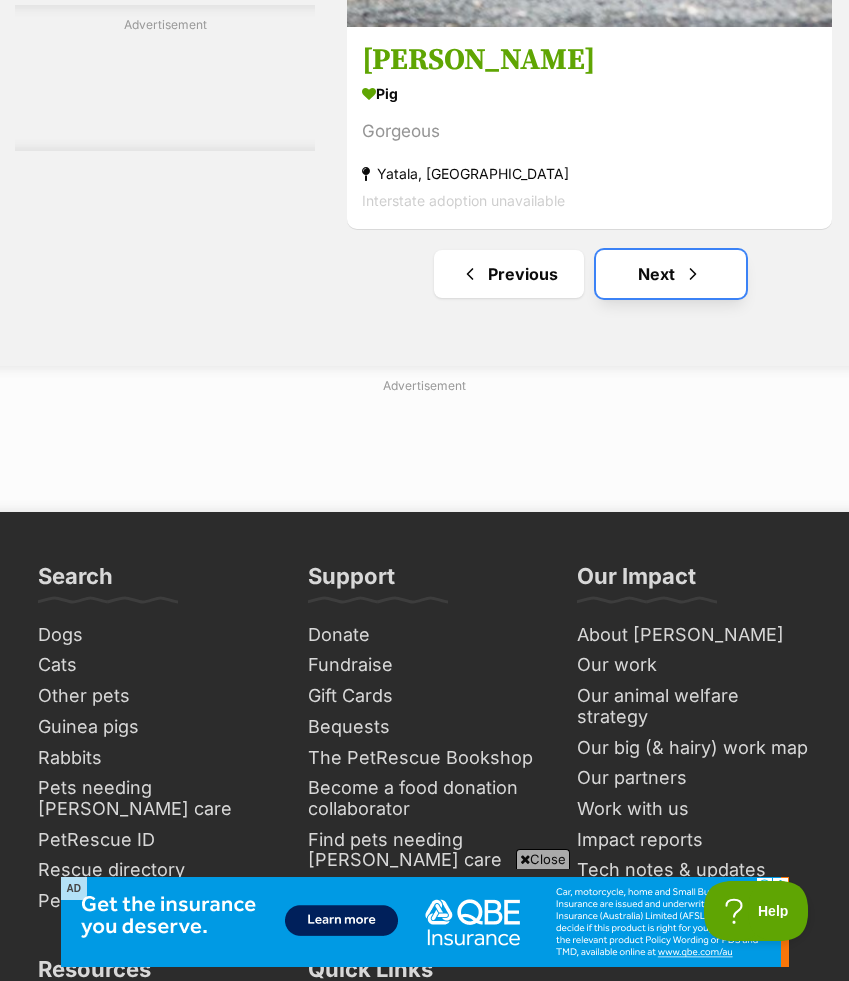 click on "Next" at bounding box center (671, 274) 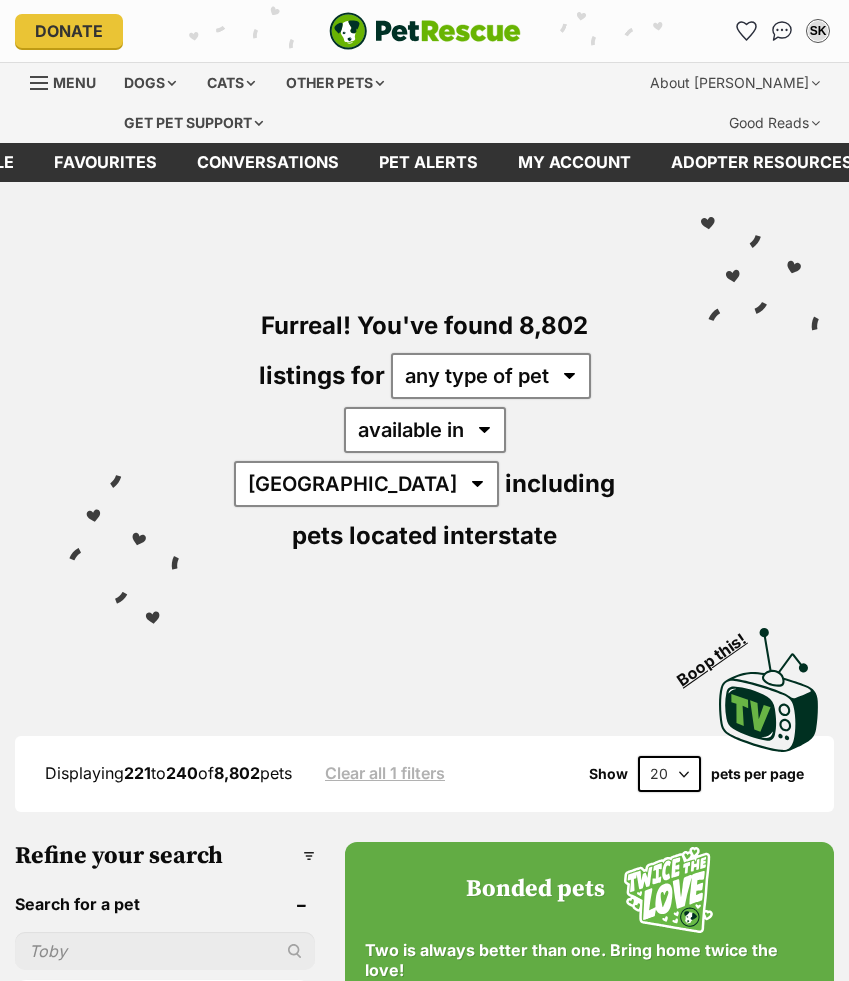 scroll, scrollTop: 0, scrollLeft: 0, axis: both 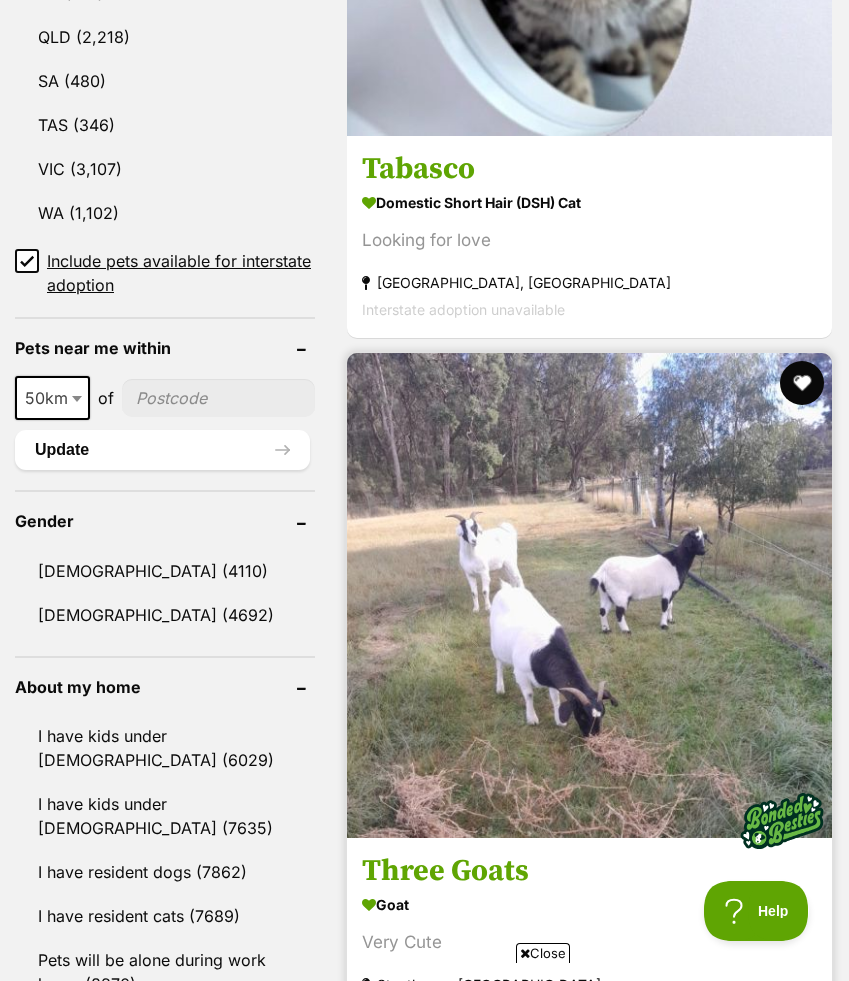 click at bounding box center (802, 383) 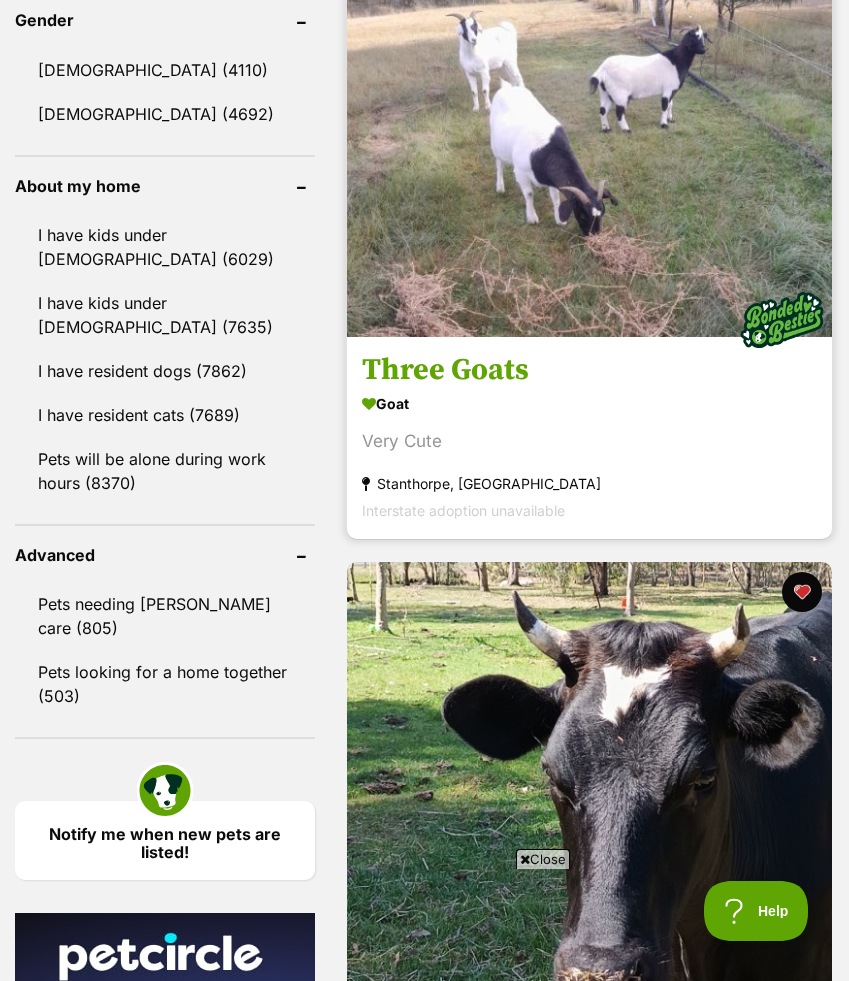 scroll, scrollTop: 1950, scrollLeft: 0, axis: vertical 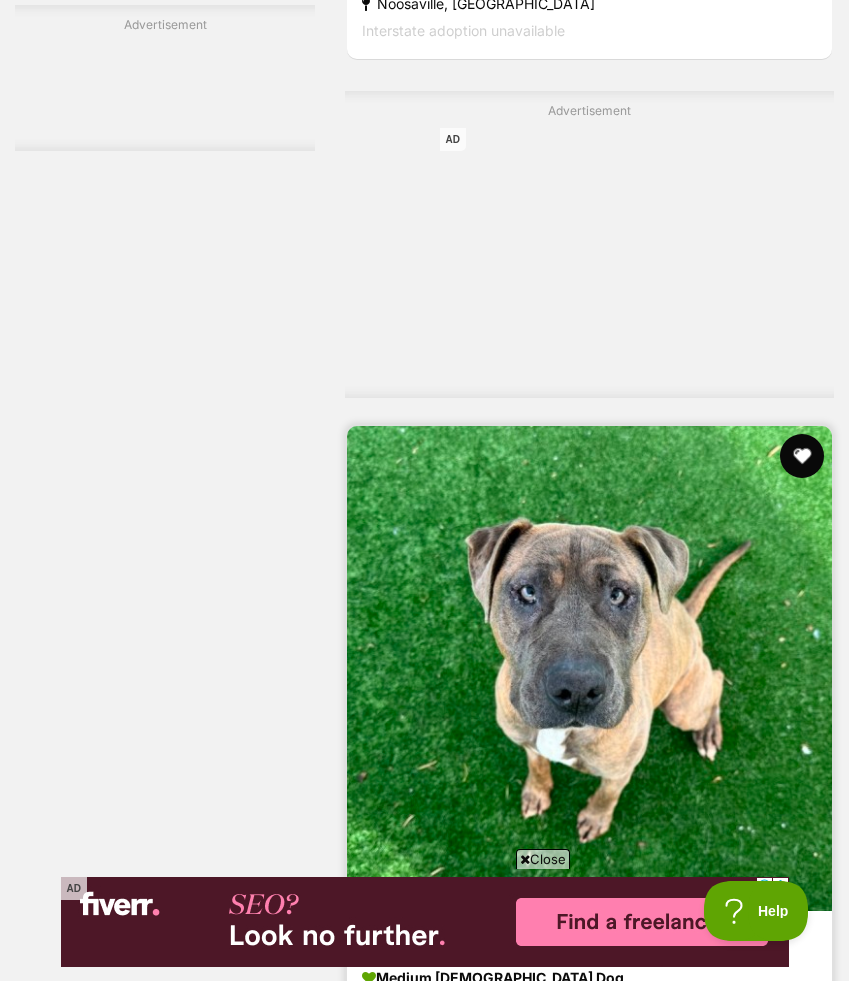 click at bounding box center [802, 456] 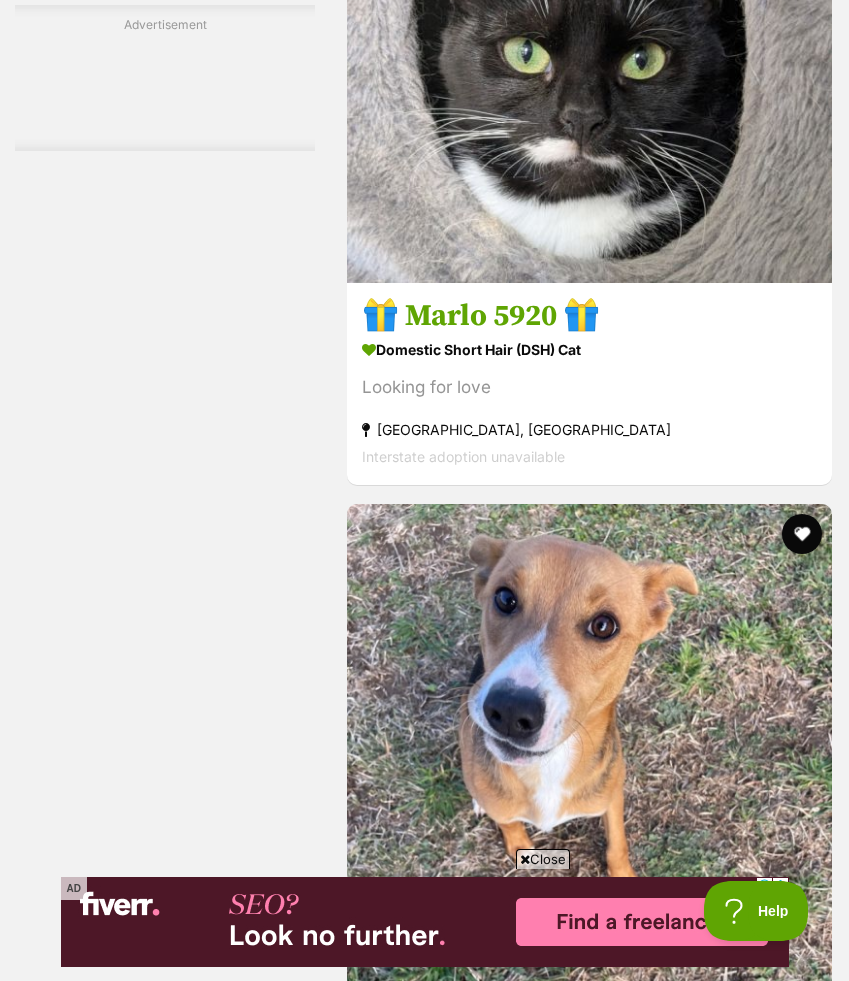scroll, scrollTop: 10472, scrollLeft: 0, axis: vertical 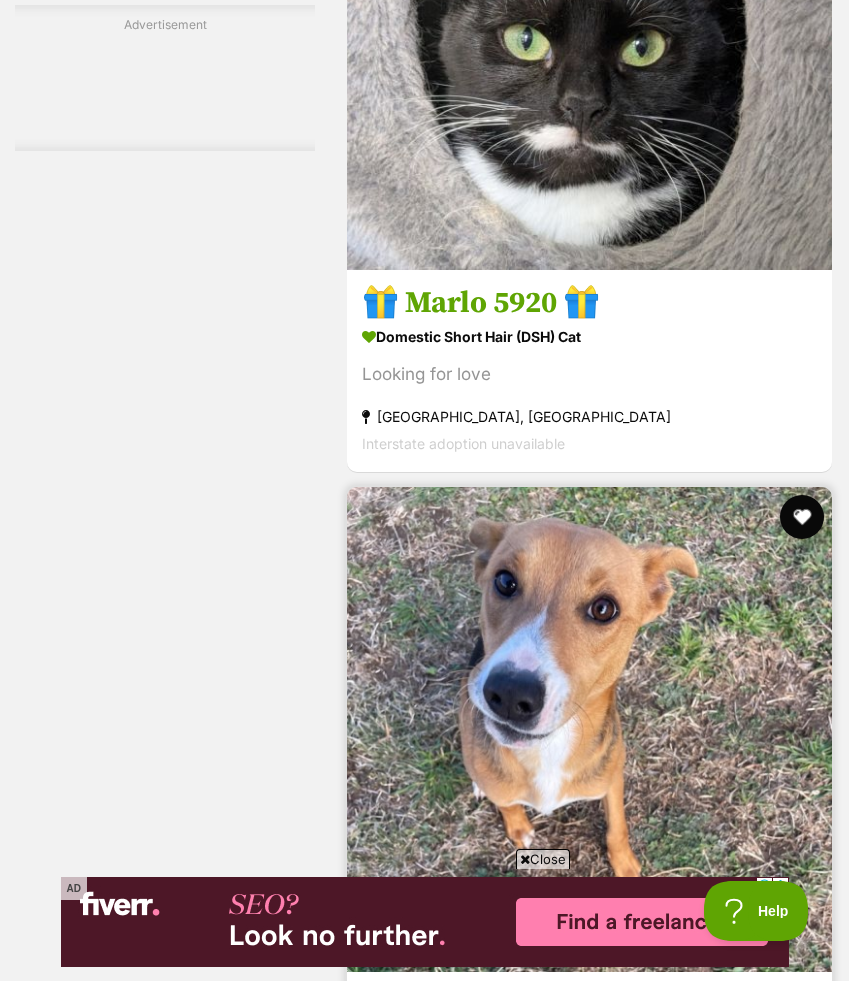 click at bounding box center [802, 517] 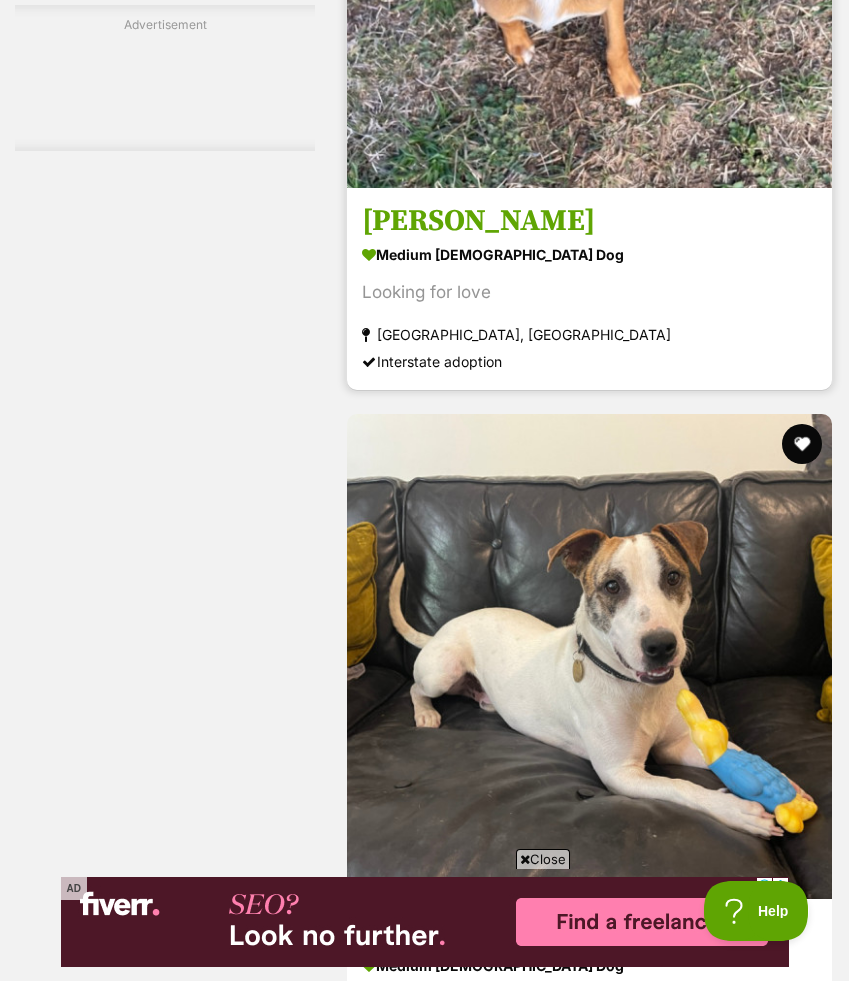 scroll, scrollTop: 11399, scrollLeft: 0, axis: vertical 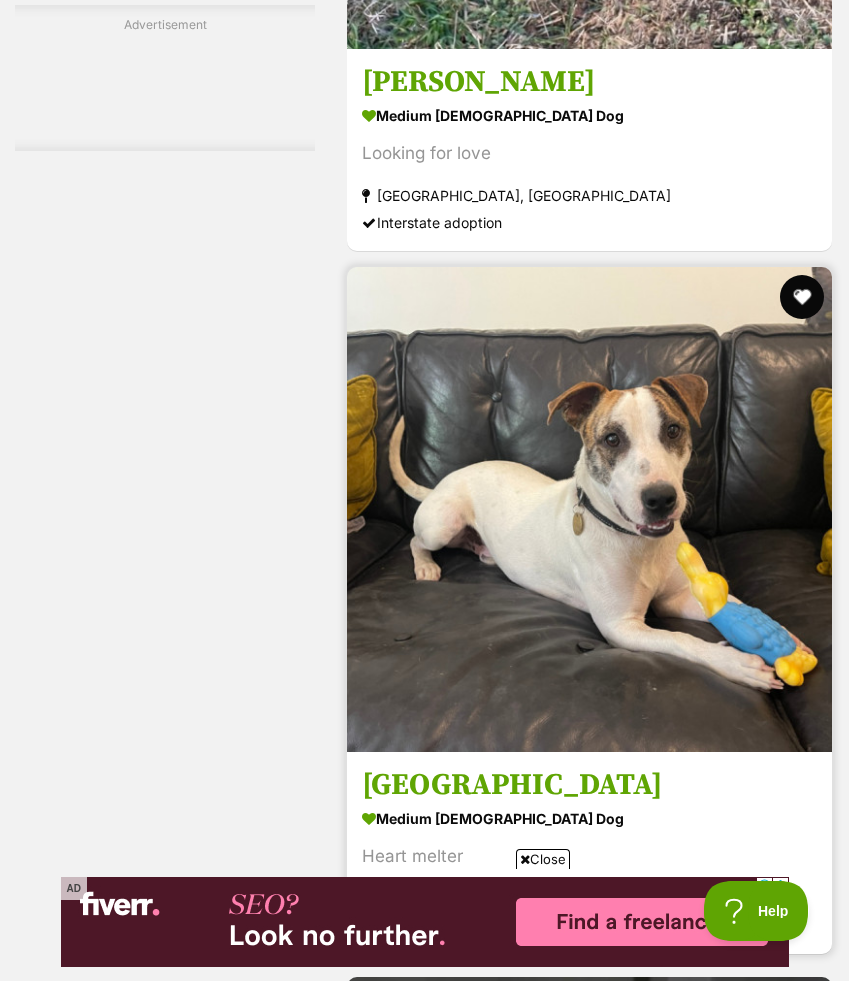 click at bounding box center [802, 297] 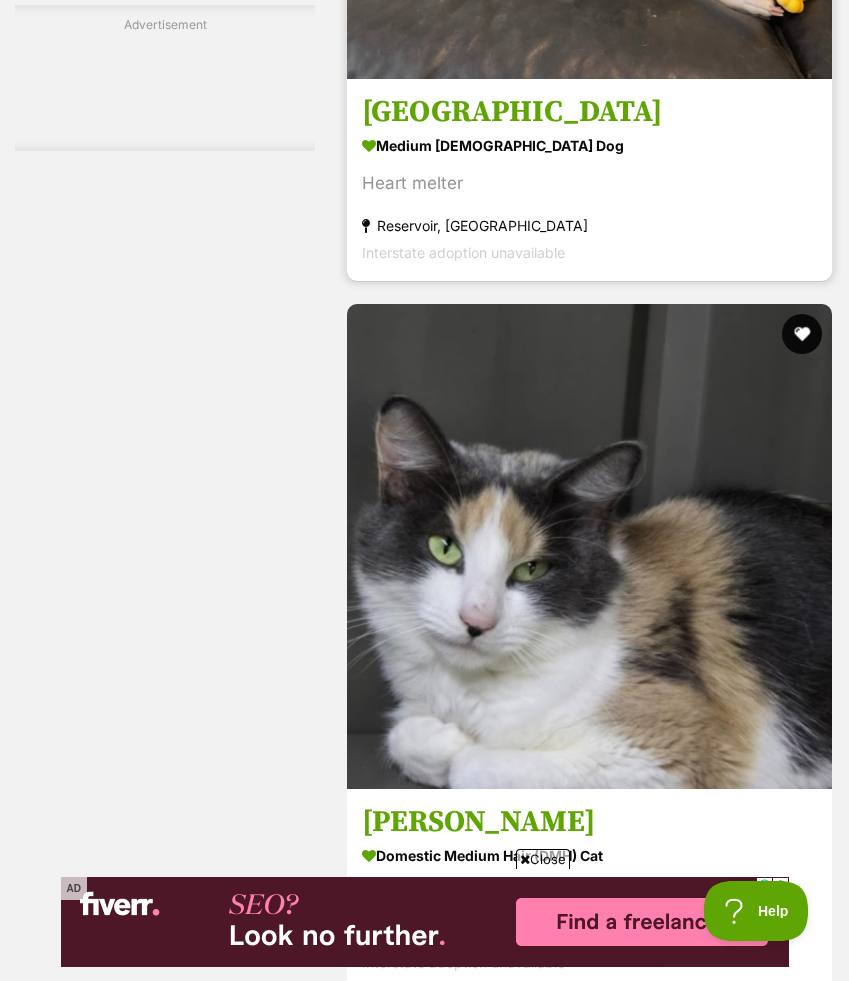 scroll, scrollTop: 12132, scrollLeft: 0, axis: vertical 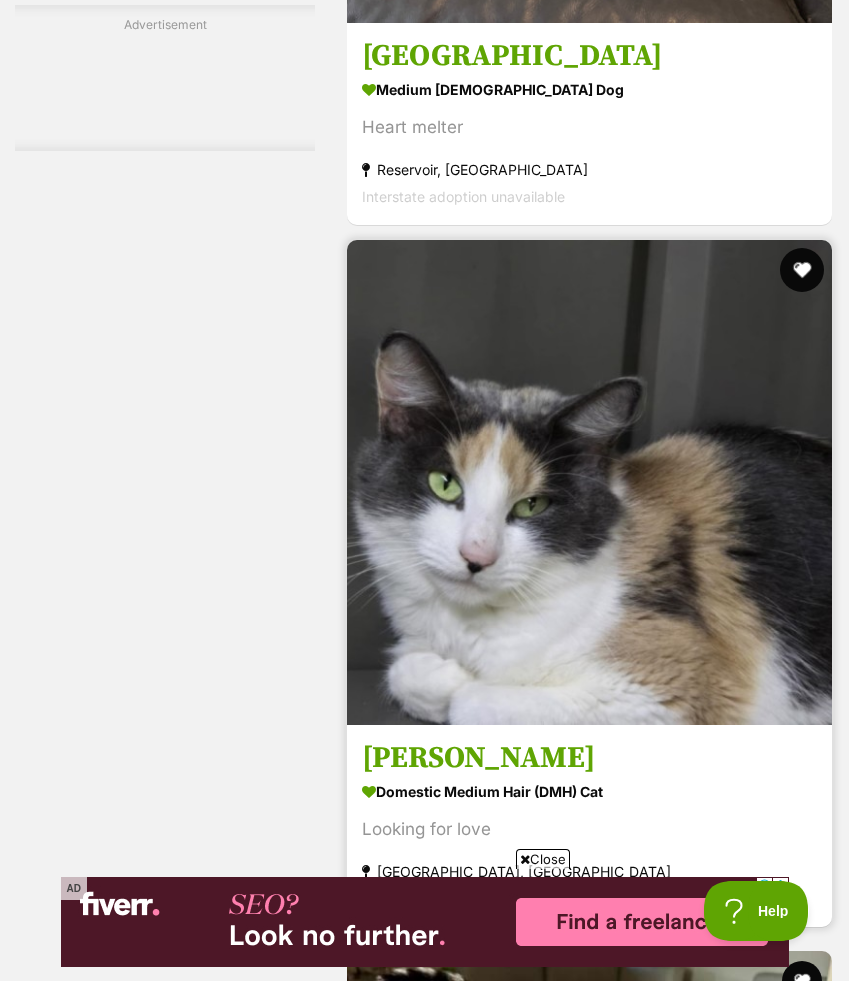 click at bounding box center [802, 270] 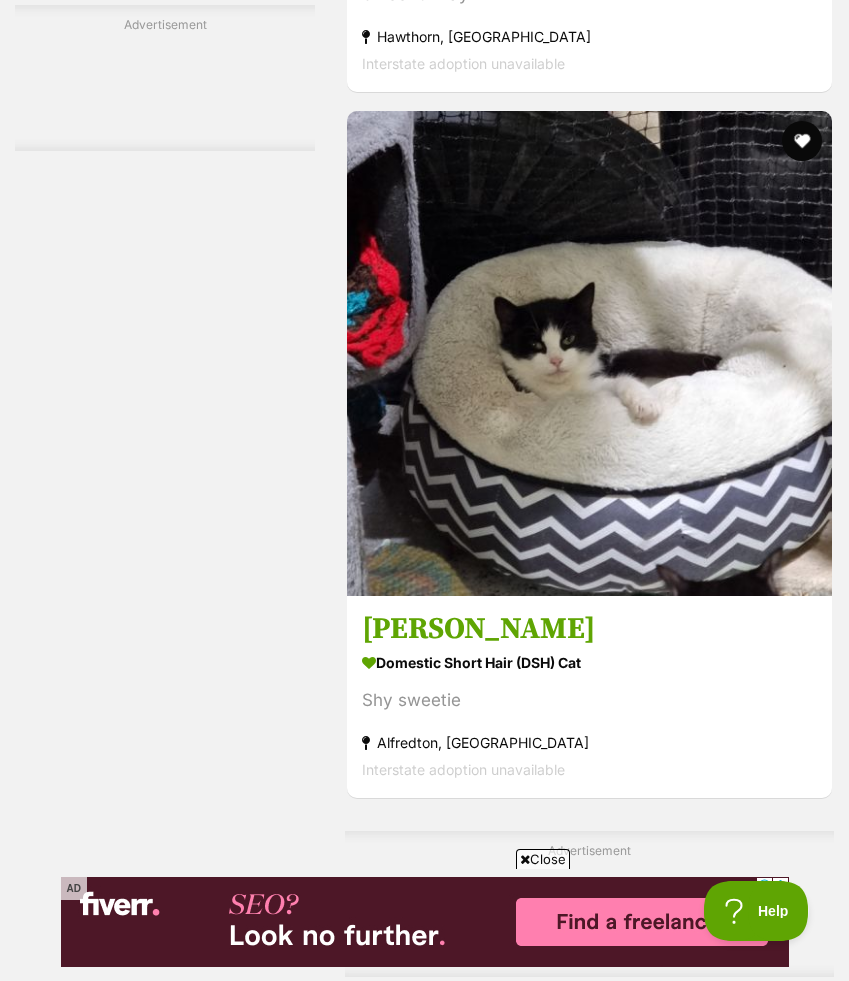 scroll, scrollTop: 13545, scrollLeft: 0, axis: vertical 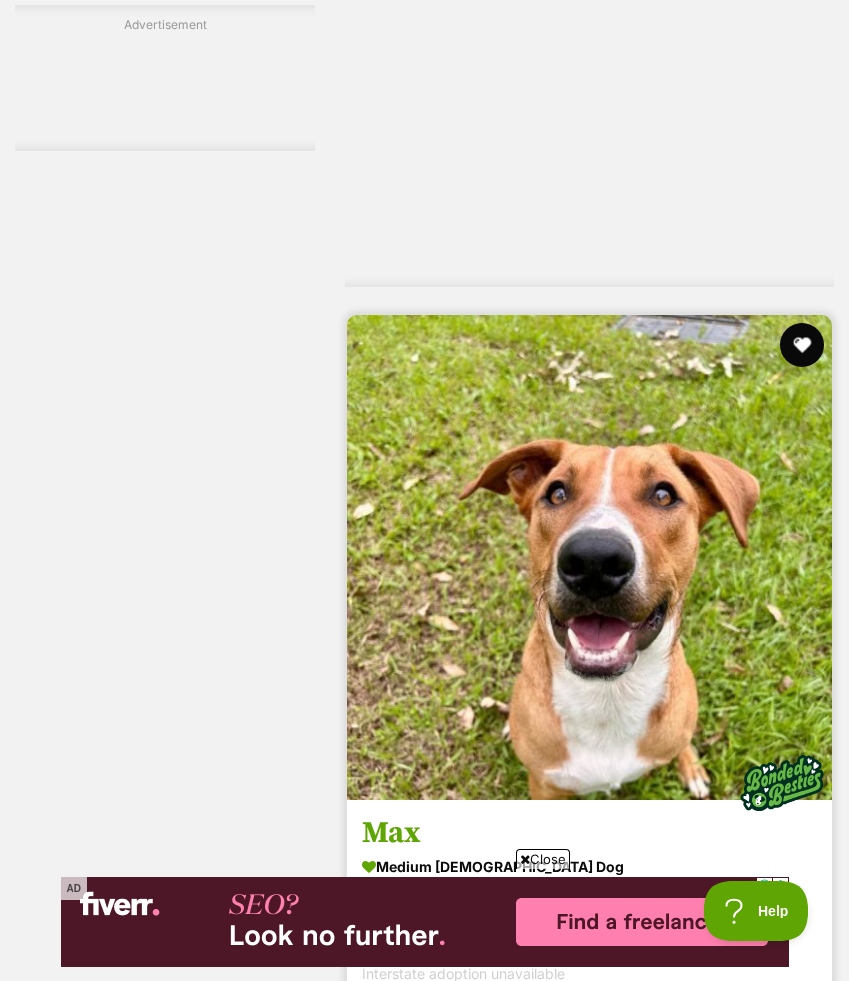 click at bounding box center (802, 345) 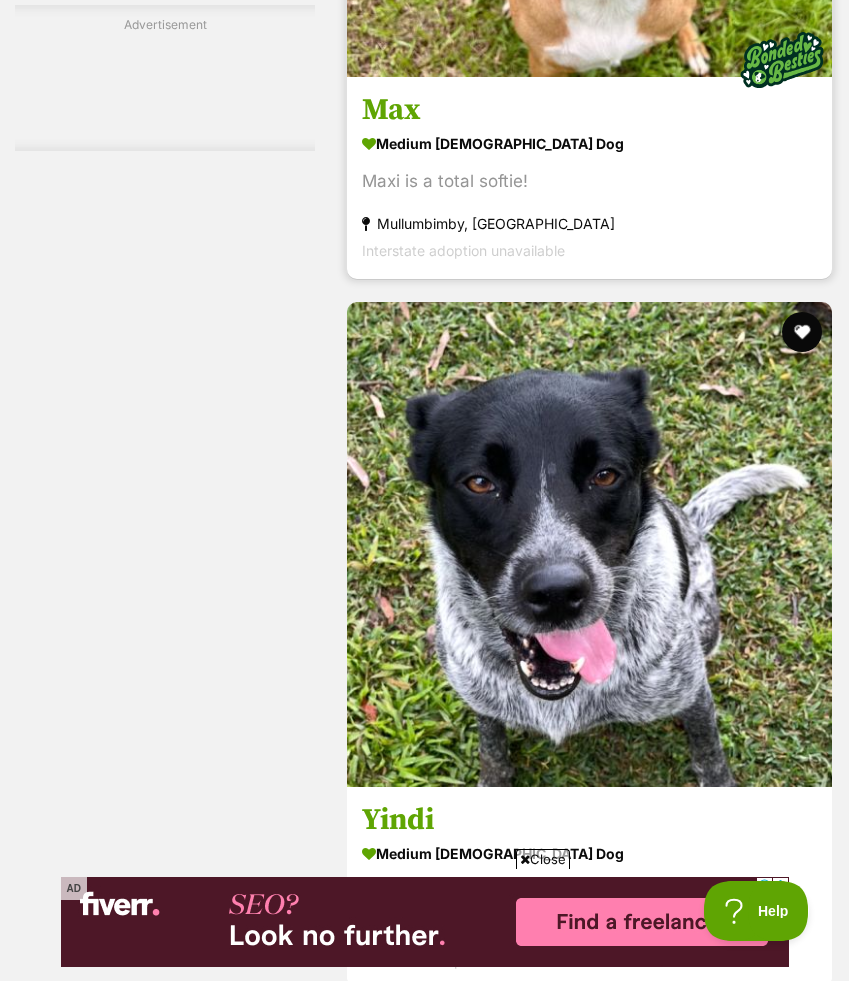 scroll, scrollTop: 15461, scrollLeft: 0, axis: vertical 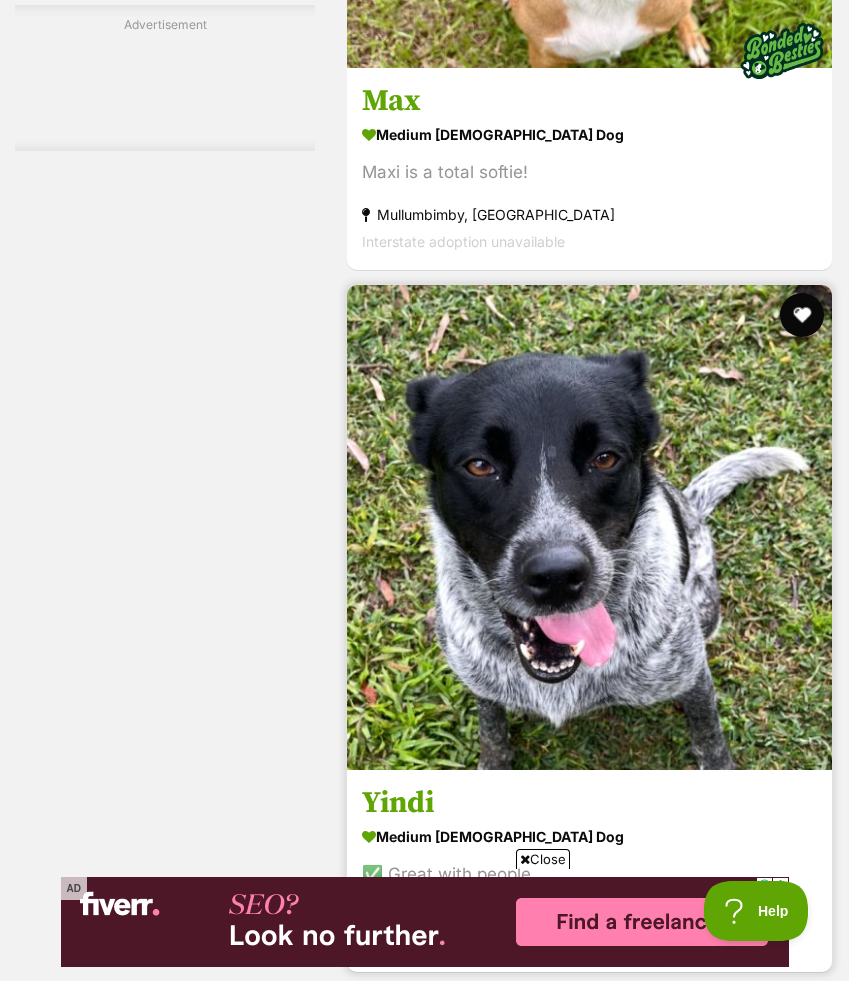 click at bounding box center [802, 315] 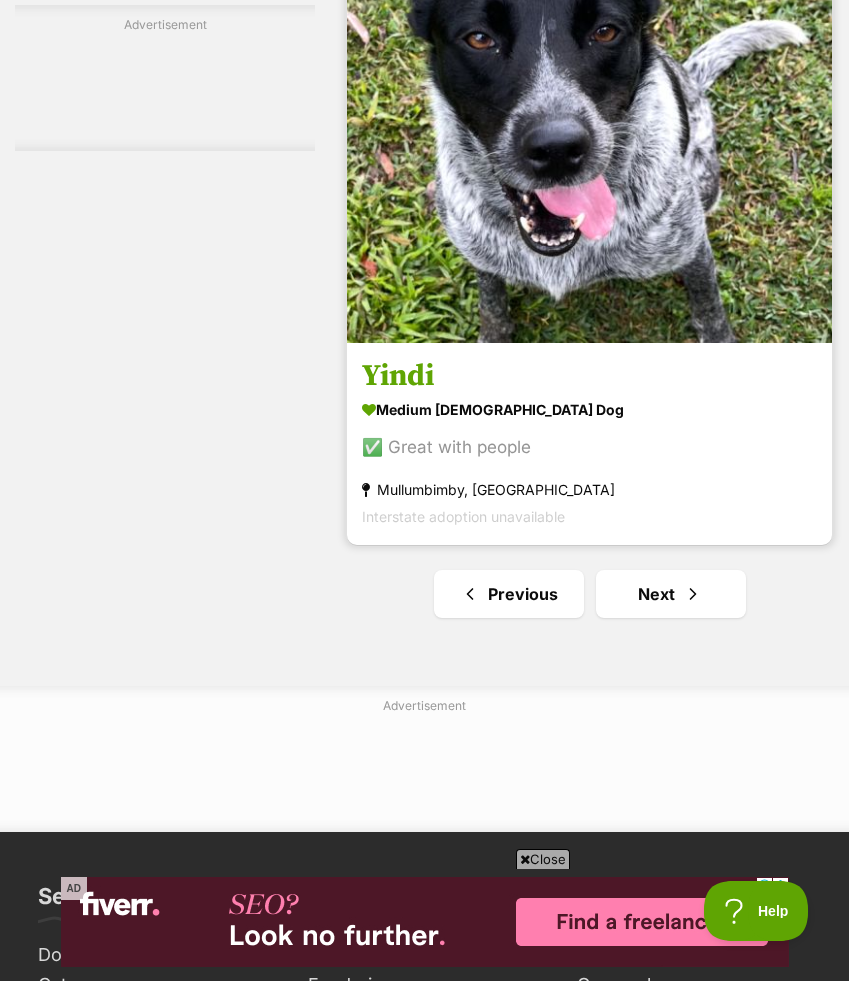 scroll, scrollTop: 15897, scrollLeft: 0, axis: vertical 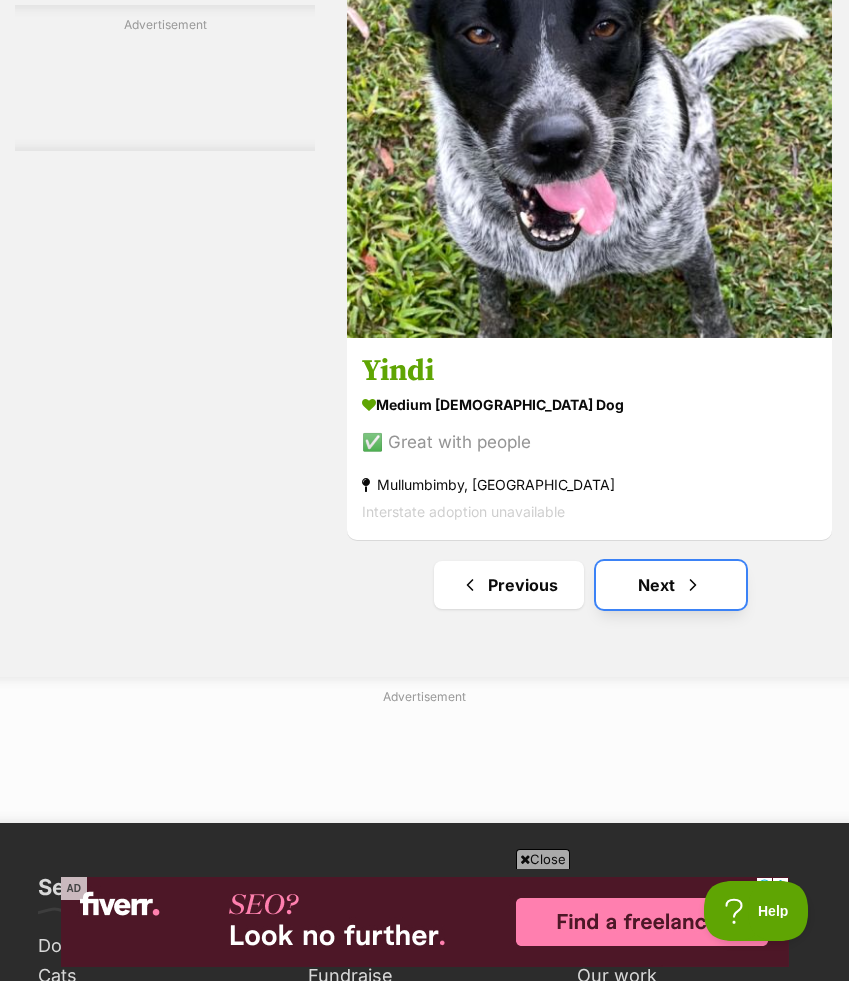click on "Next" at bounding box center [671, 585] 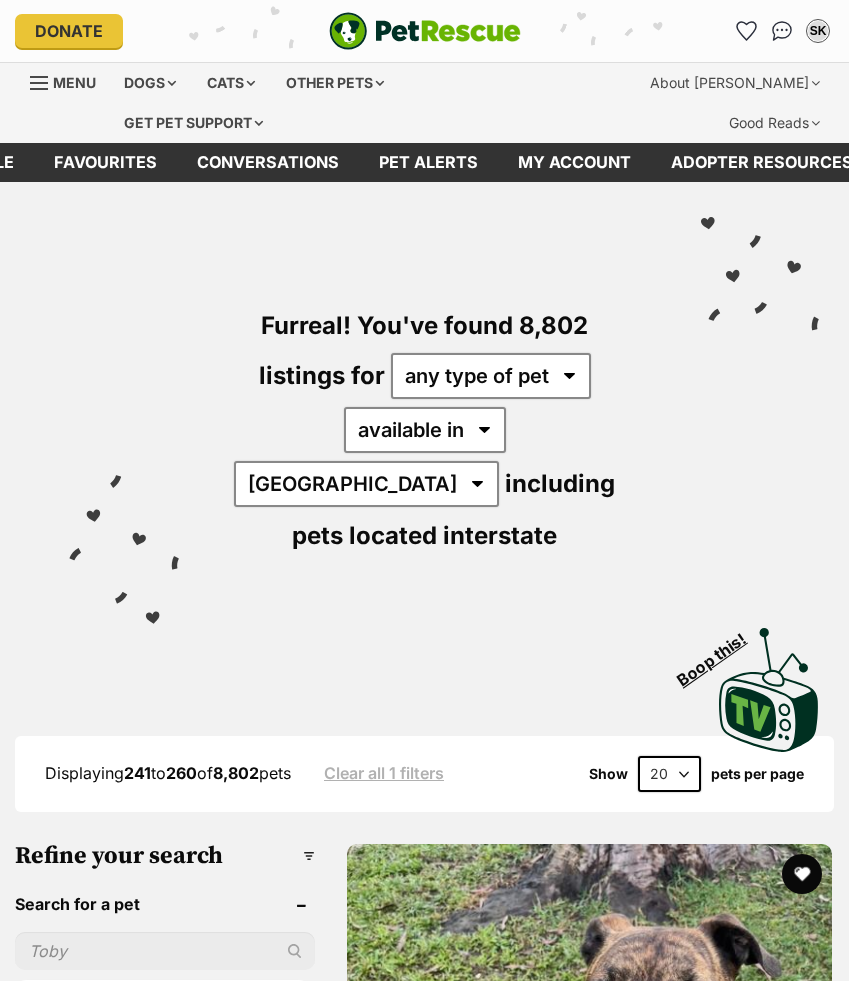 scroll, scrollTop: 0, scrollLeft: 0, axis: both 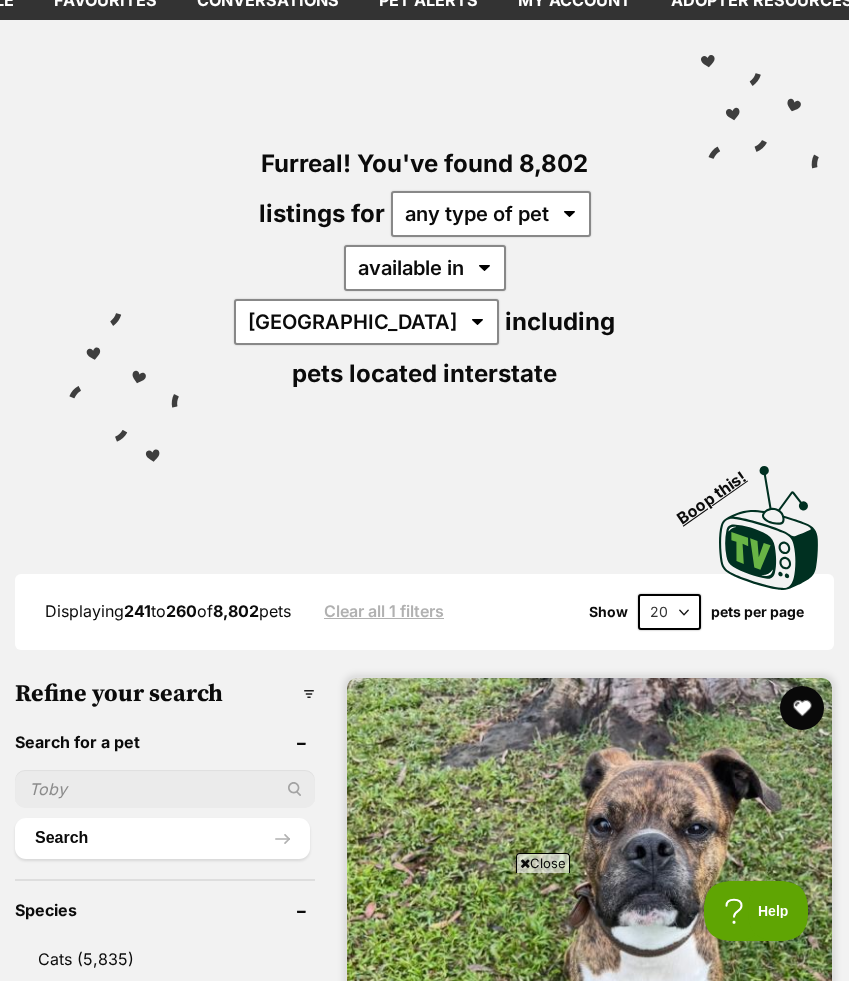click at bounding box center (802, 708) 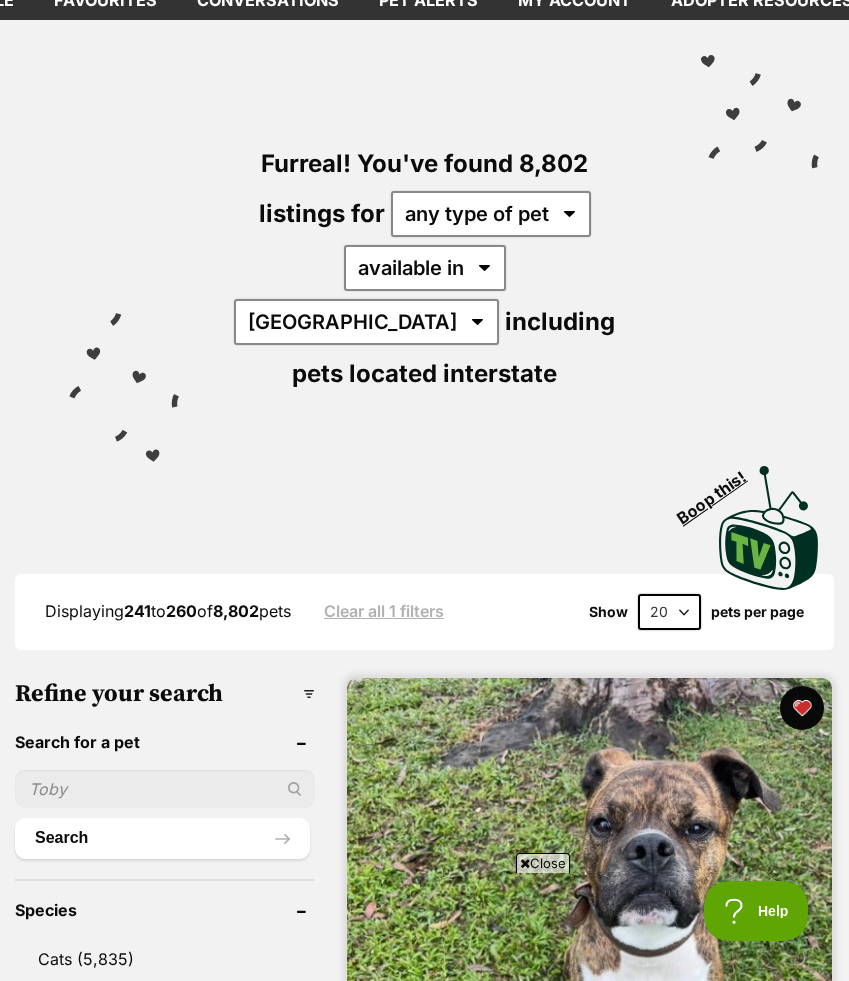 scroll, scrollTop: 0, scrollLeft: 0, axis: both 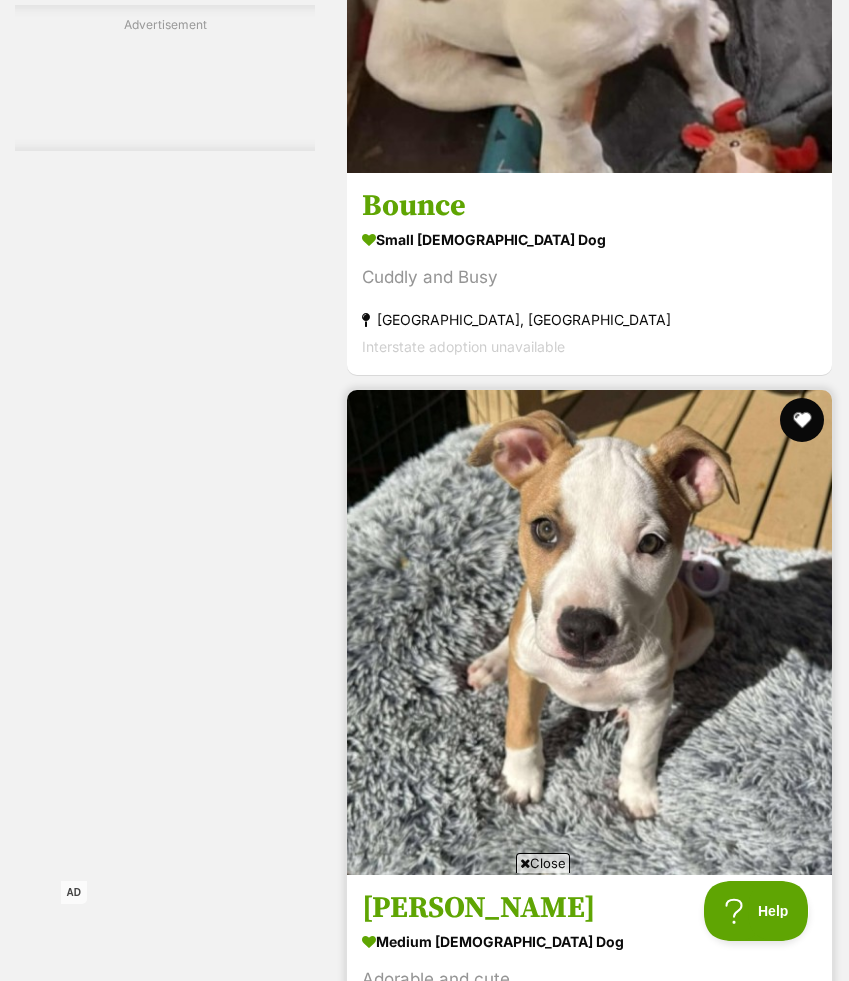 click at bounding box center [802, 420] 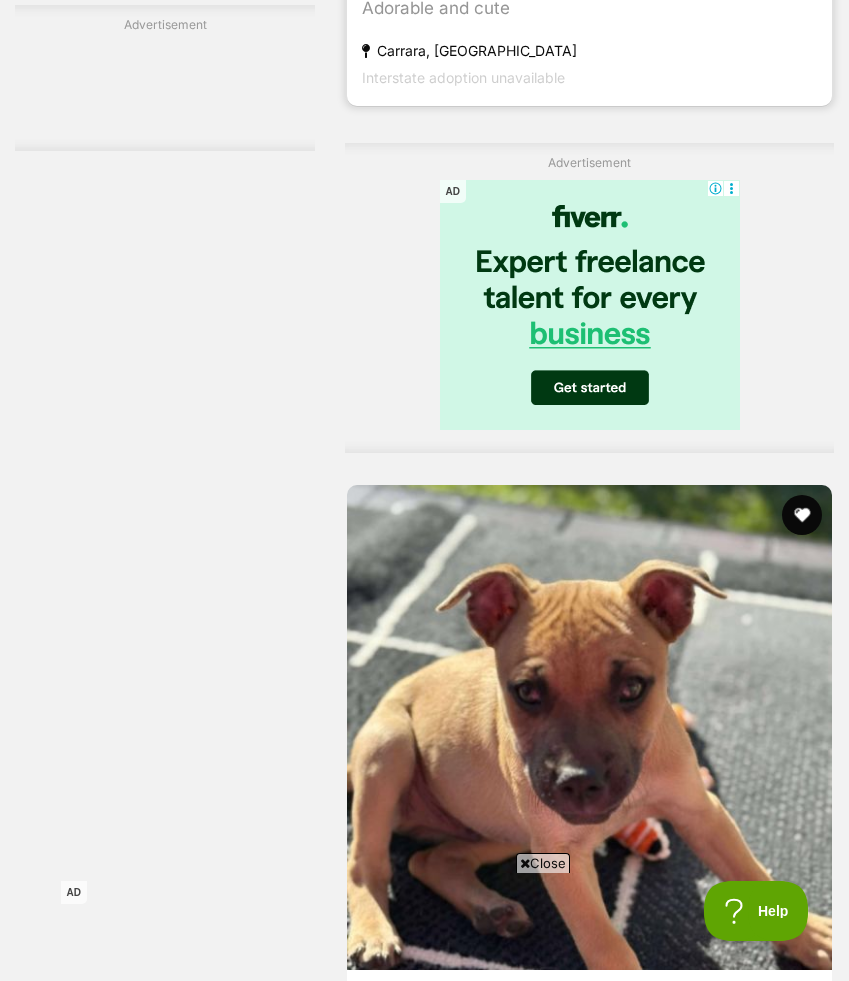 scroll, scrollTop: 9553, scrollLeft: 0, axis: vertical 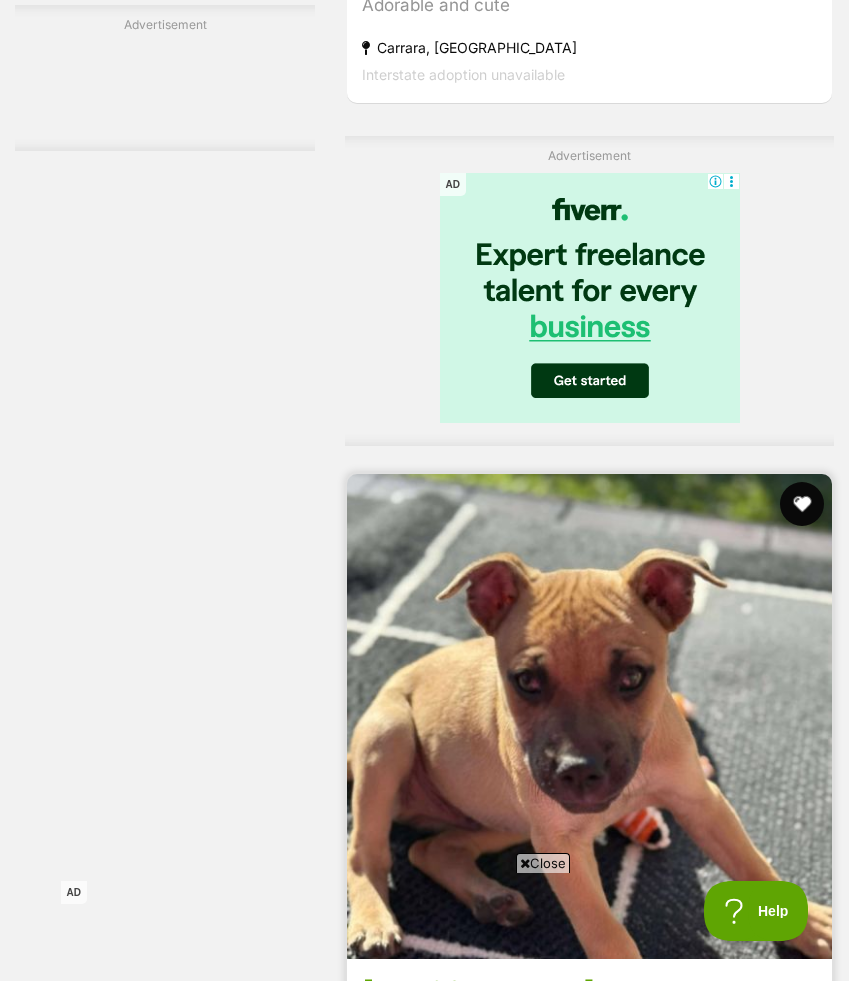 click at bounding box center [802, 504] 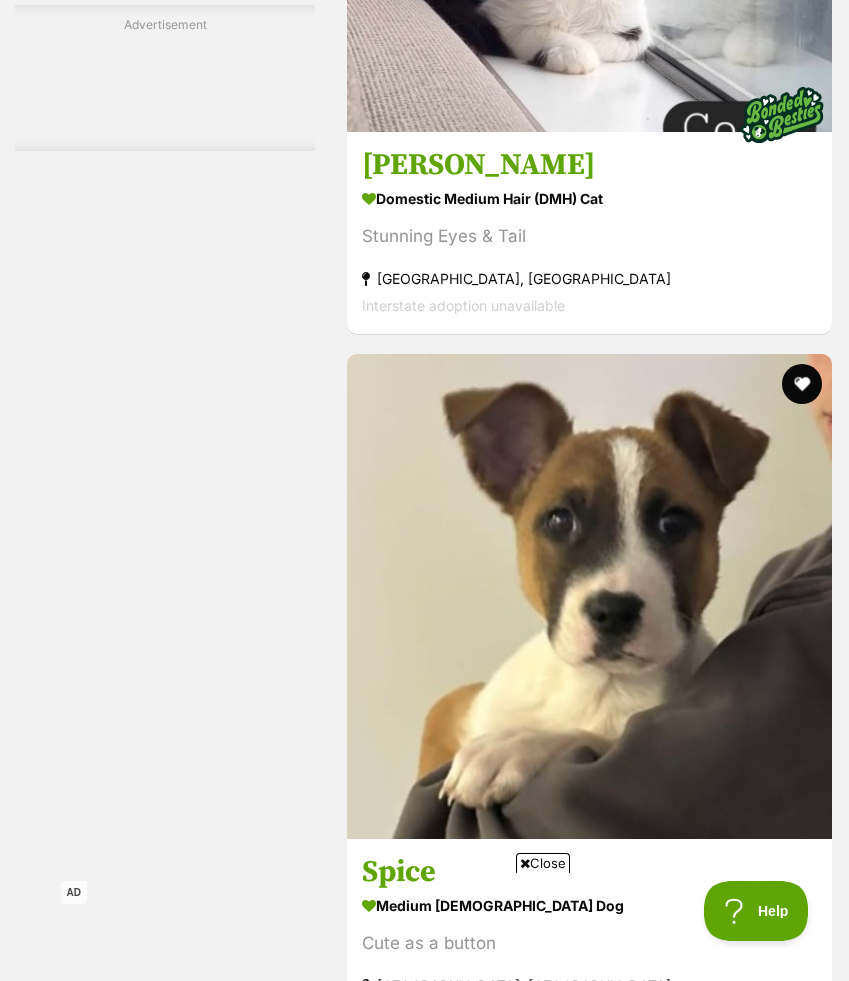 scroll, scrollTop: 11729, scrollLeft: 0, axis: vertical 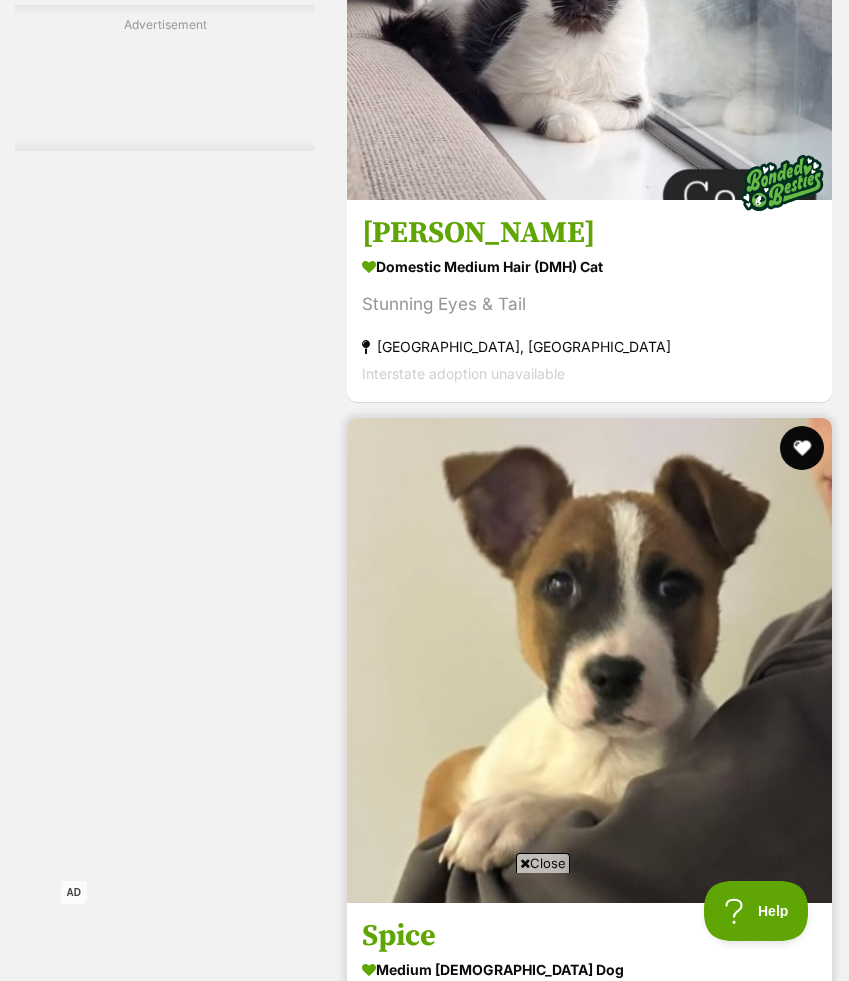 click at bounding box center [802, 448] 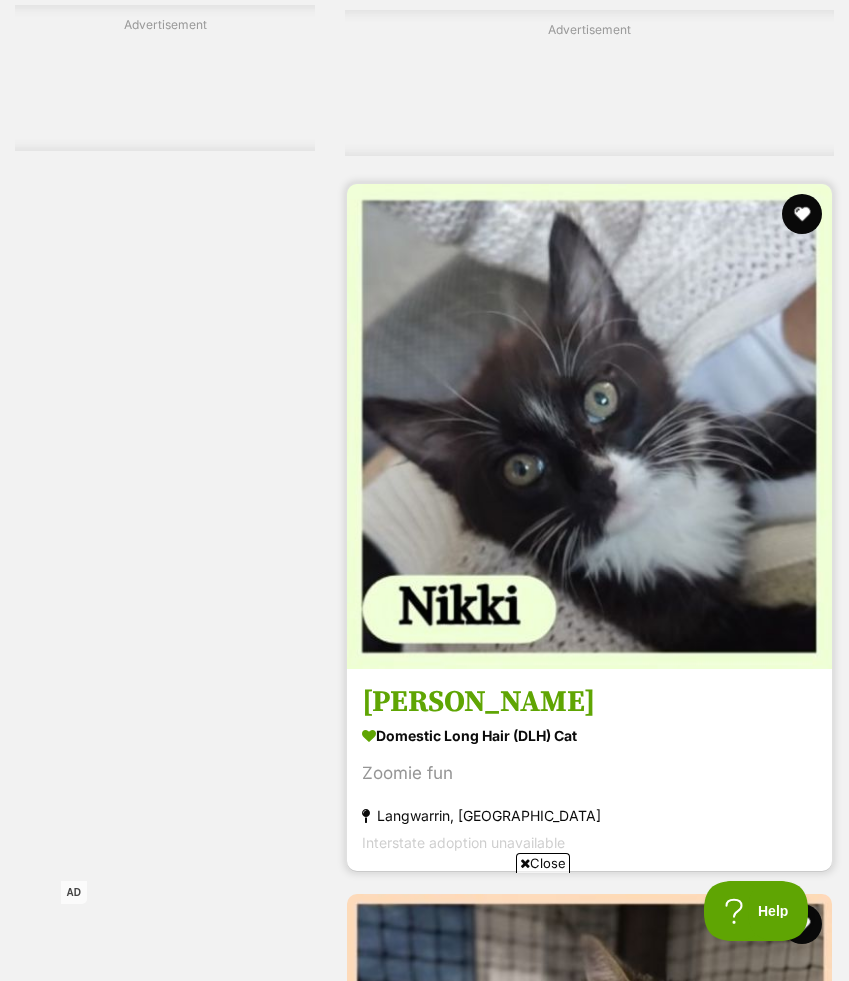 scroll, scrollTop: 14409, scrollLeft: 0, axis: vertical 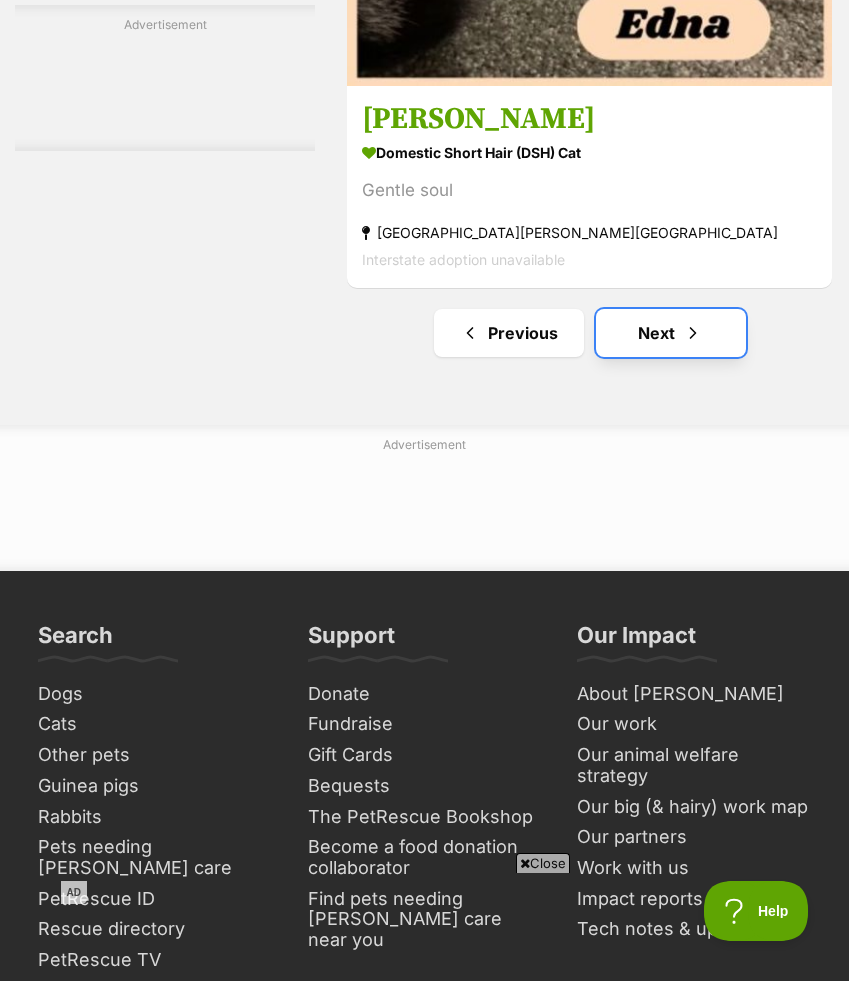 click at bounding box center [693, 333] 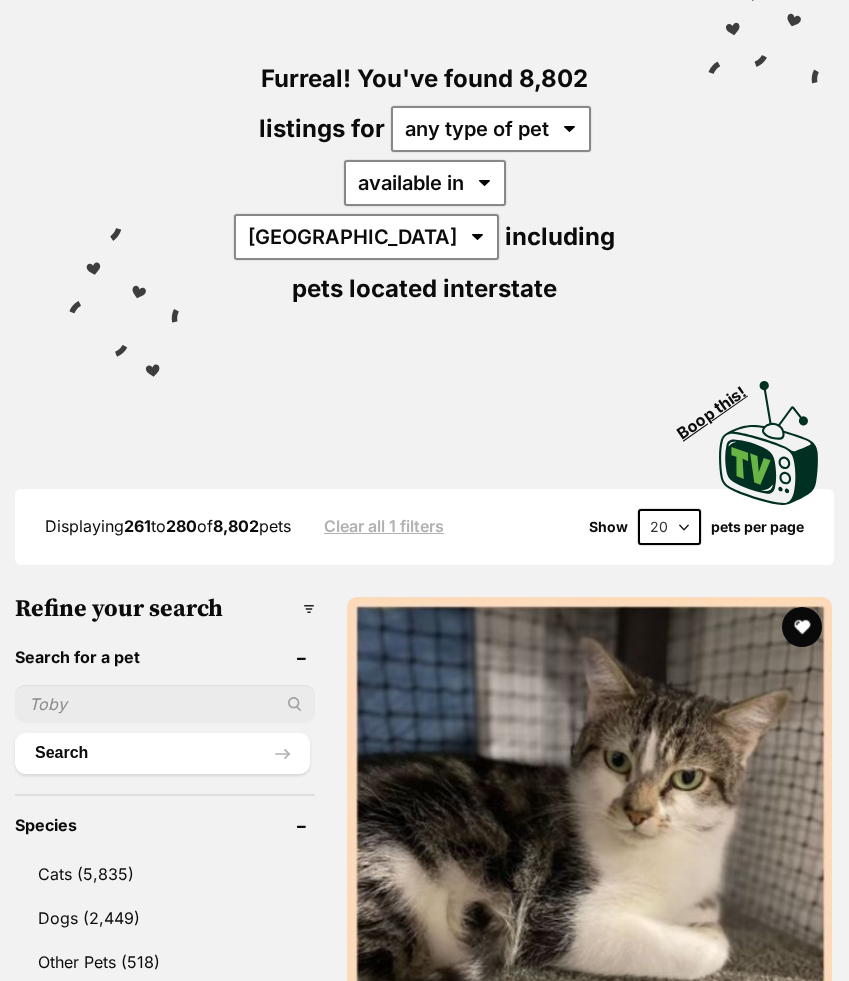scroll, scrollTop: 0, scrollLeft: 0, axis: both 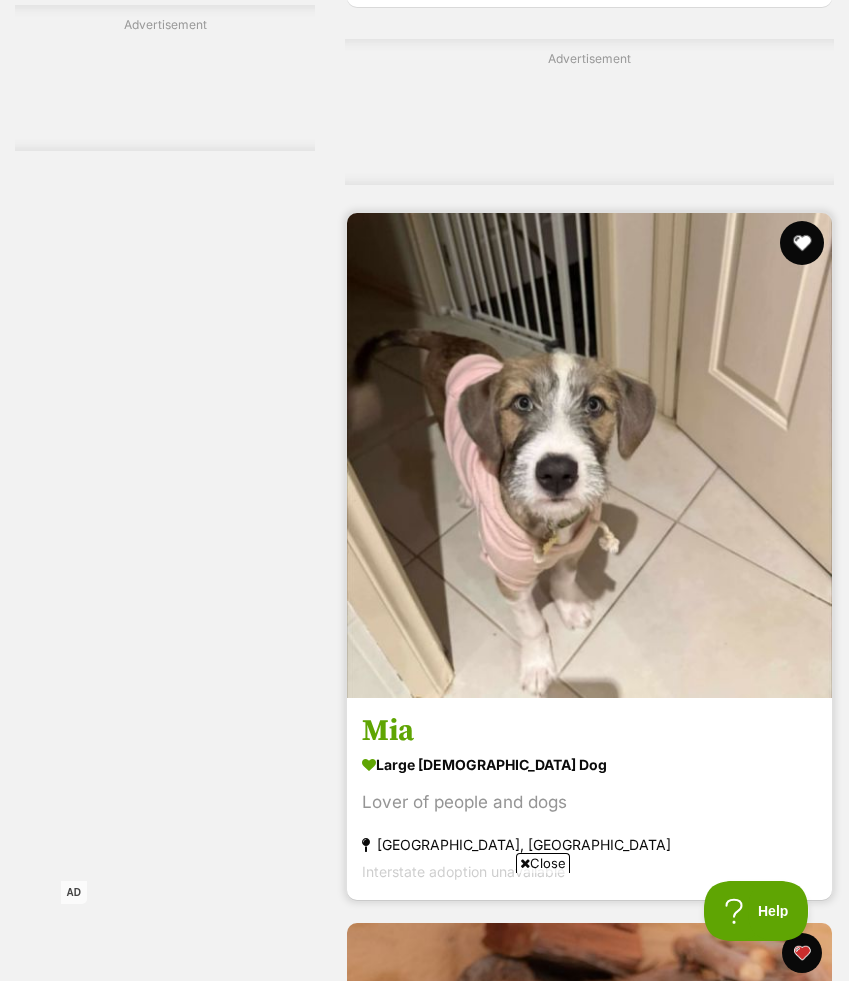 click at bounding box center [802, 243] 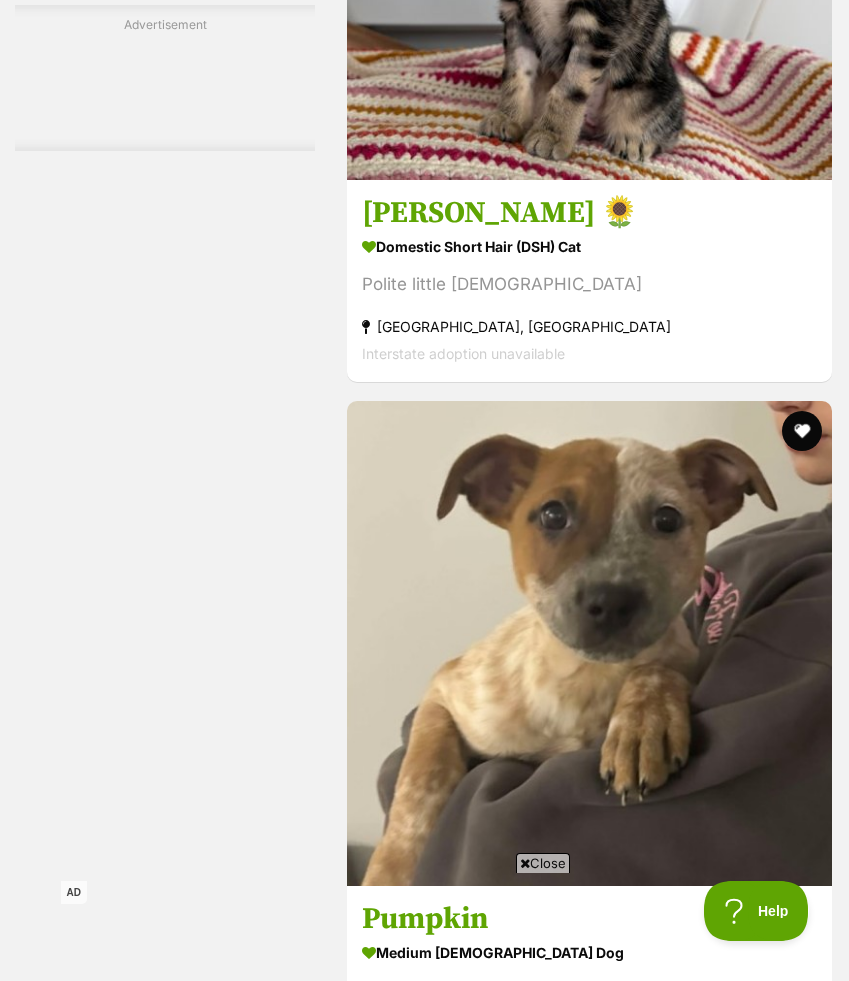 scroll, scrollTop: 6998, scrollLeft: 0, axis: vertical 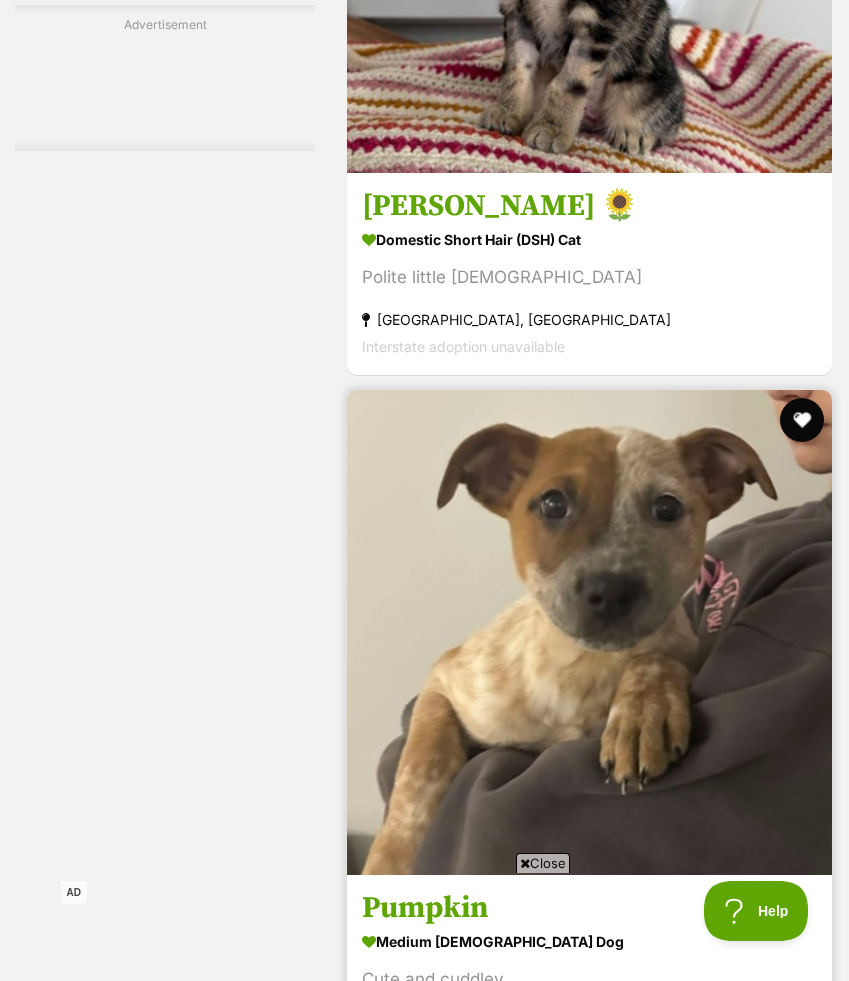 click at bounding box center (802, 420) 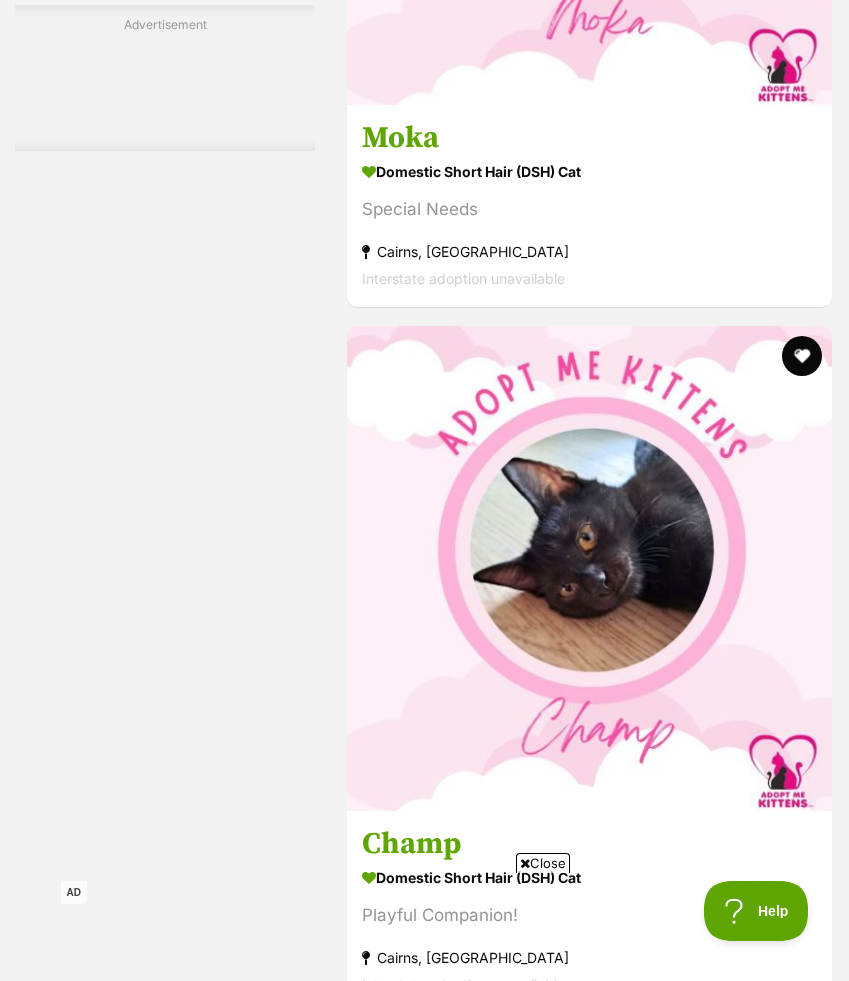 scroll, scrollTop: 12974, scrollLeft: 0, axis: vertical 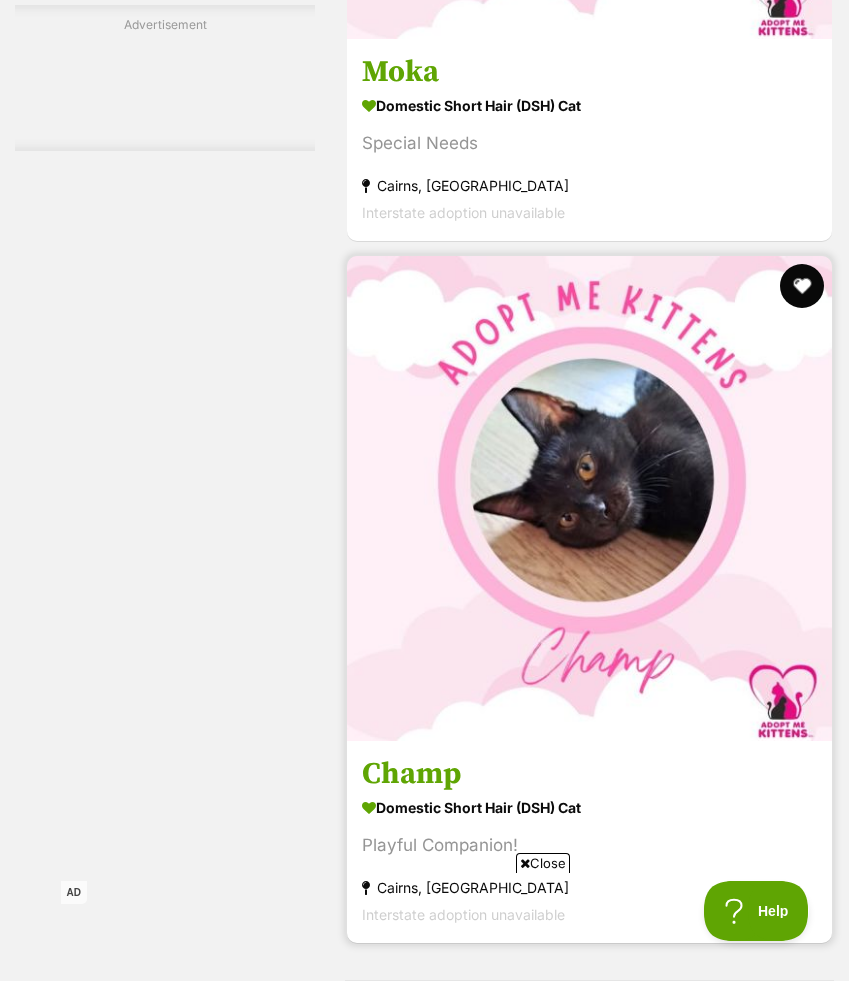 click at bounding box center [802, 286] 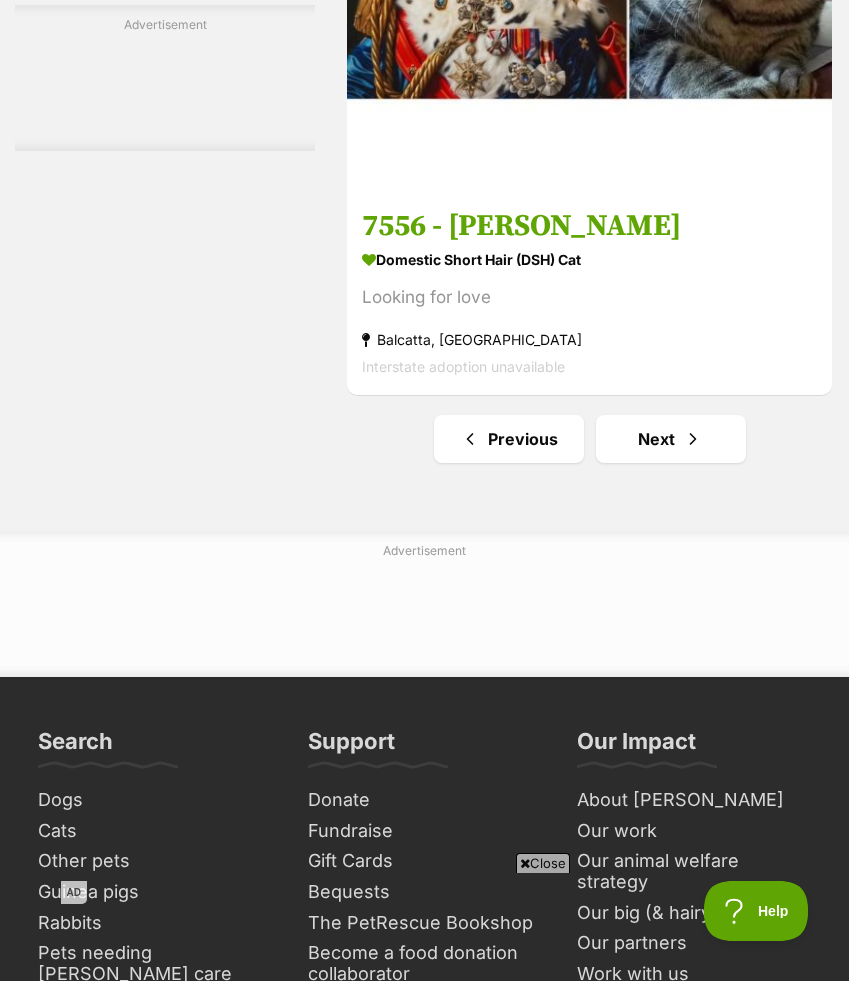 scroll, scrollTop: 15371, scrollLeft: 0, axis: vertical 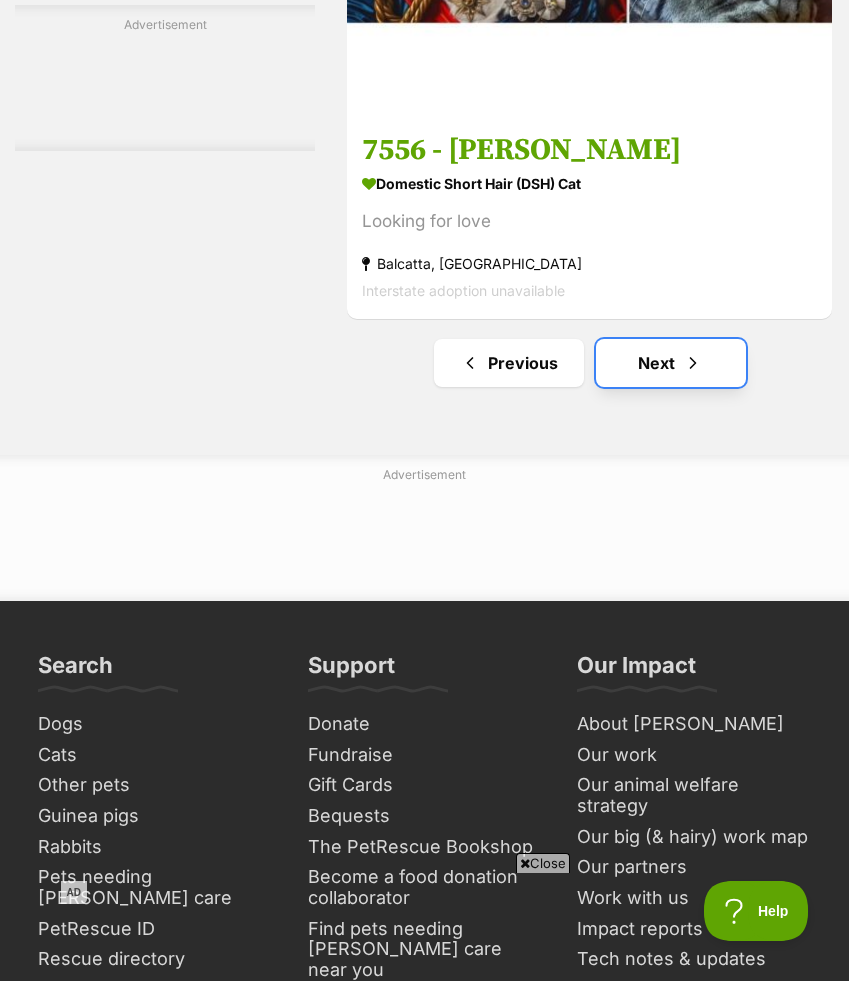 click on "Next" at bounding box center [671, 363] 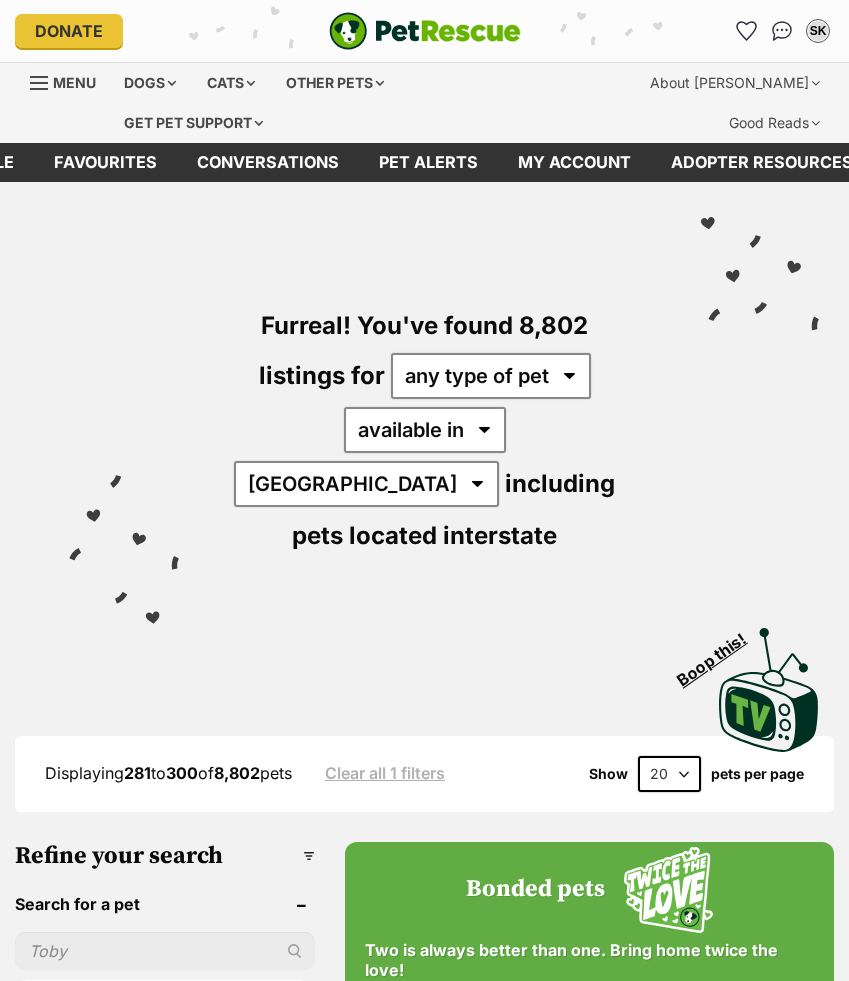 scroll, scrollTop: 0, scrollLeft: 0, axis: both 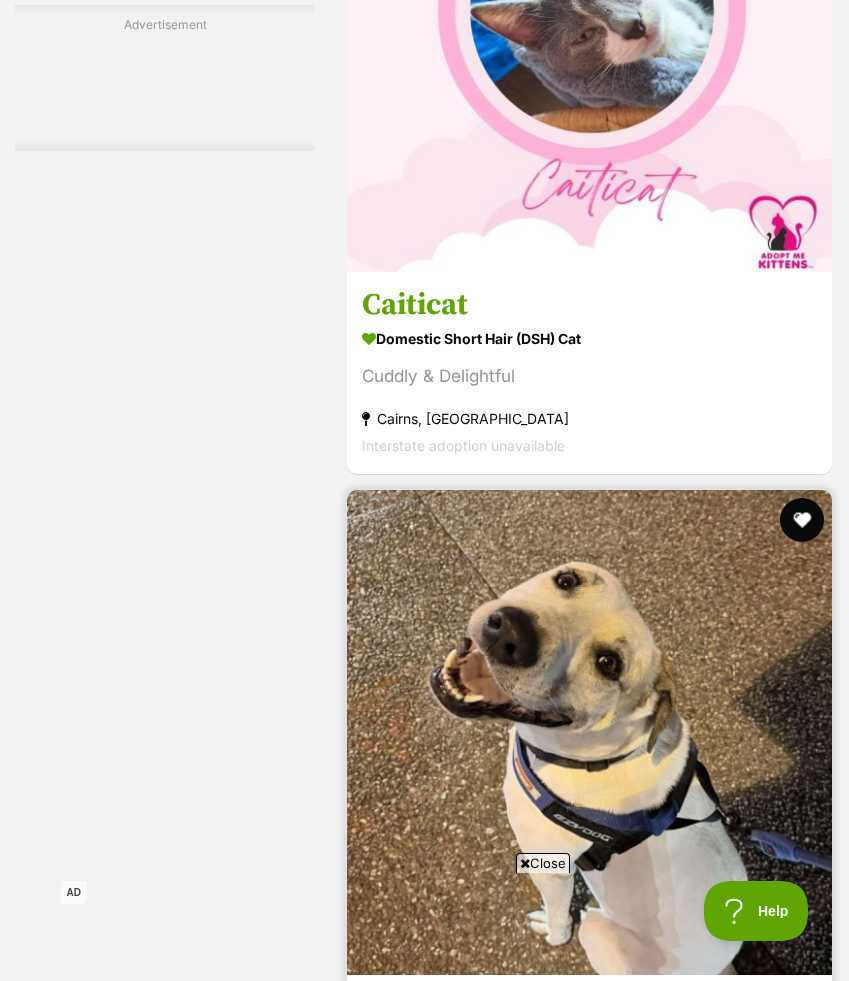 click at bounding box center (802, 520) 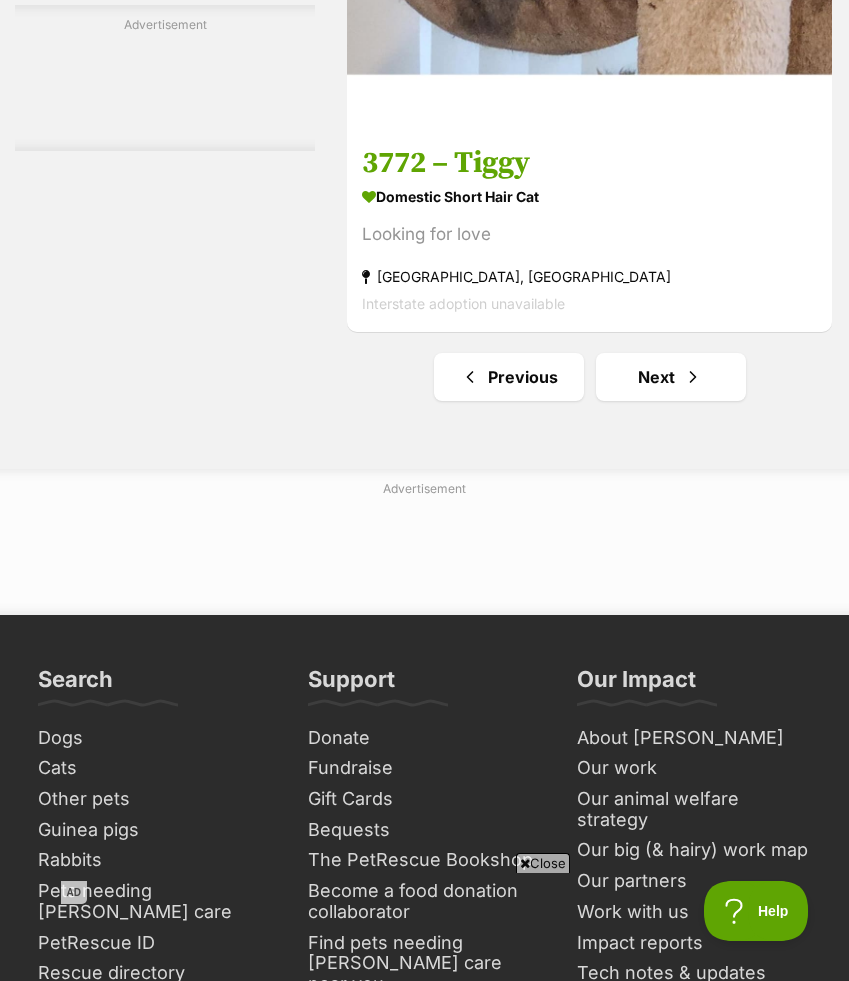 scroll, scrollTop: 15934, scrollLeft: 0, axis: vertical 